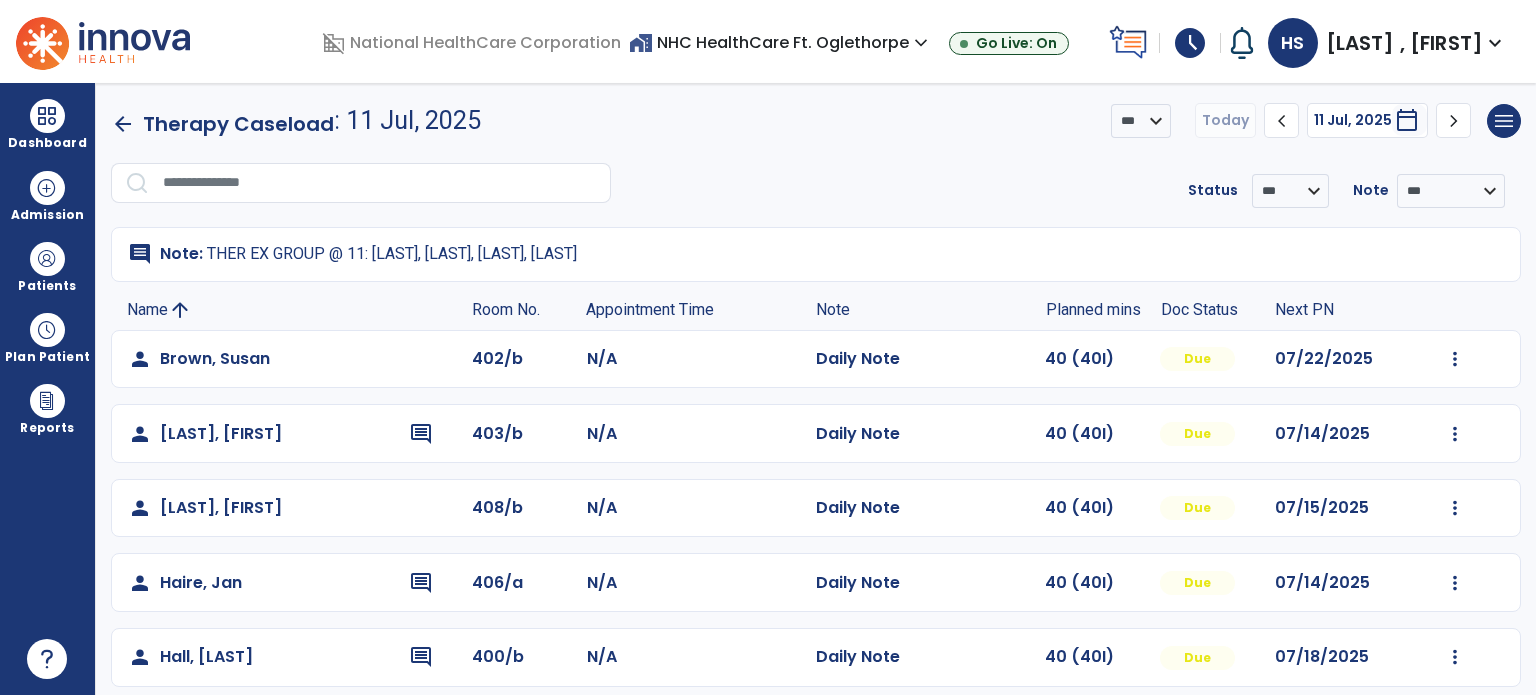 scroll, scrollTop: 0, scrollLeft: 0, axis: both 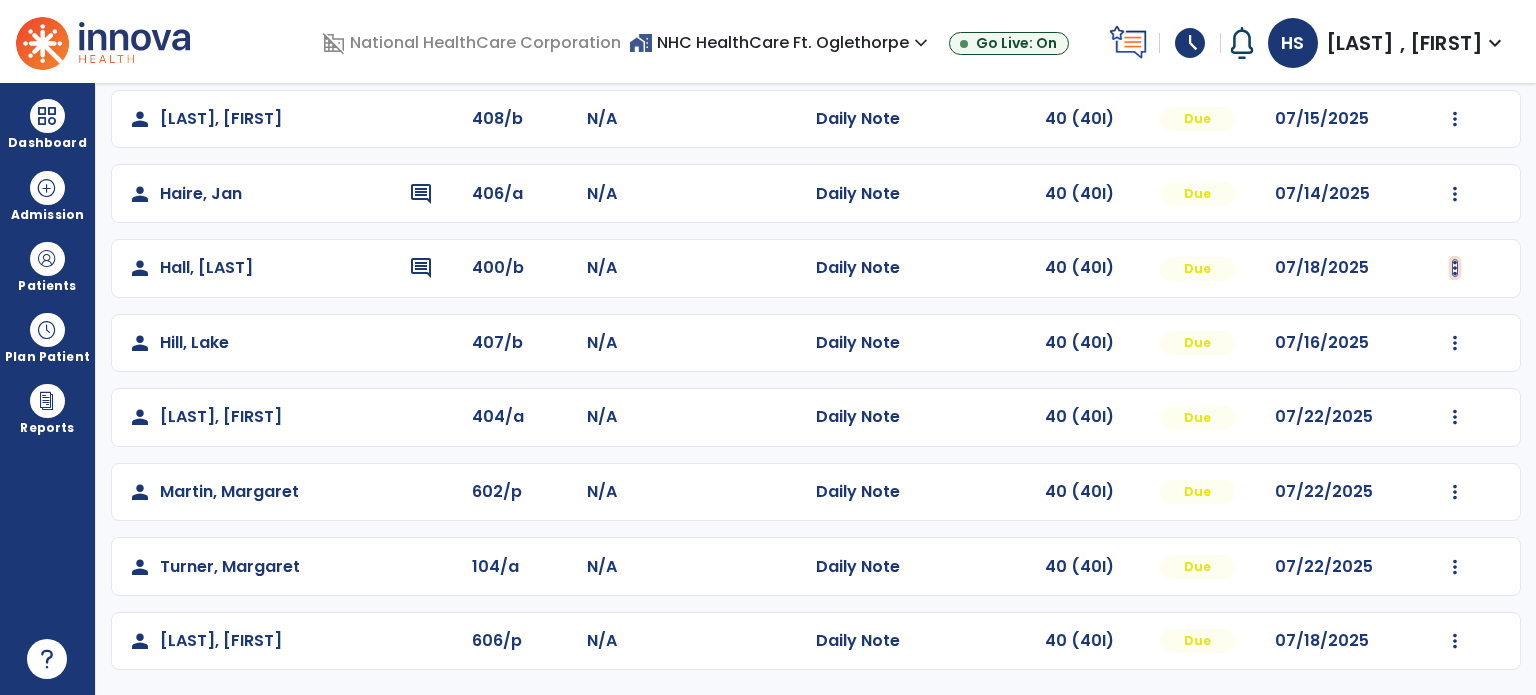 click at bounding box center [1455, -30] 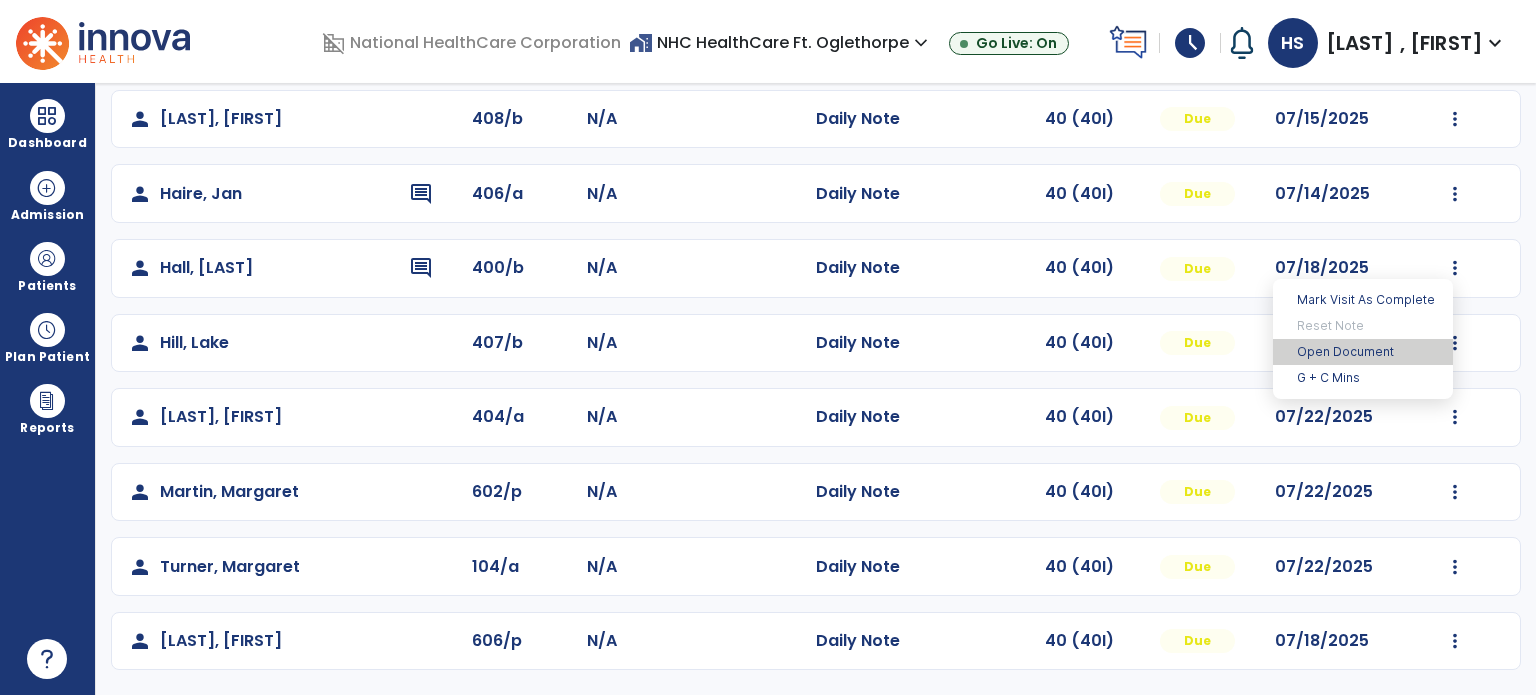 click on "Open Document" at bounding box center [1363, 352] 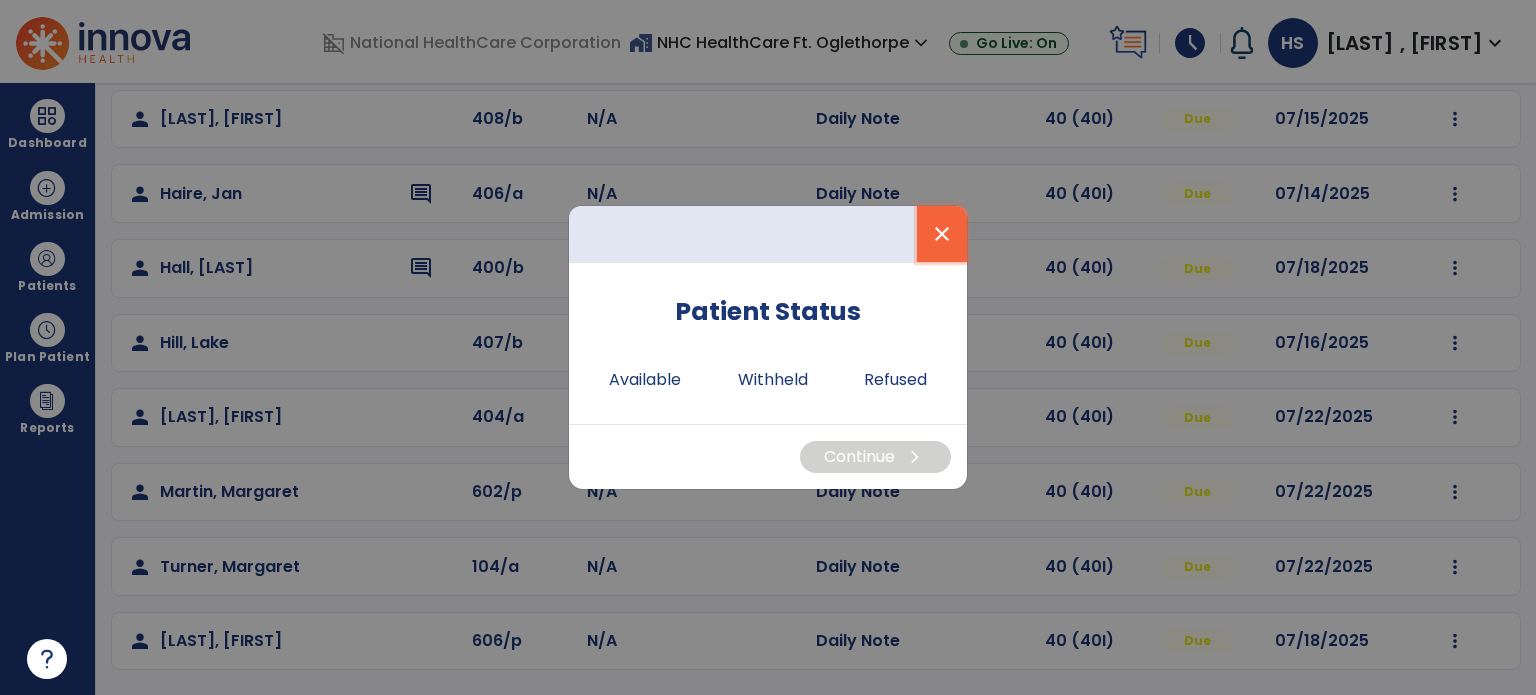 click on "close" at bounding box center (942, 234) 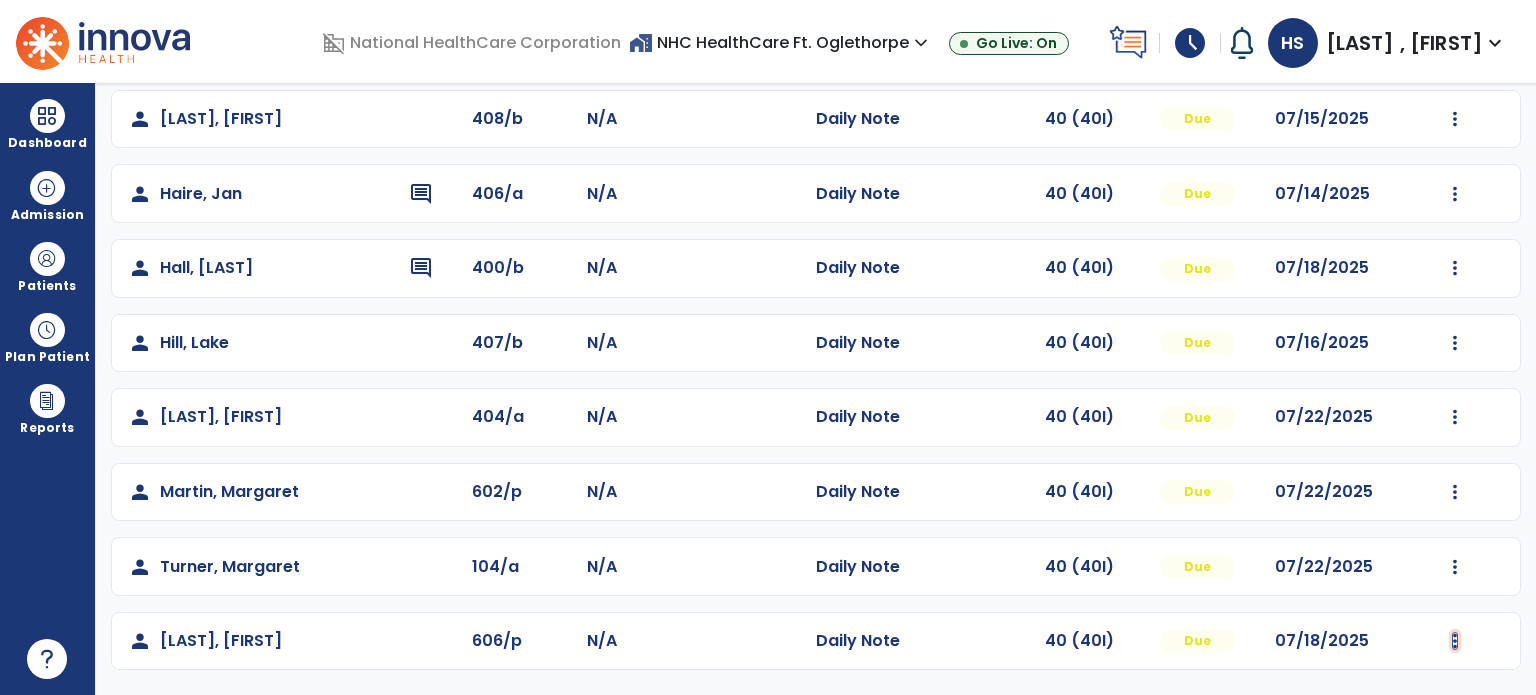click at bounding box center [1455, -30] 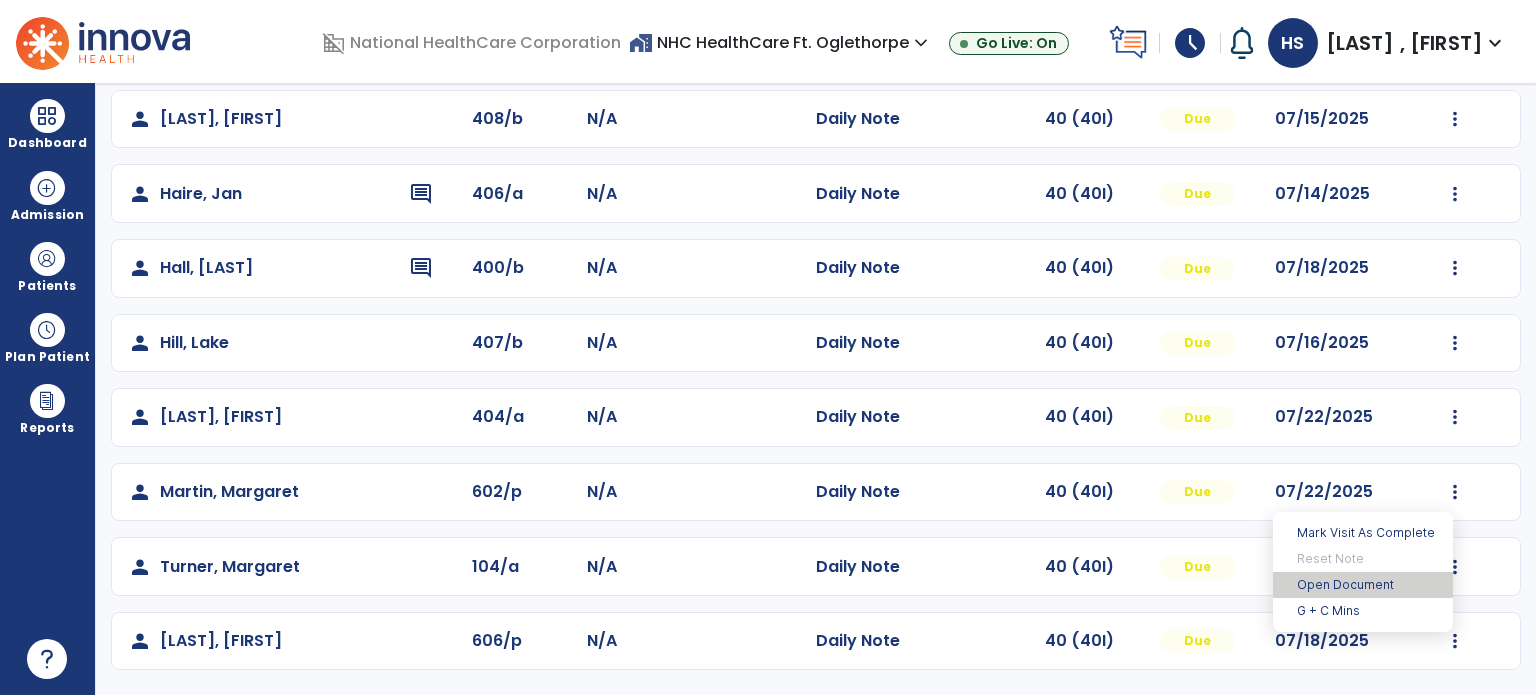 click on "Open Document" at bounding box center (1363, 585) 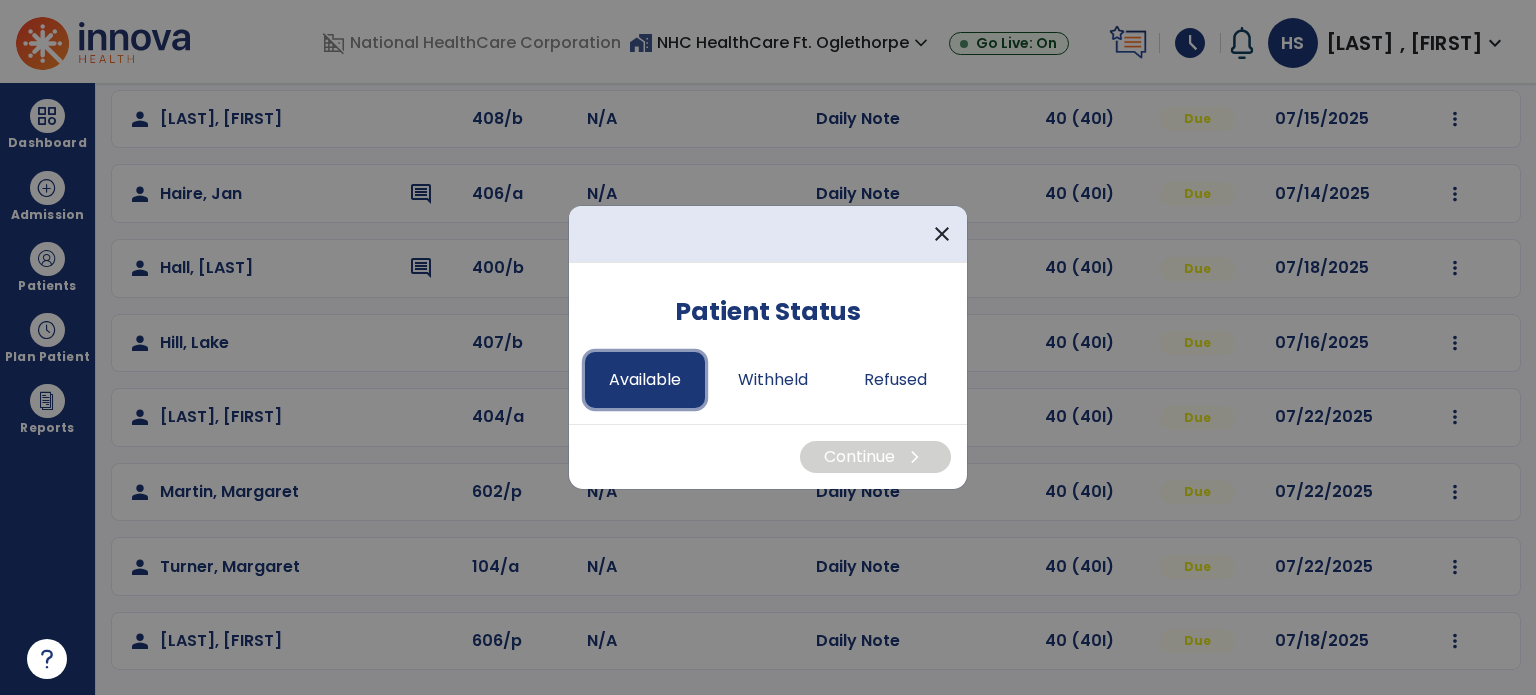 click on "Available" at bounding box center (645, 380) 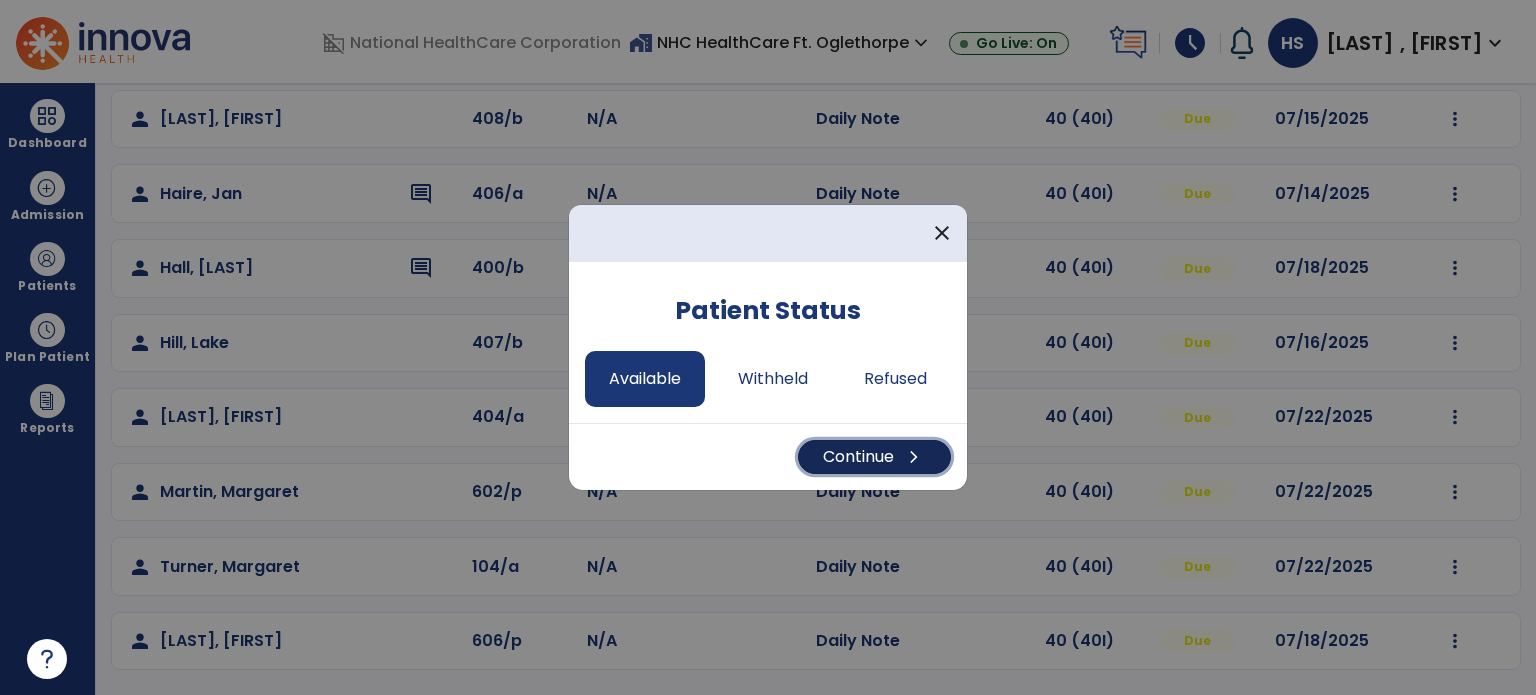 click on "Continue   chevron_right" at bounding box center (874, 457) 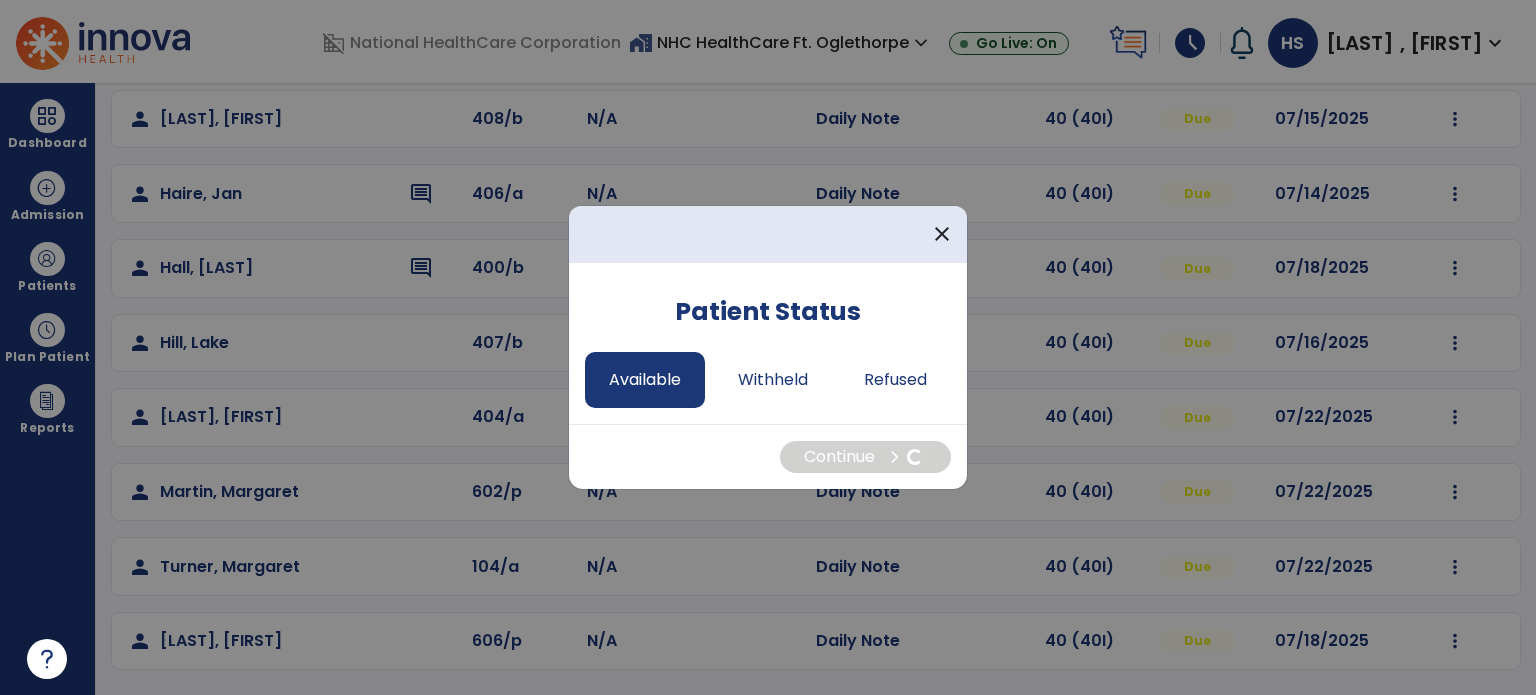 select on "*" 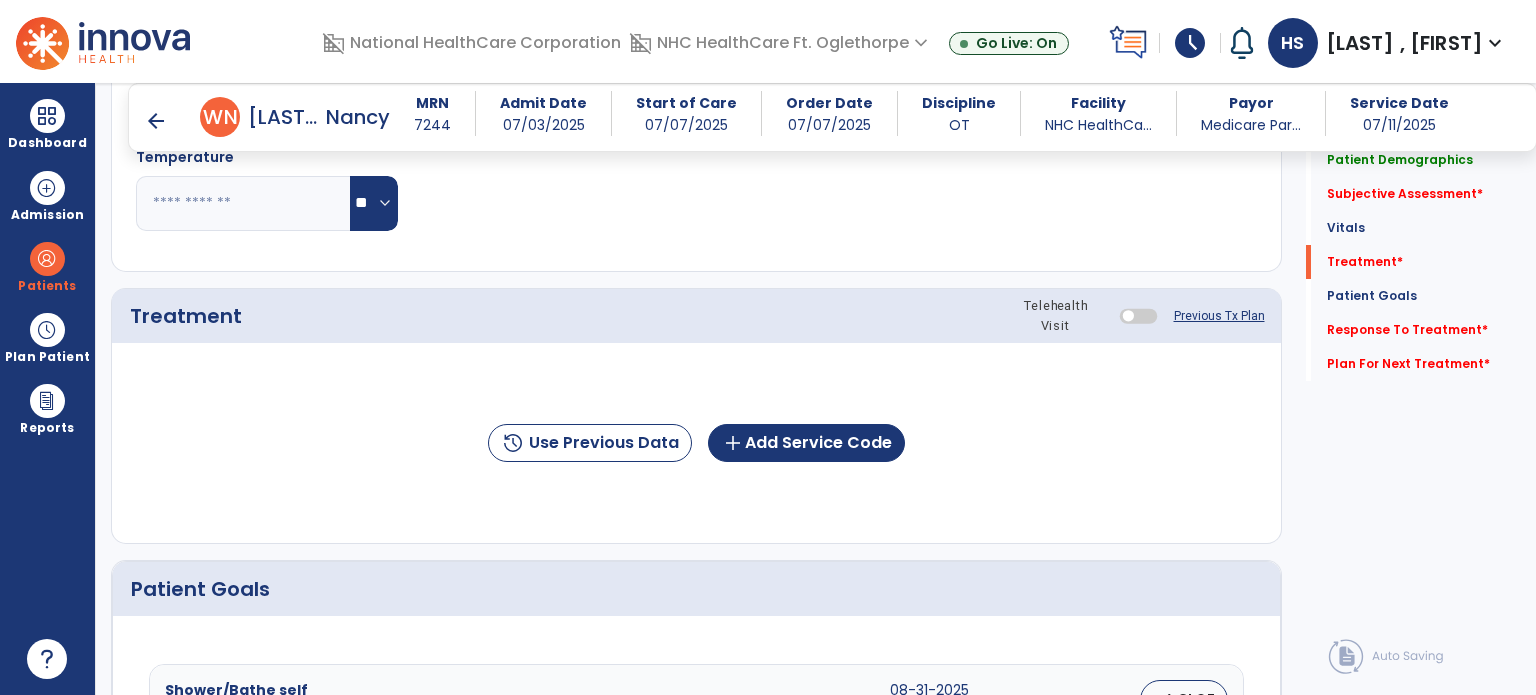 scroll, scrollTop: 1162, scrollLeft: 0, axis: vertical 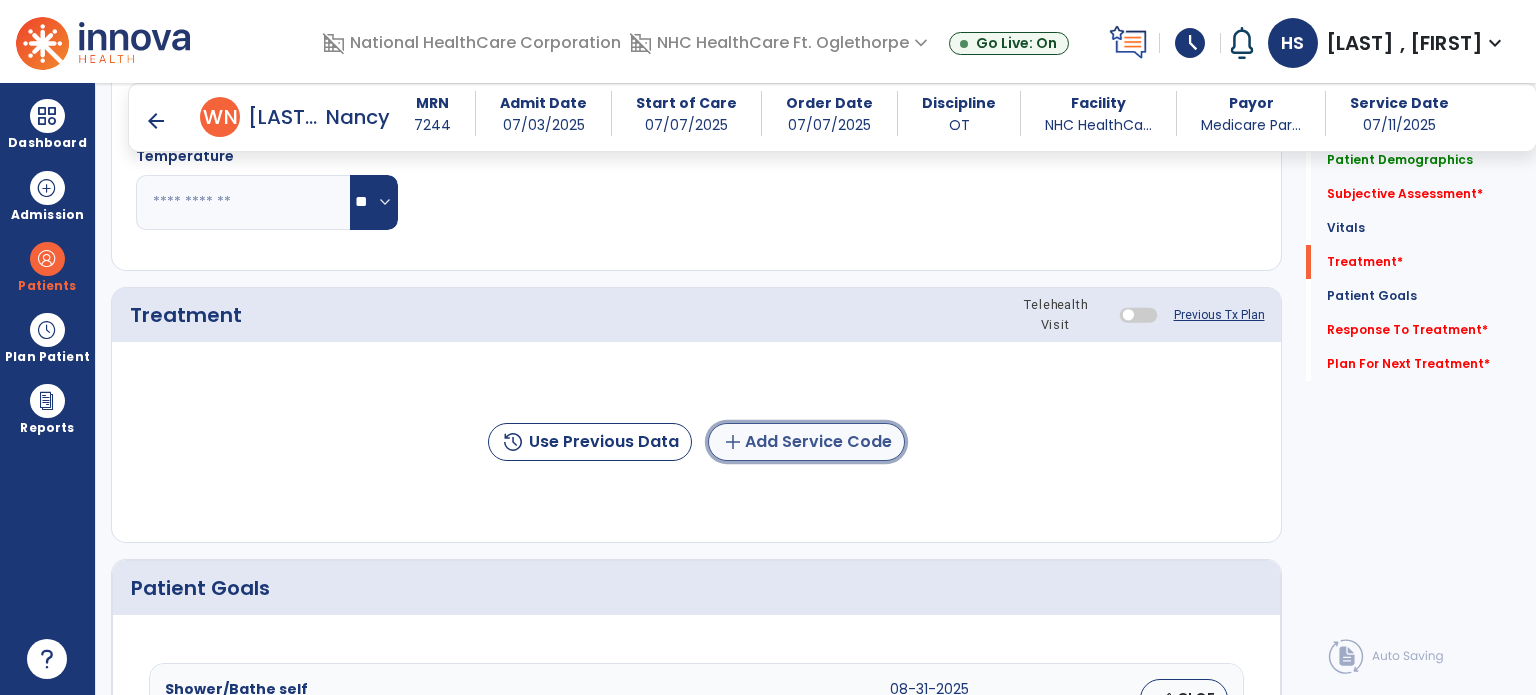 click on "add  Add Service Code" 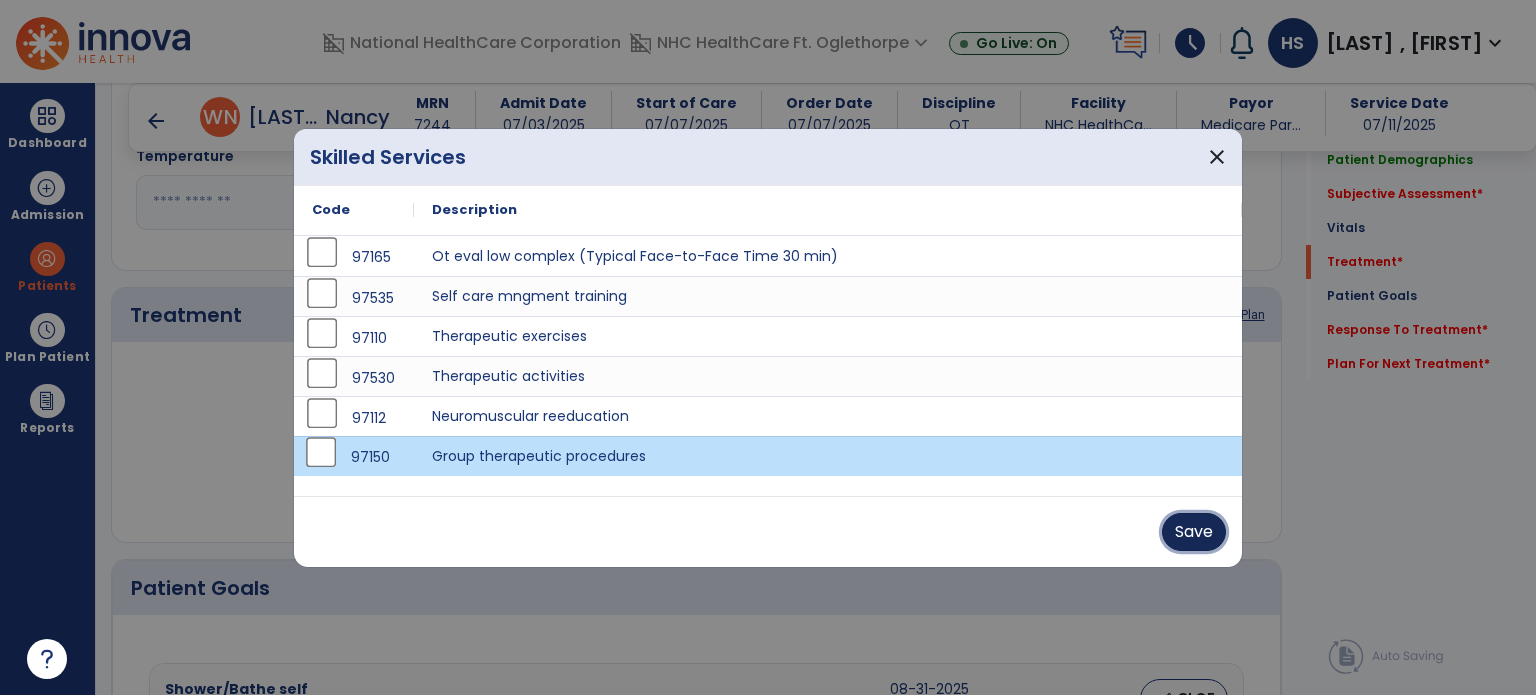 click on "Save" at bounding box center [1194, 532] 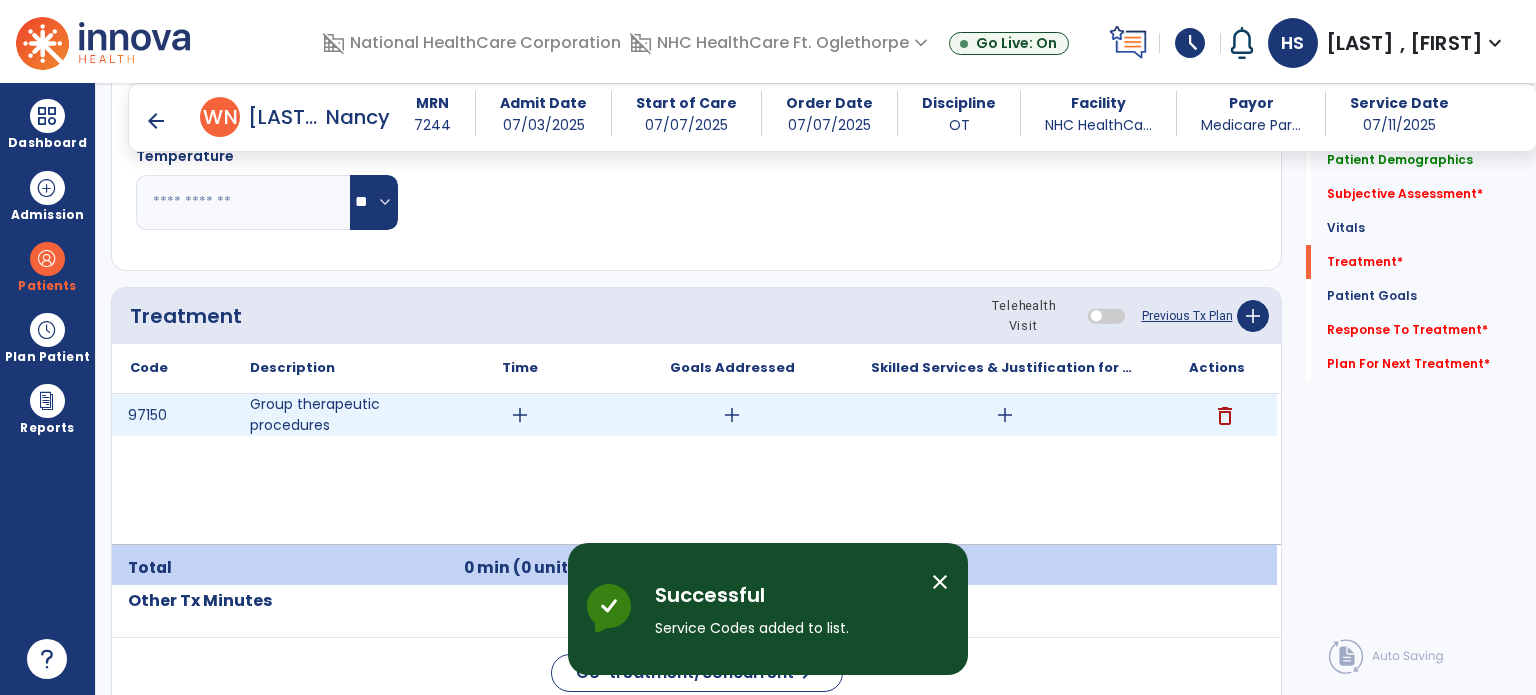click on "add" at bounding box center (1005, 415) 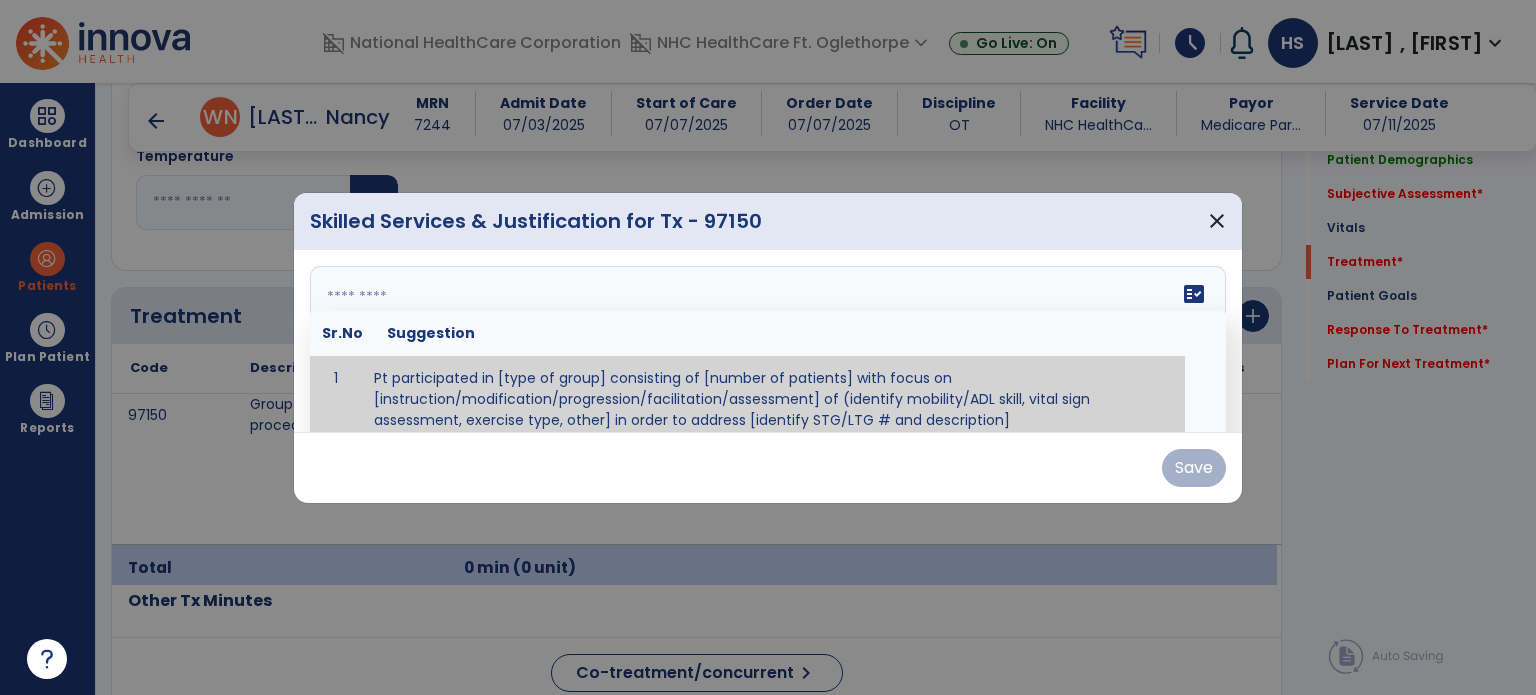 click on "fact_check  Sr.No Suggestion 1 Pt participated in [type of group] consisting of [number of patients] with focus on [instruction/modification/progression/facilitation/assessment] of (identify mobility/ADL skill, vital sign assessment, exercise type, other] in order to address [identify STG/LTG # and description]" at bounding box center (768, 341) 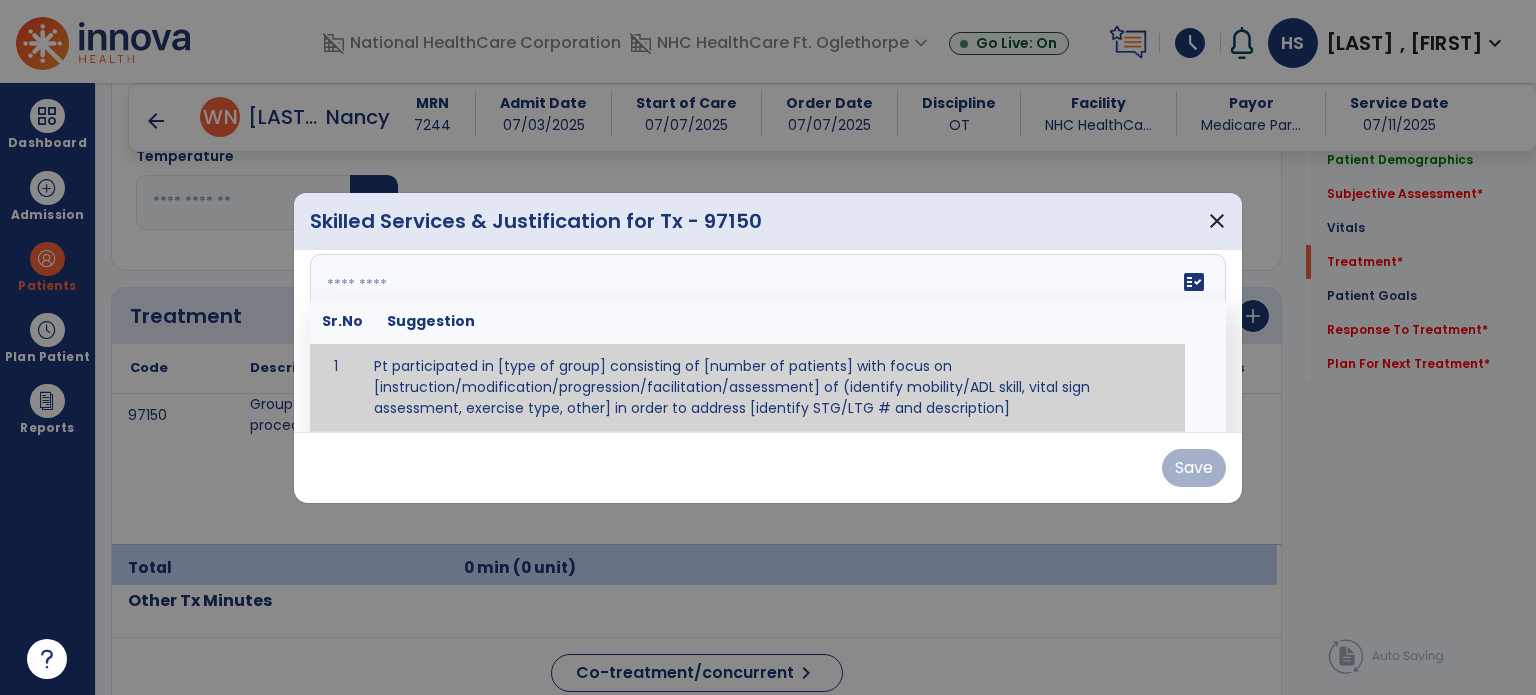 paste on "**********" 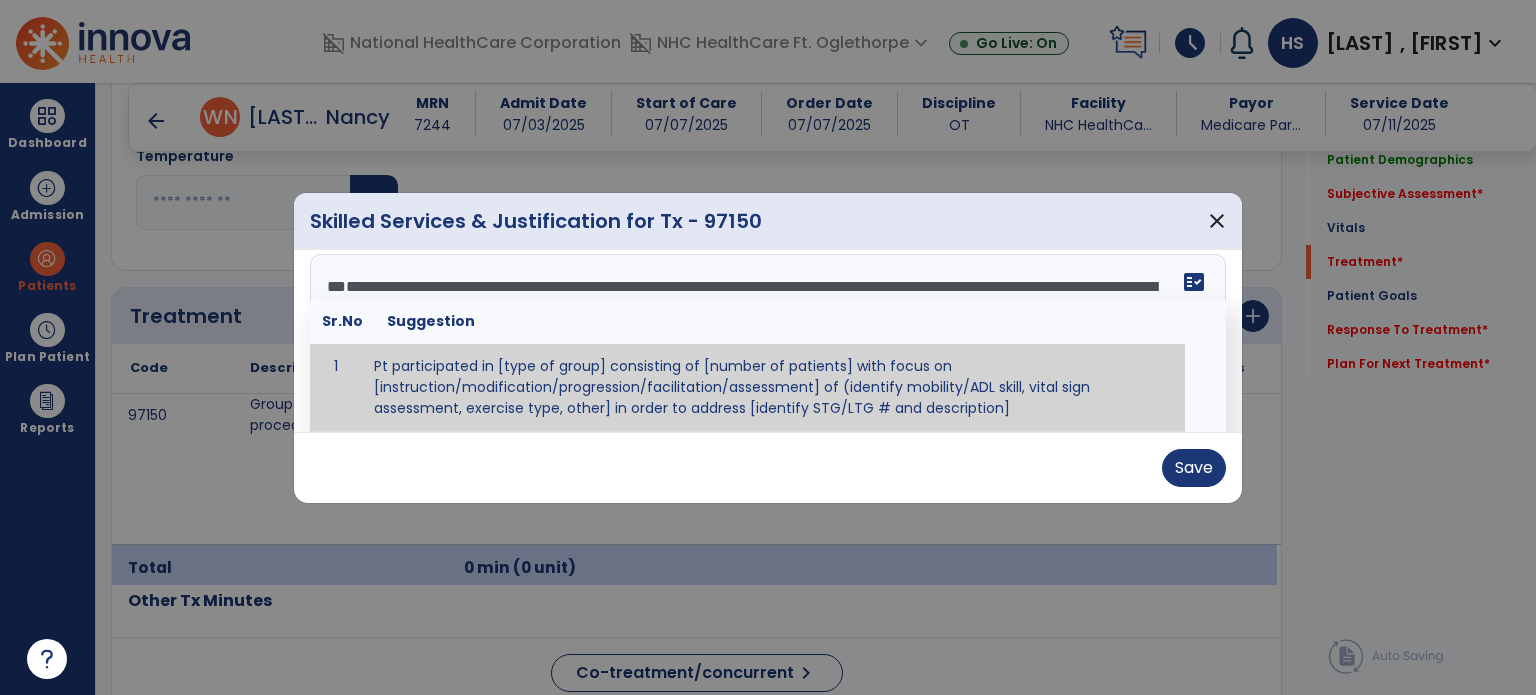 scroll, scrollTop: 111, scrollLeft: 0, axis: vertical 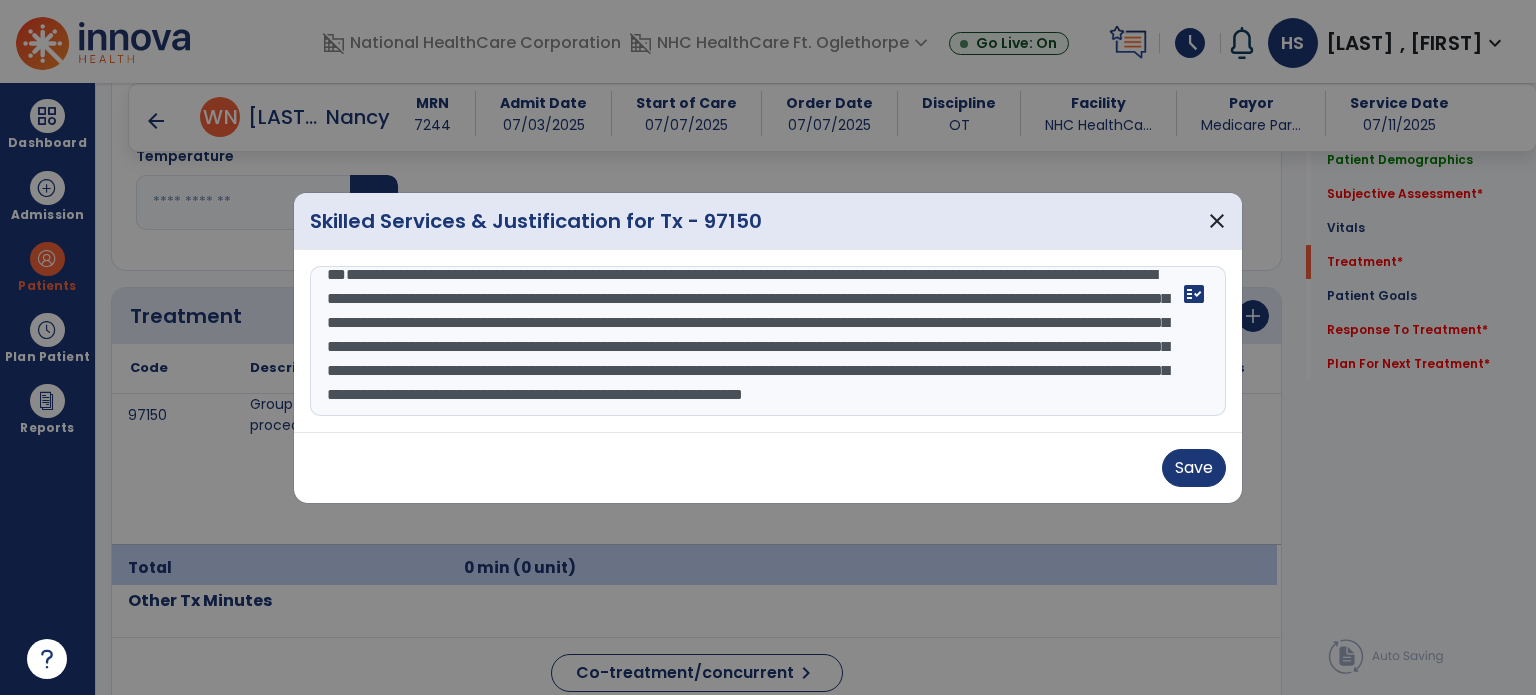 click on "**********" at bounding box center (768, 341) 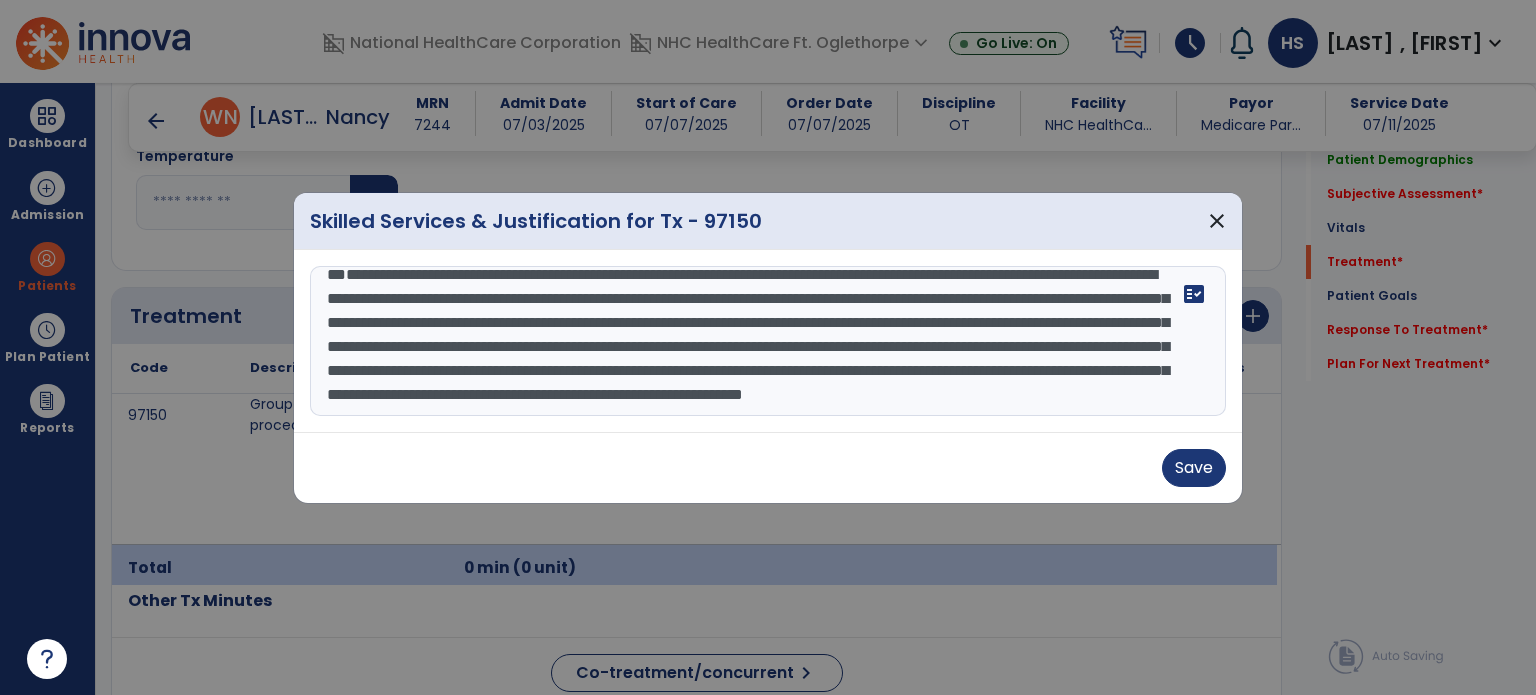click on "**********" at bounding box center (768, 341) 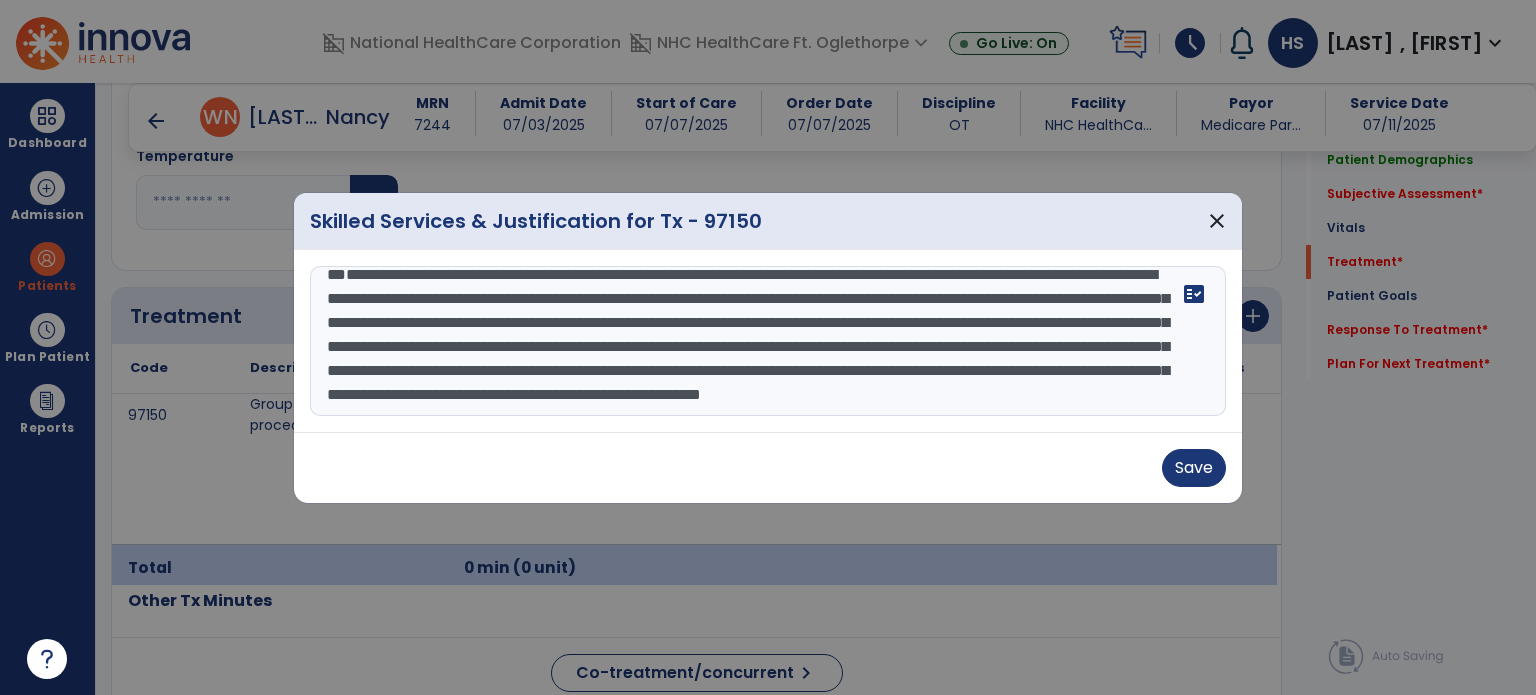 drag, startPoint x: 808, startPoint y: 340, endPoint x: 398, endPoint y: 348, distance: 410.07803 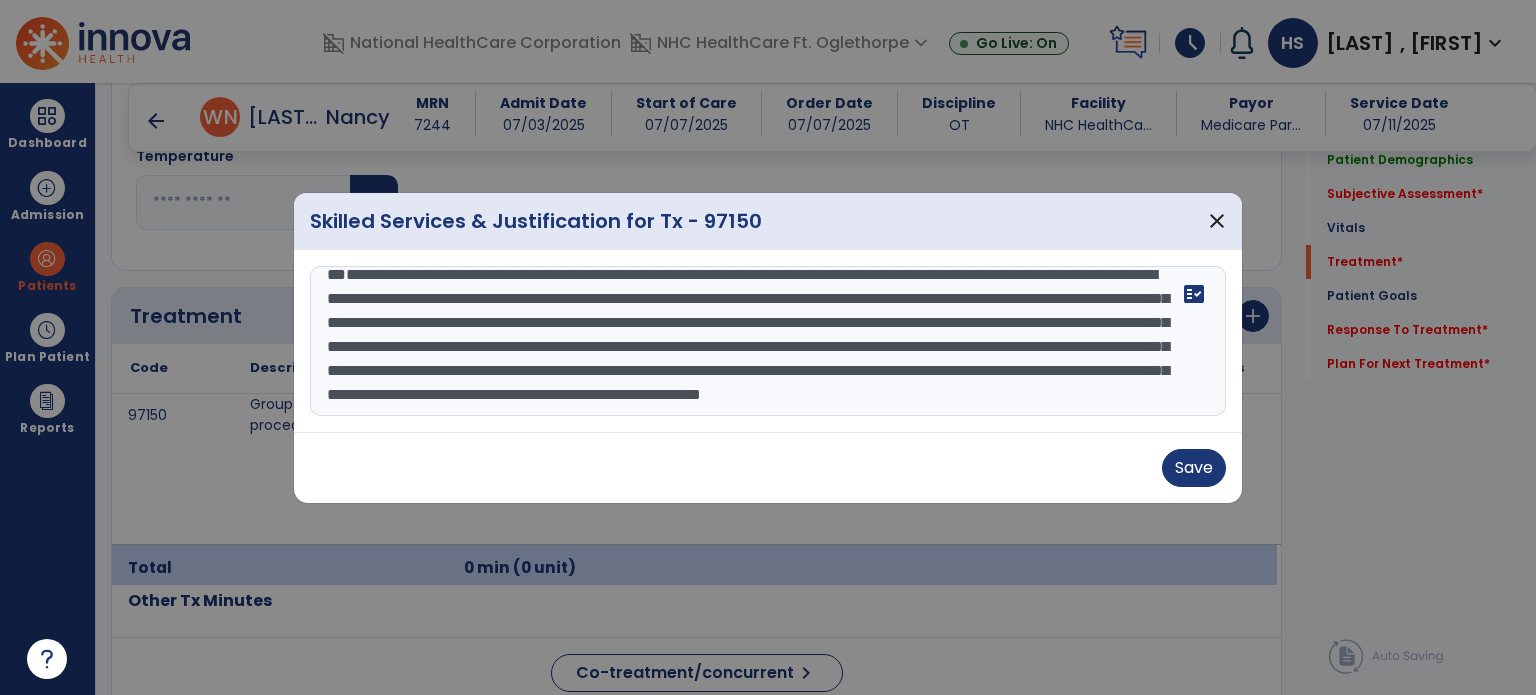 click on "**********" at bounding box center (768, 341) 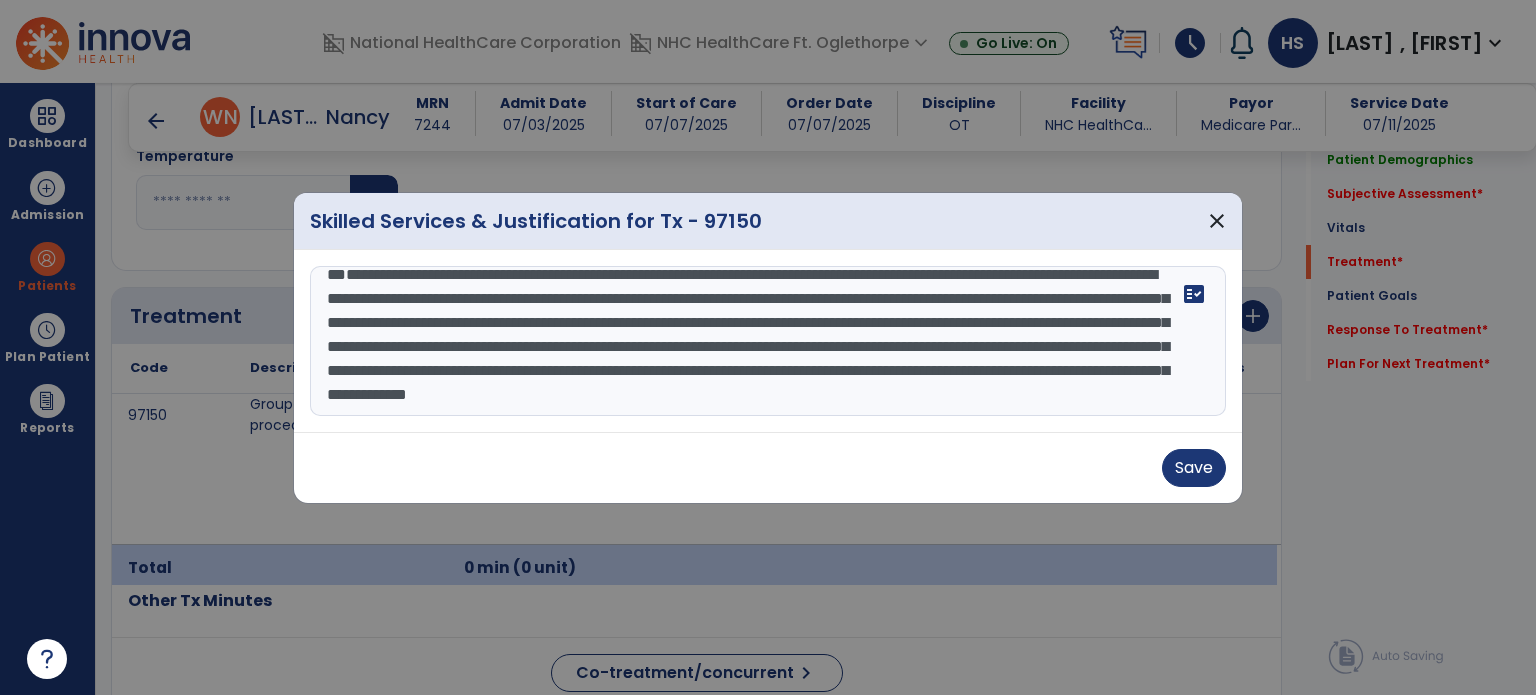 scroll, scrollTop: 96, scrollLeft: 0, axis: vertical 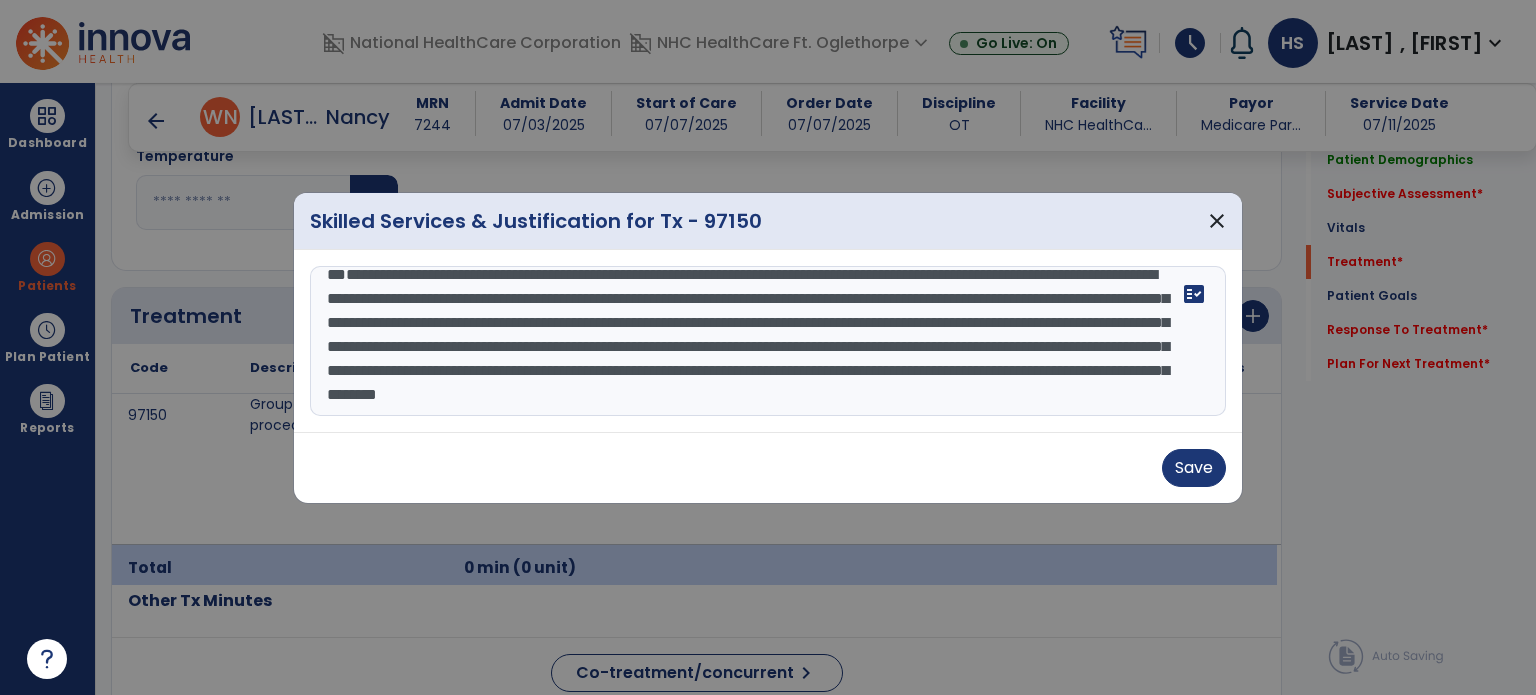 click on "**********" at bounding box center [768, 341] 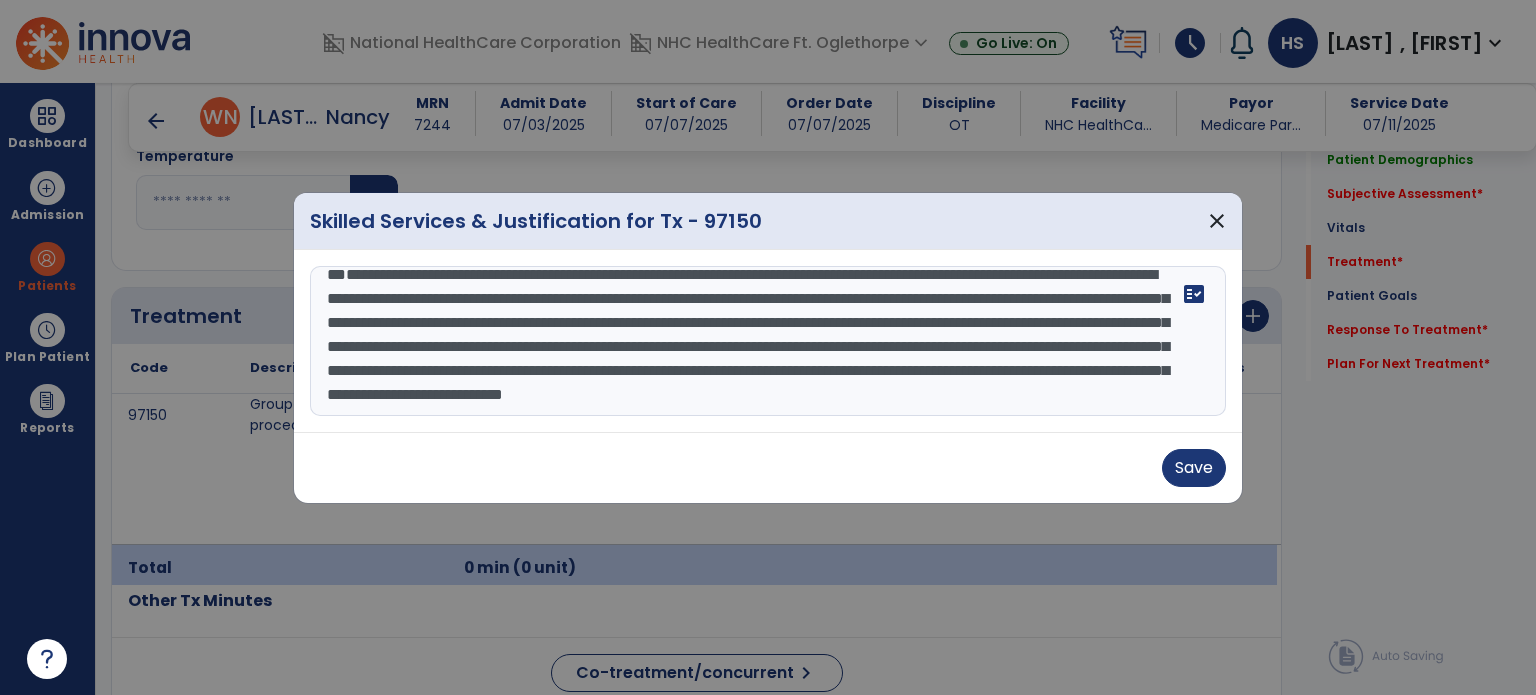 scroll, scrollTop: 103, scrollLeft: 0, axis: vertical 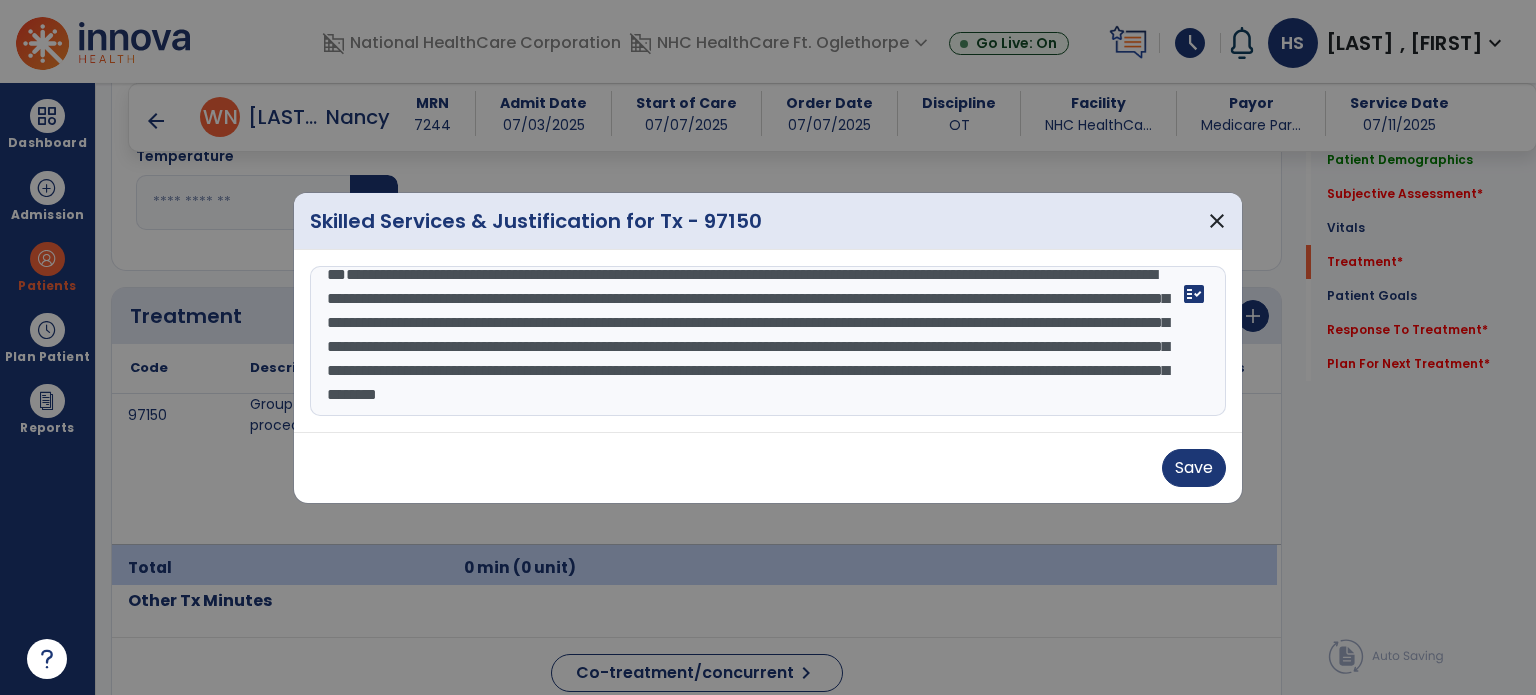 click on "**********" at bounding box center [768, 341] 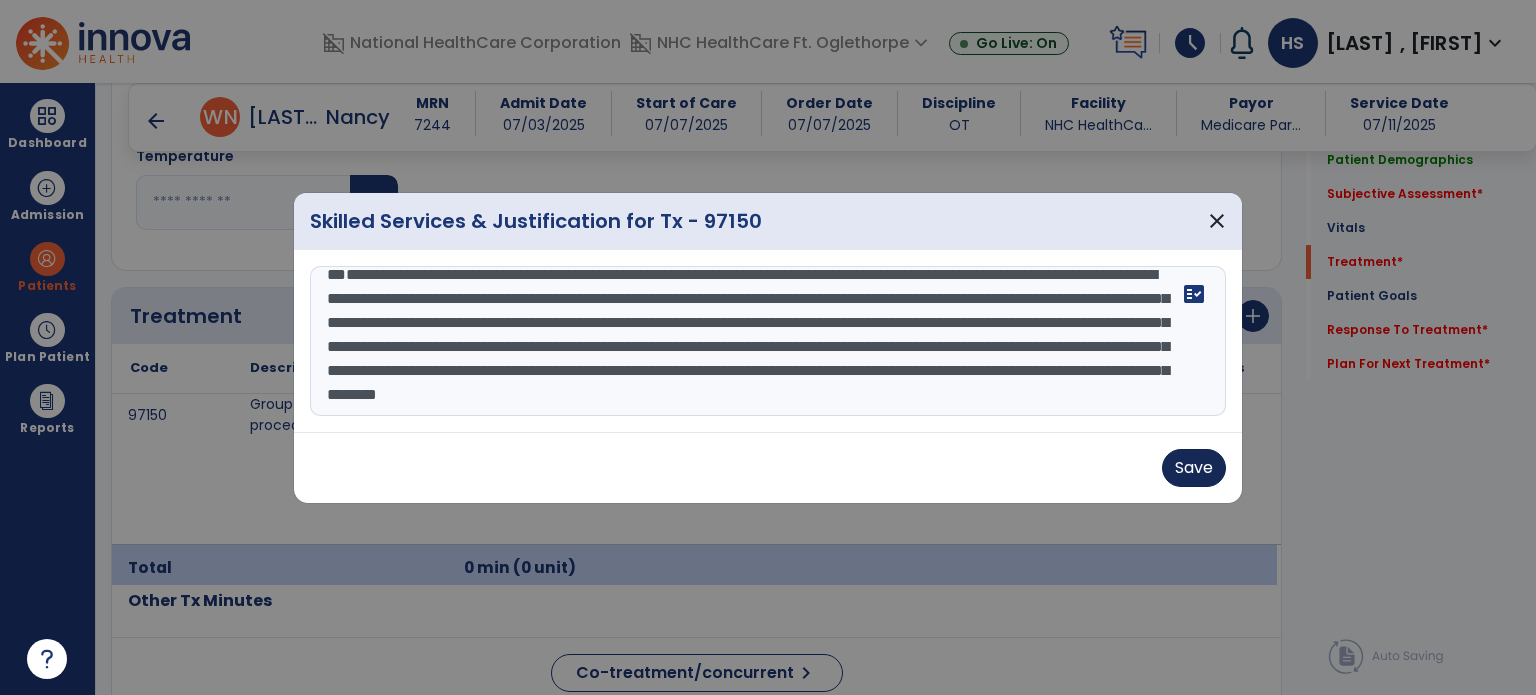 type on "**********" 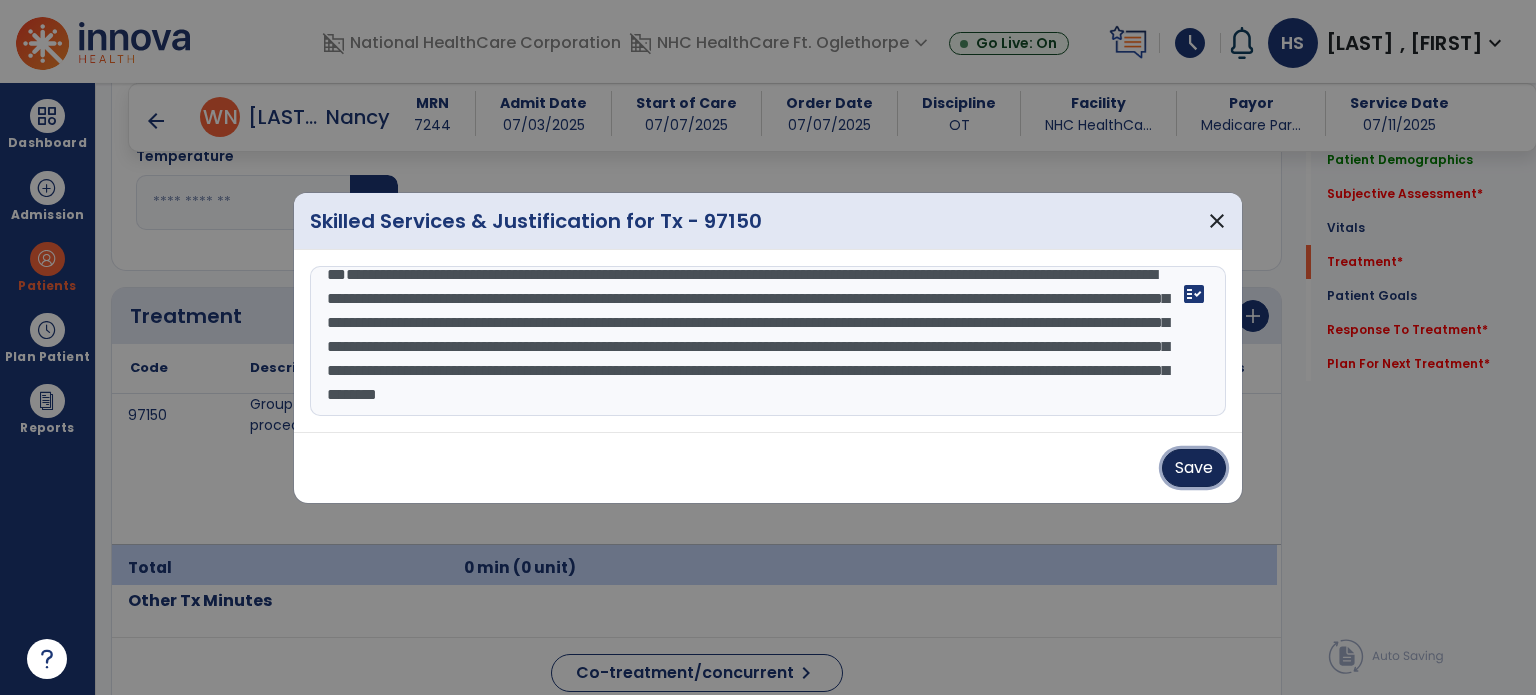 click on "Save" at bounding box center (1194, 468) 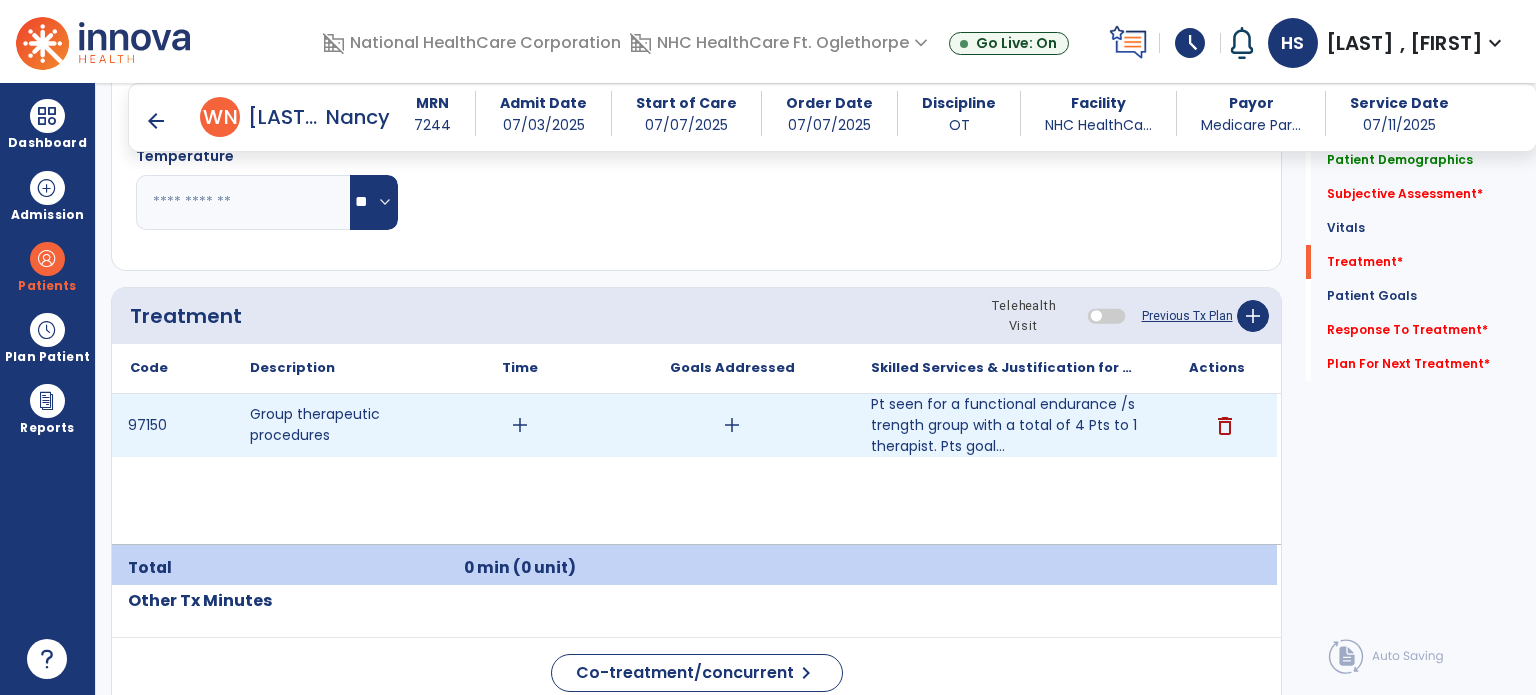 click on "add" at bounding box center [520, 425] 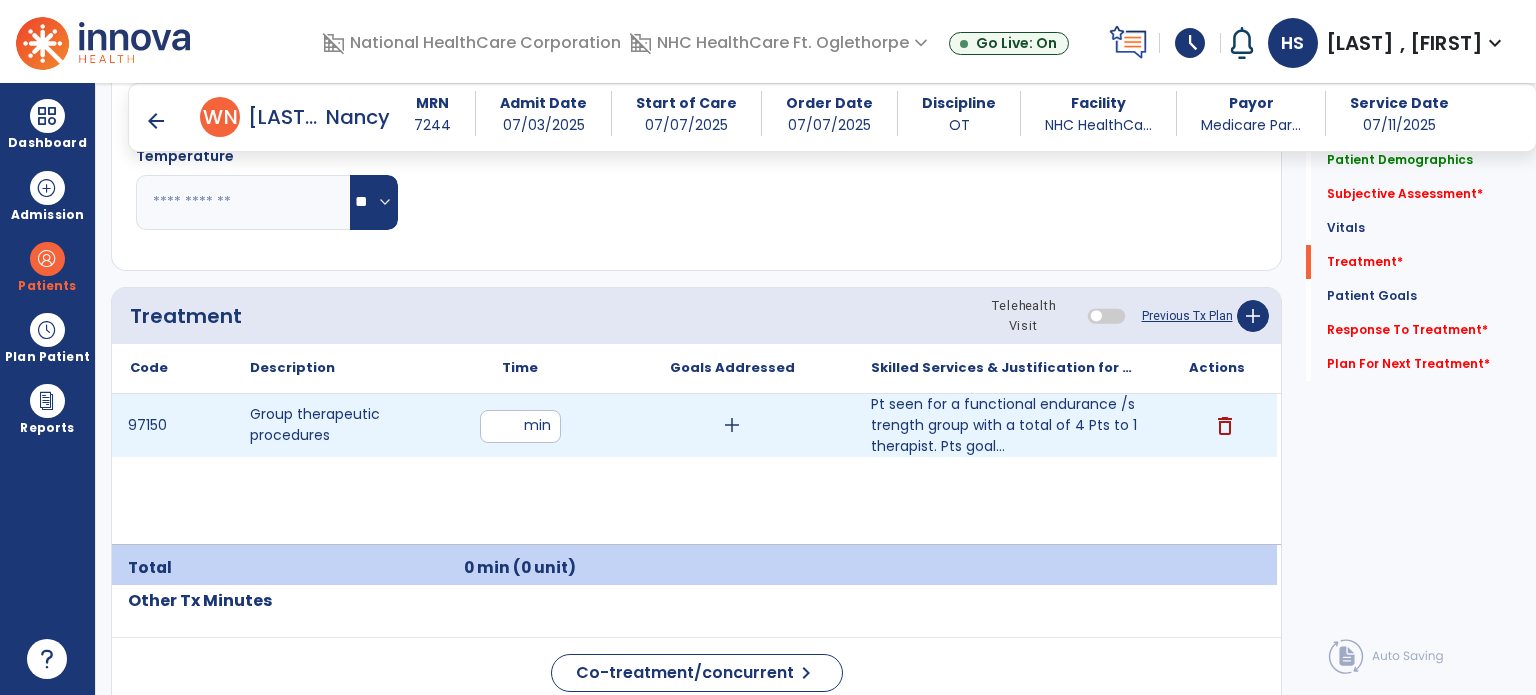 type on "**" 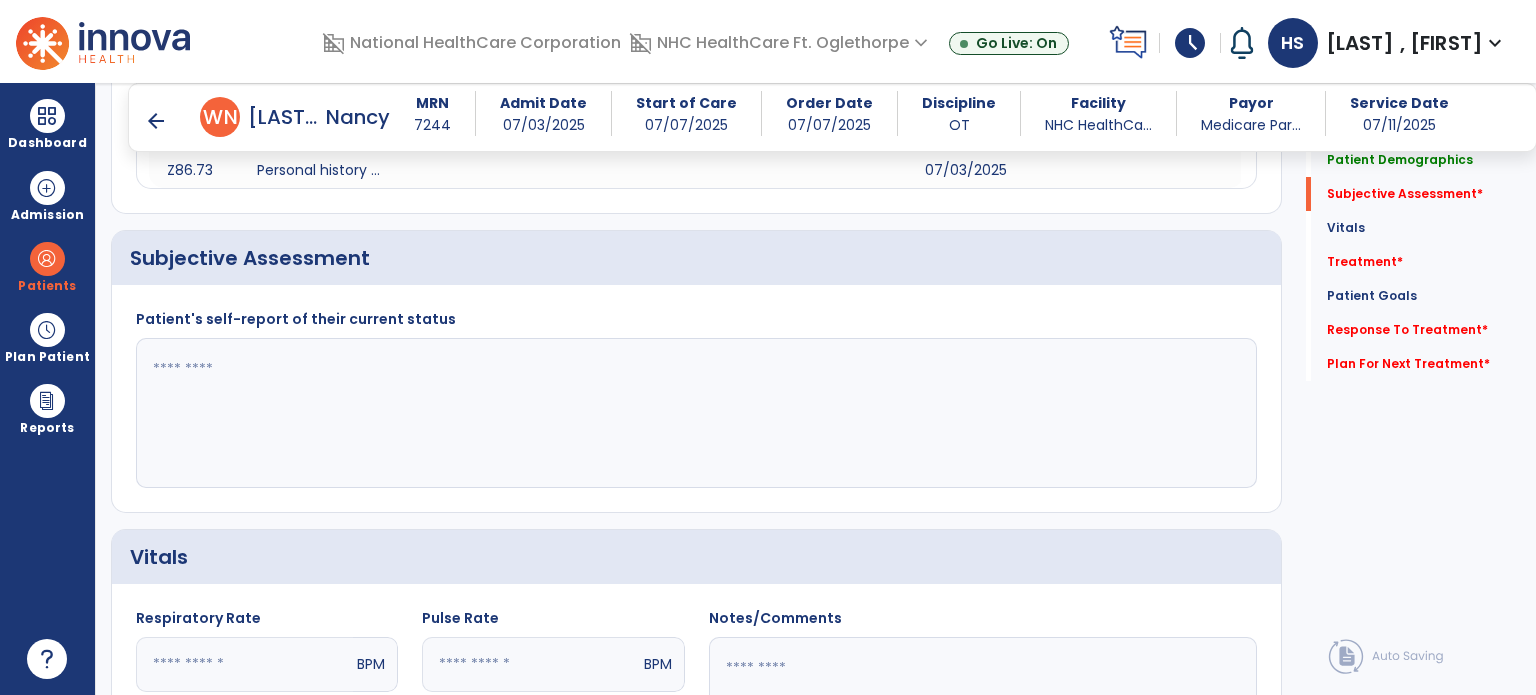 scroll, scrollTop: 478, scrollLeft: 0, axis: vertical 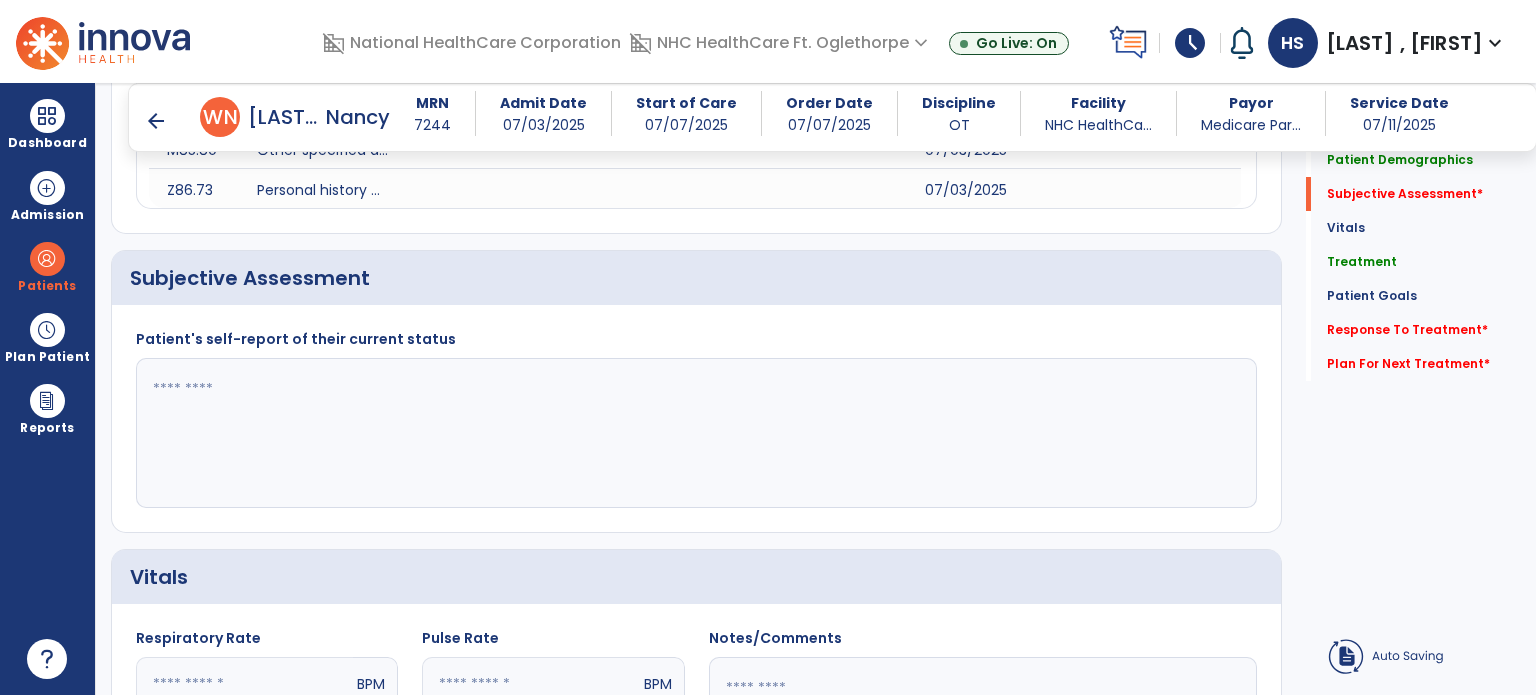 click 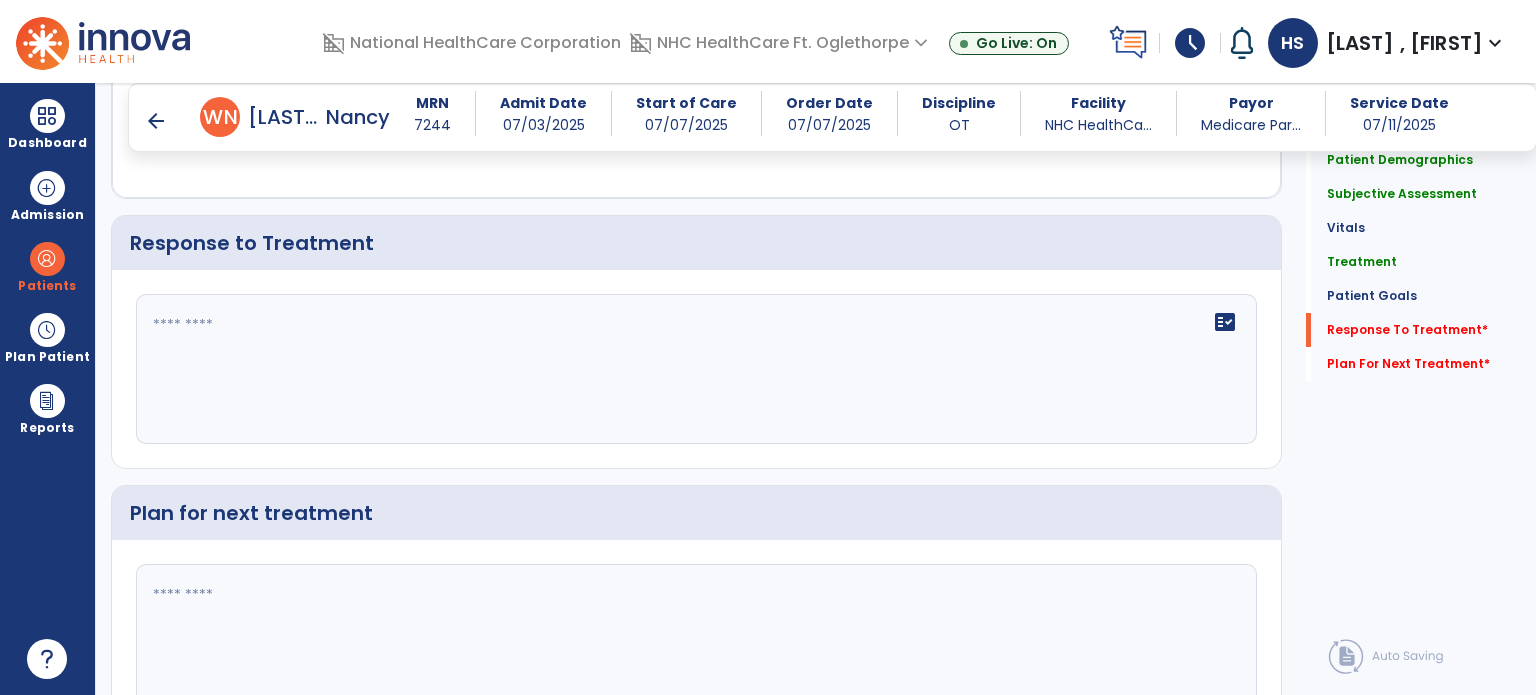 scroll, scrollTop: 3006, scrollLeft: 0, axis: vertical 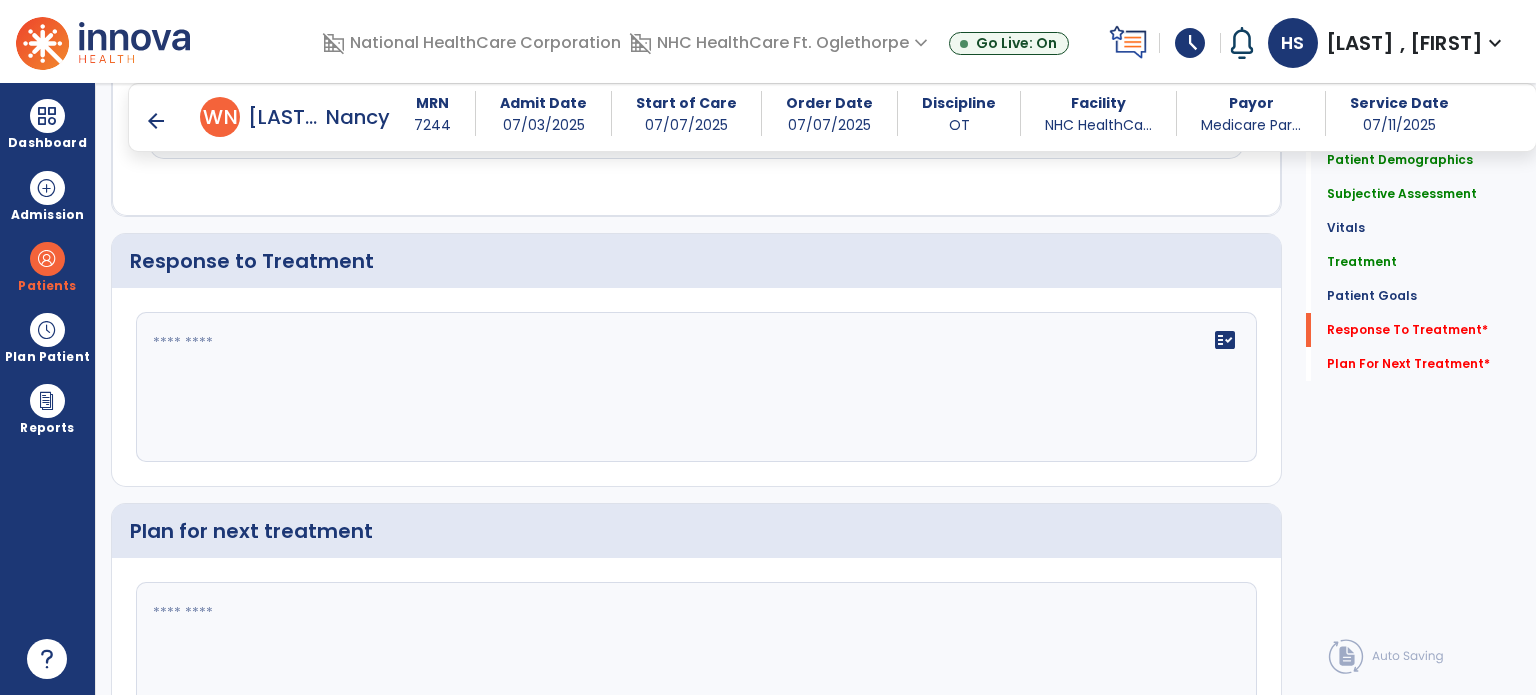 type on "**********" 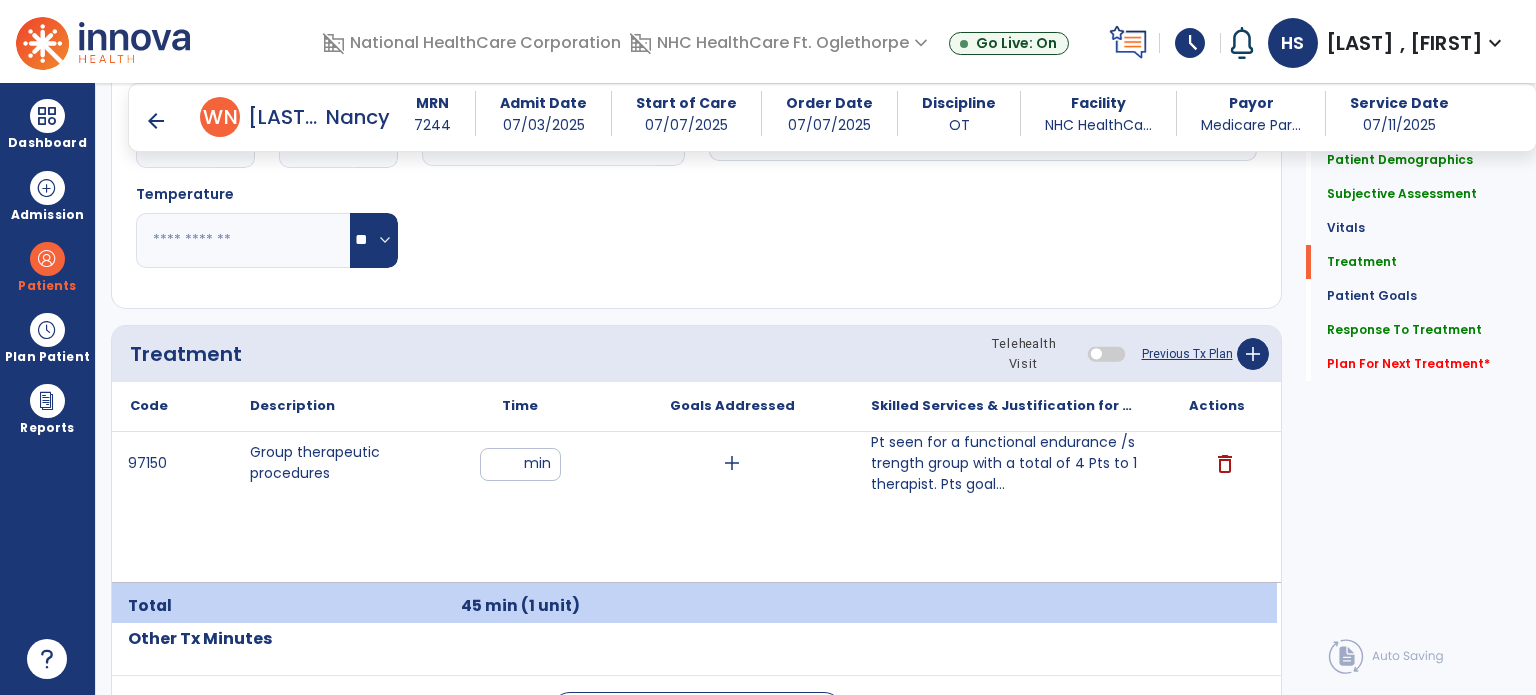 scroll, scrollTop: 1126, scrollLeft: 0, axis: vertical 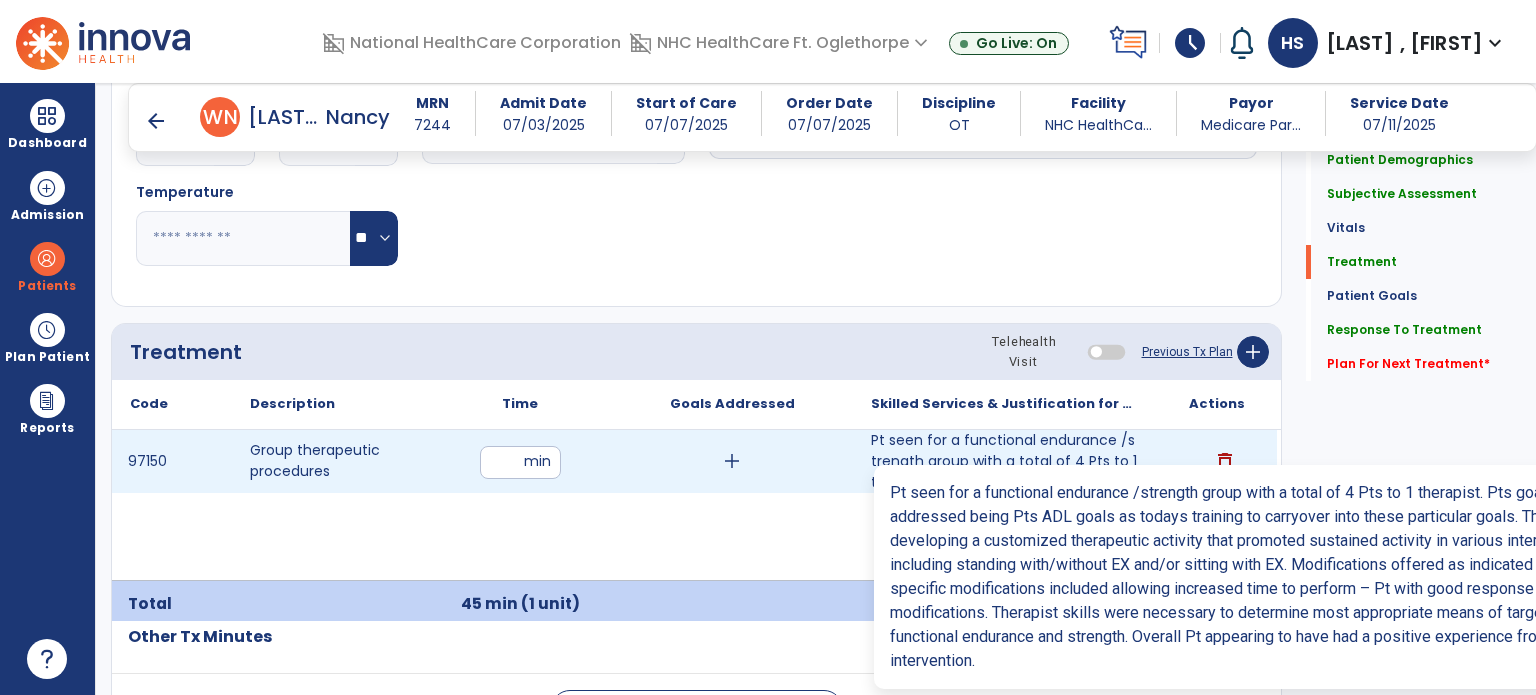 type on "**********" 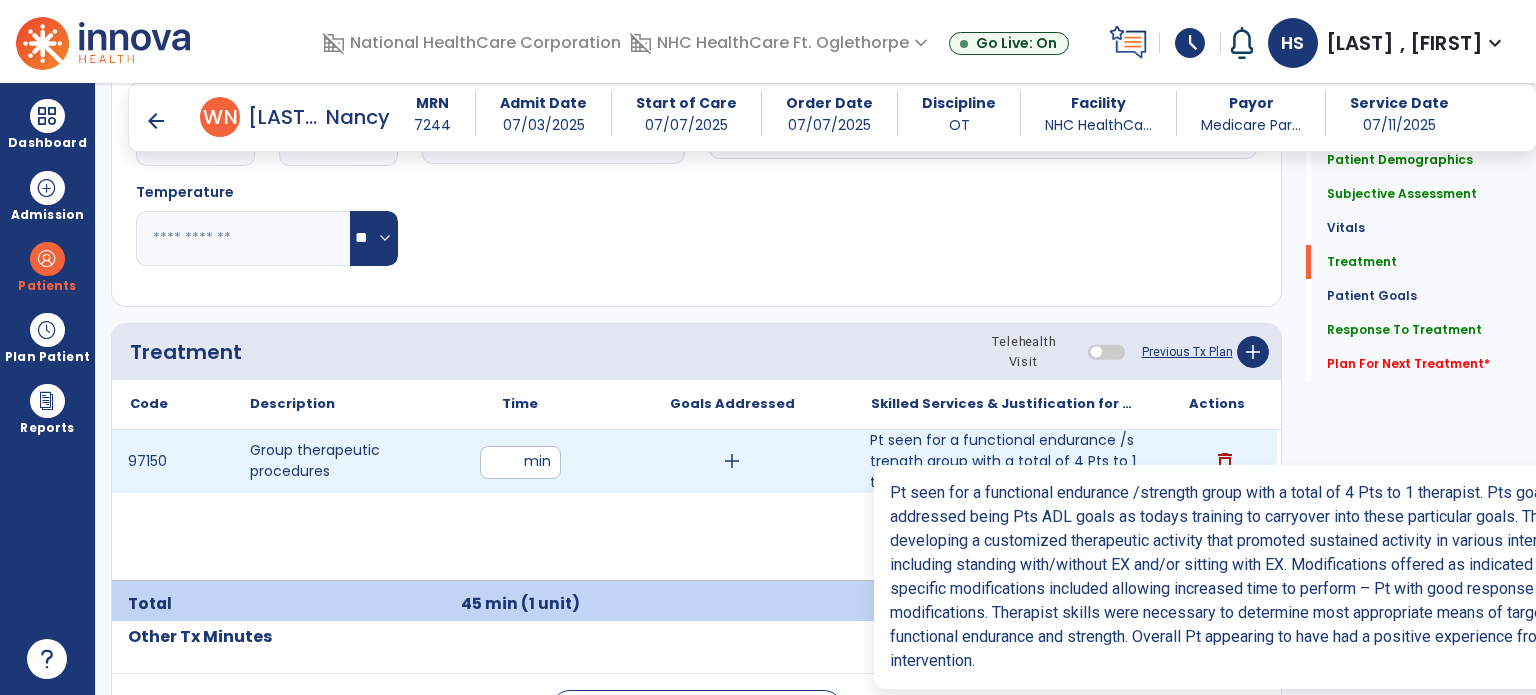click on "Pt seen for a functional endurance /strength group with a total of 4 Pts to 1 therapist. Pts goal..." at bounding box center (1004, 461) 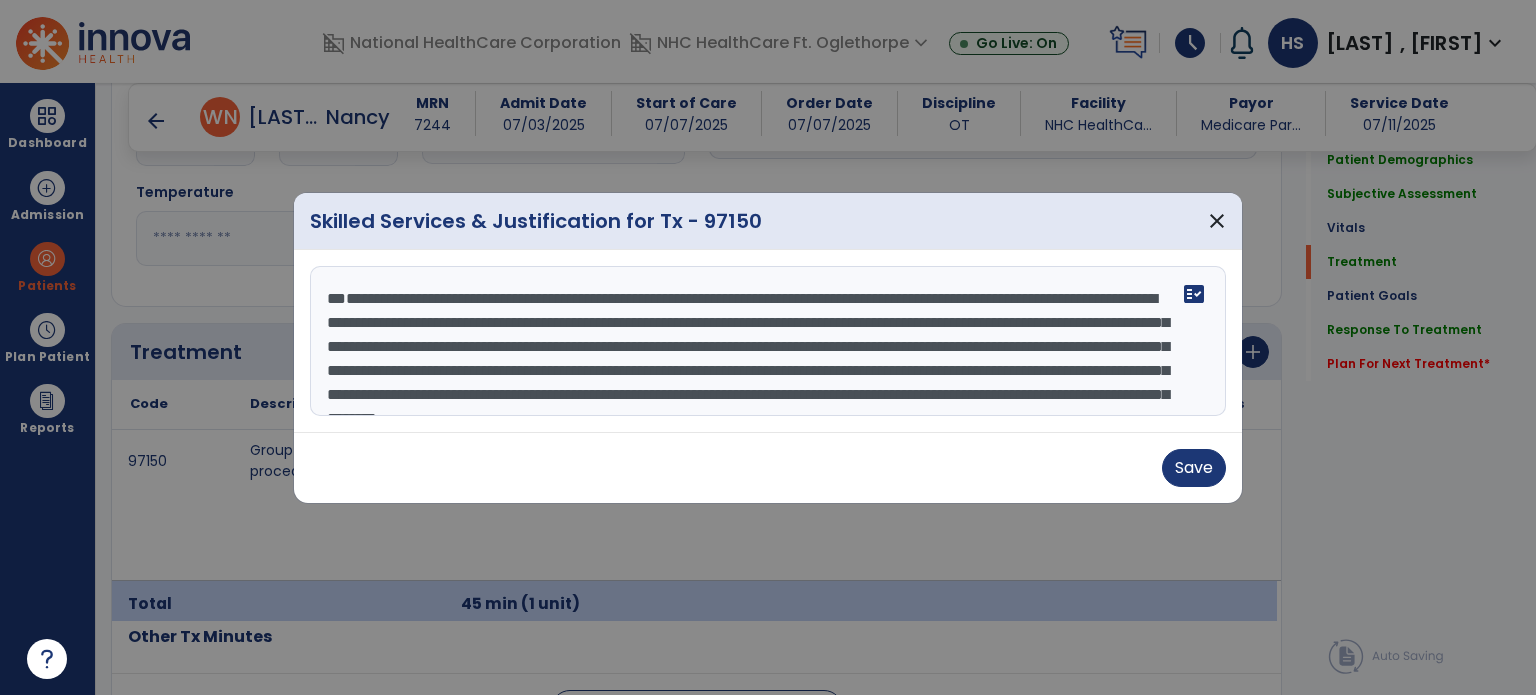 scroll, scrollTop: 48, scrollLeft: 0, axis: vertical 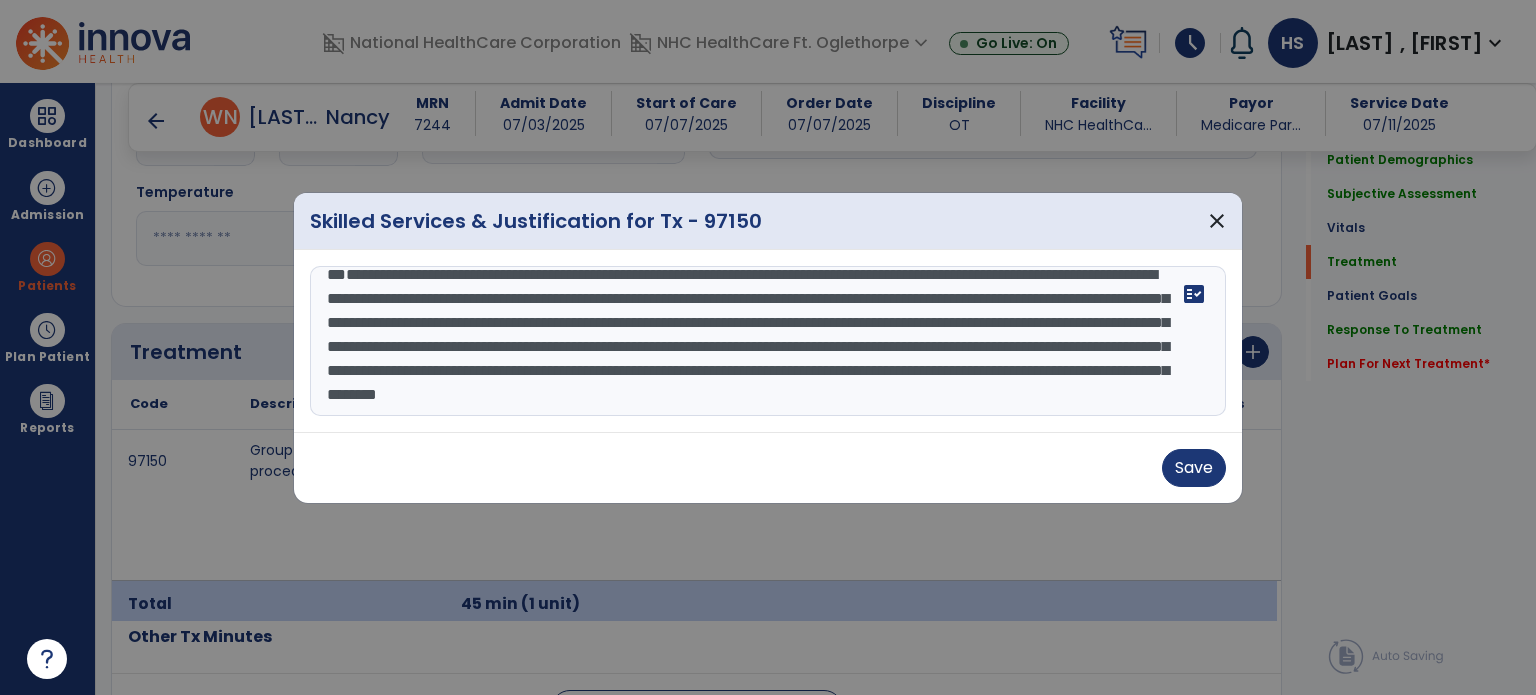 click on "**********" at bounding box center (768, 341) 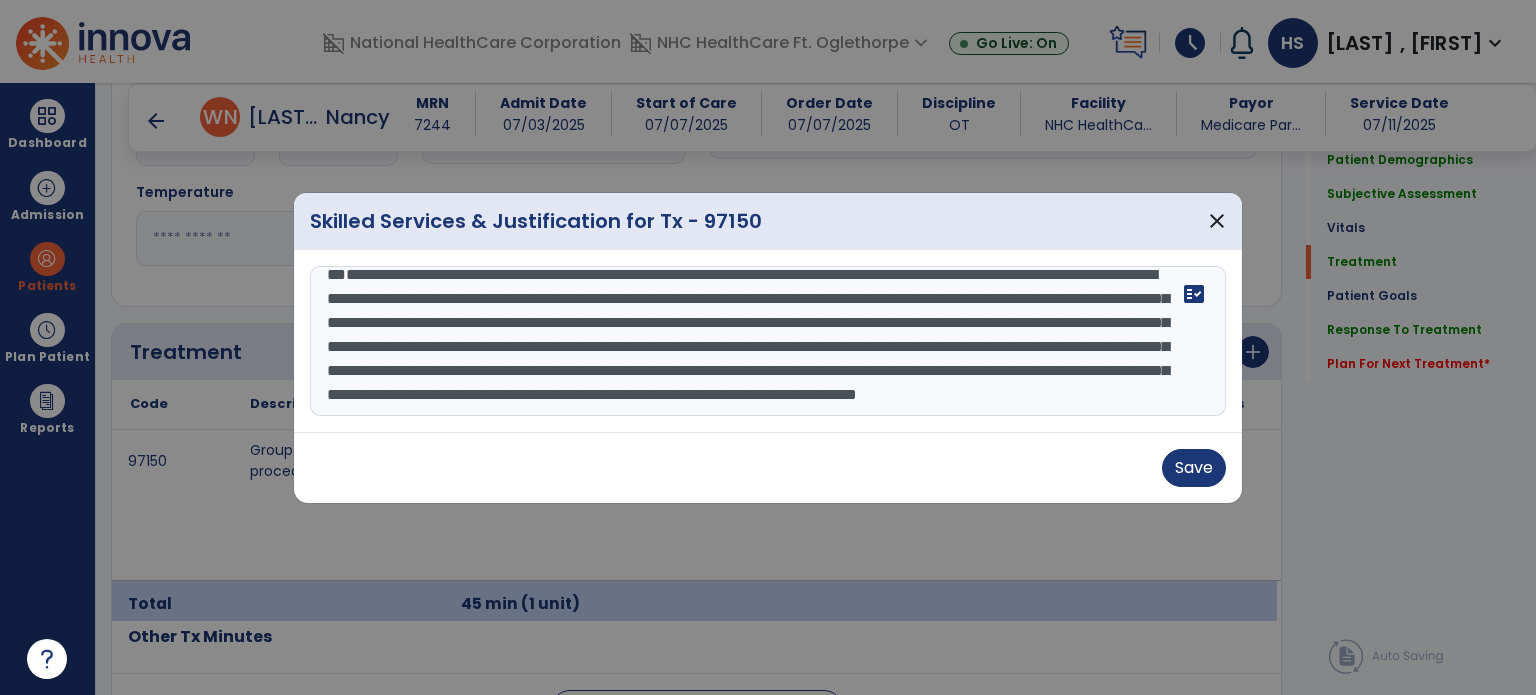 scroll, scrollTop: 120, scrollLeft: 0, axis: vertical 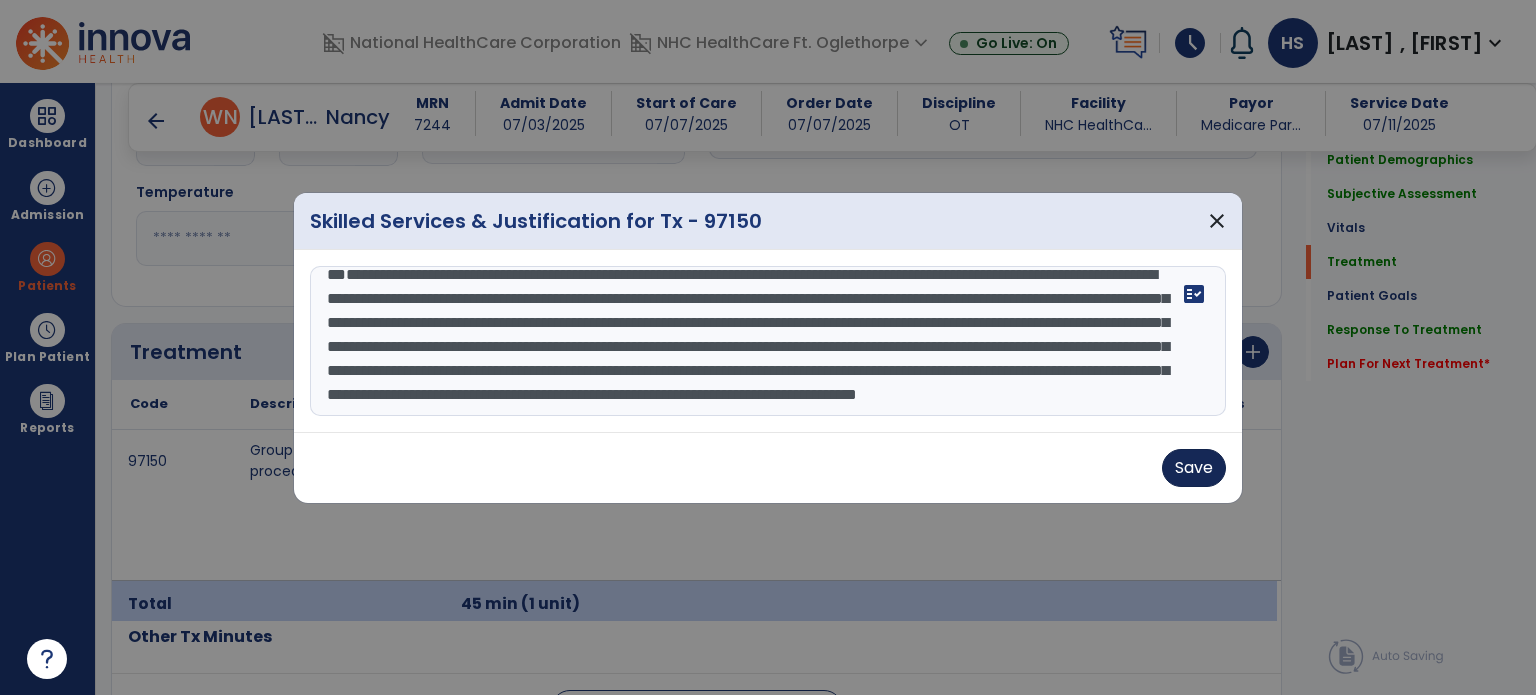 type on "**********" 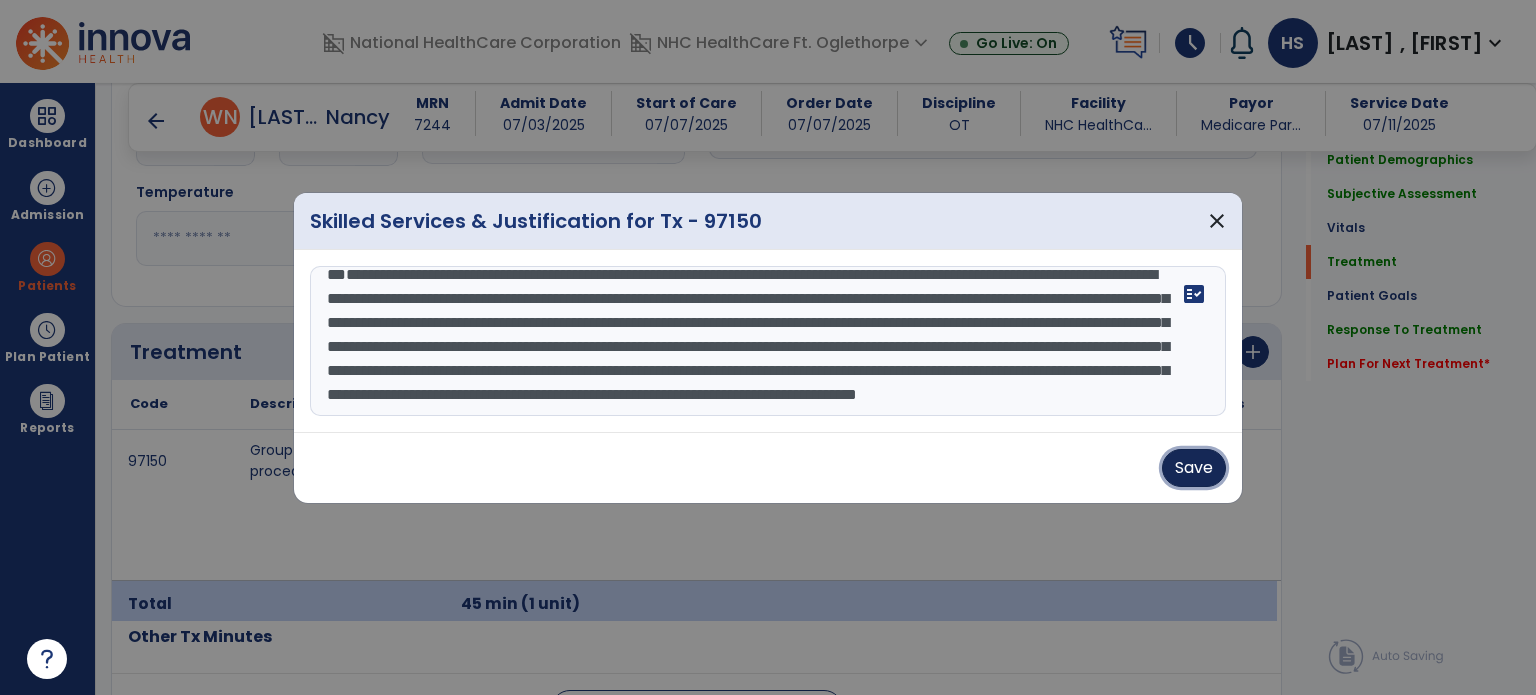 click on "Save" at bounding box center (1194, 468) 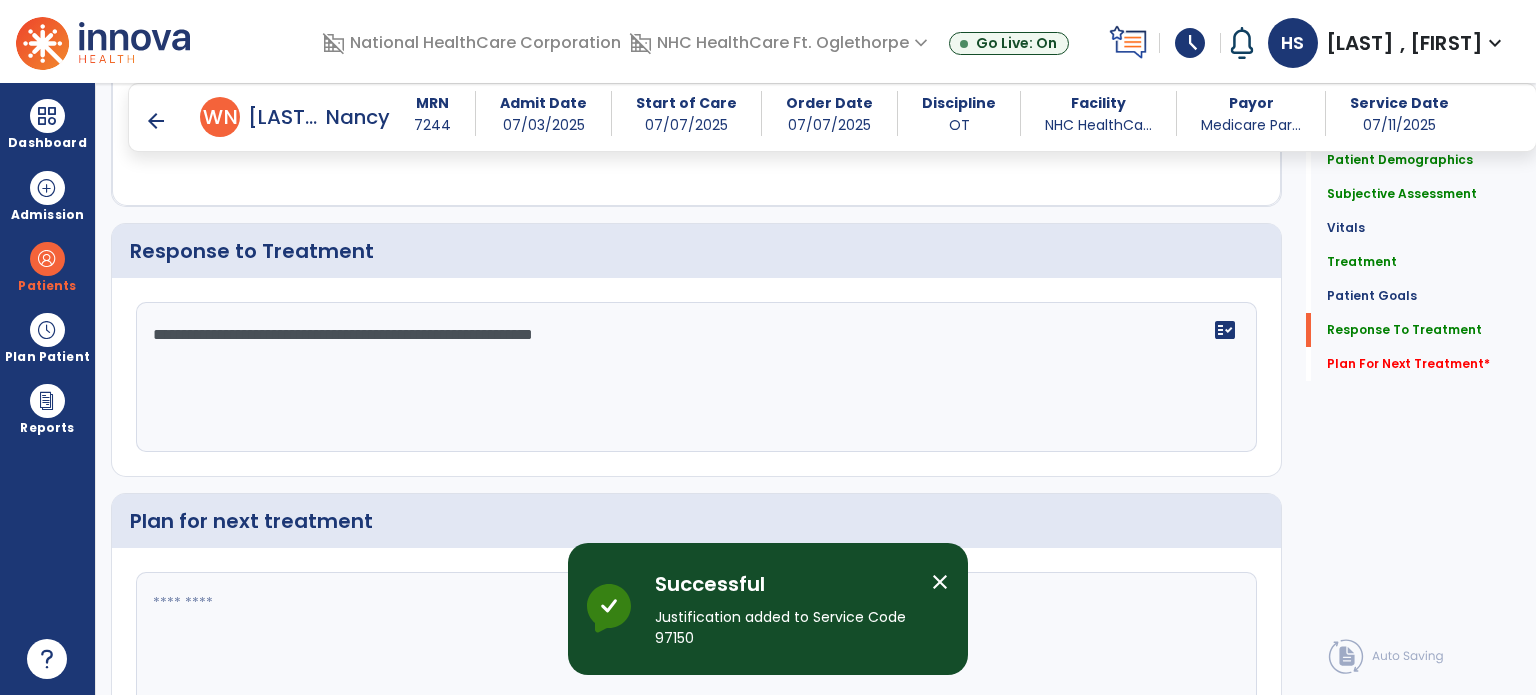 scroll, scrollTop: 3016, scrollLeft: 0, axis: vertical 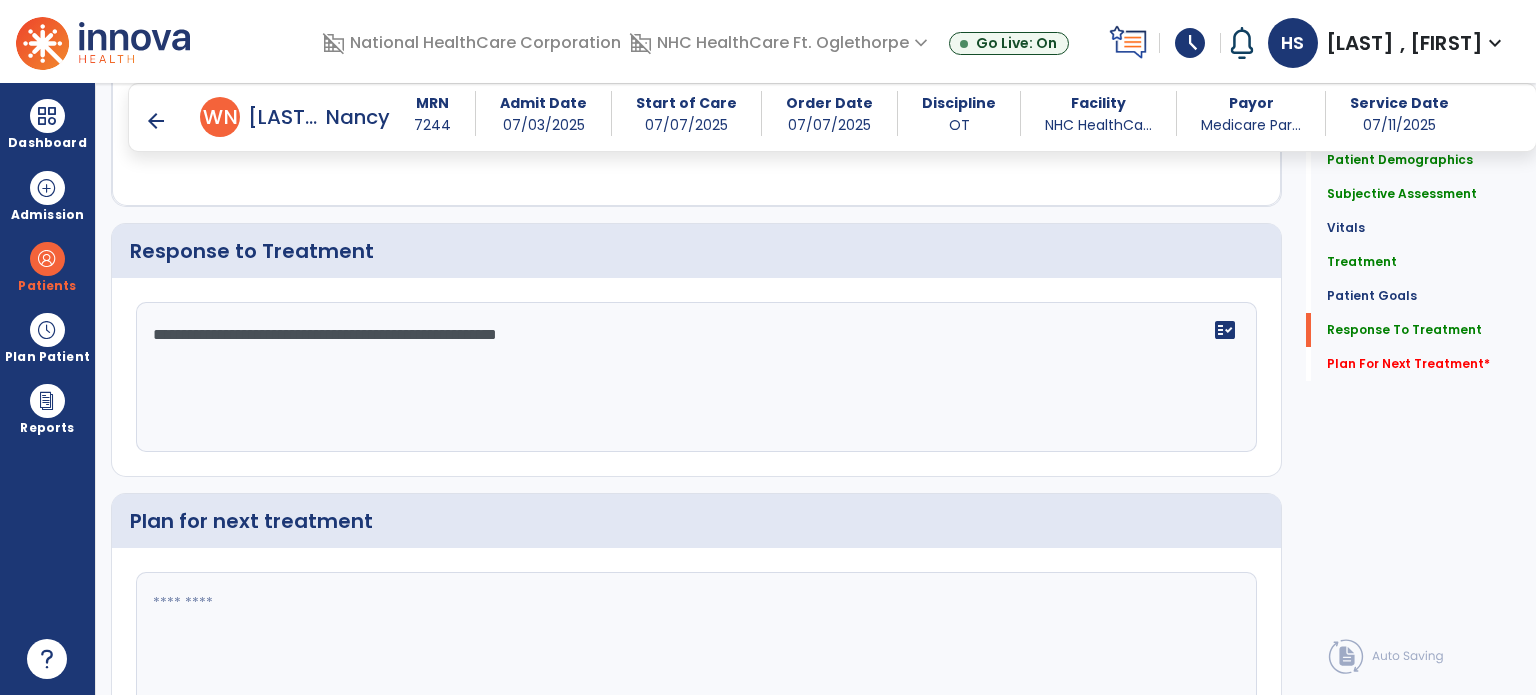 click on "**********" 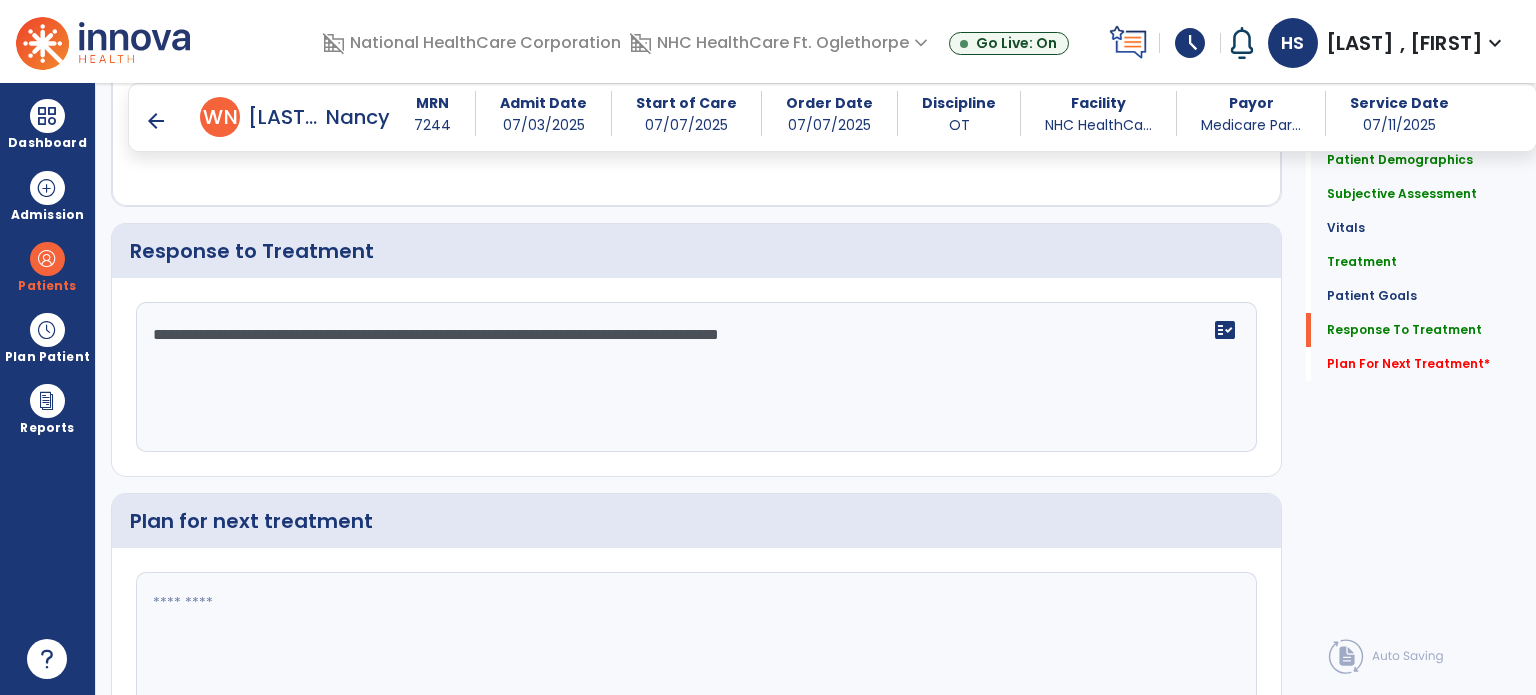 scroll, scrollTop: 3126, scrollLeft: 0, axis: vertical 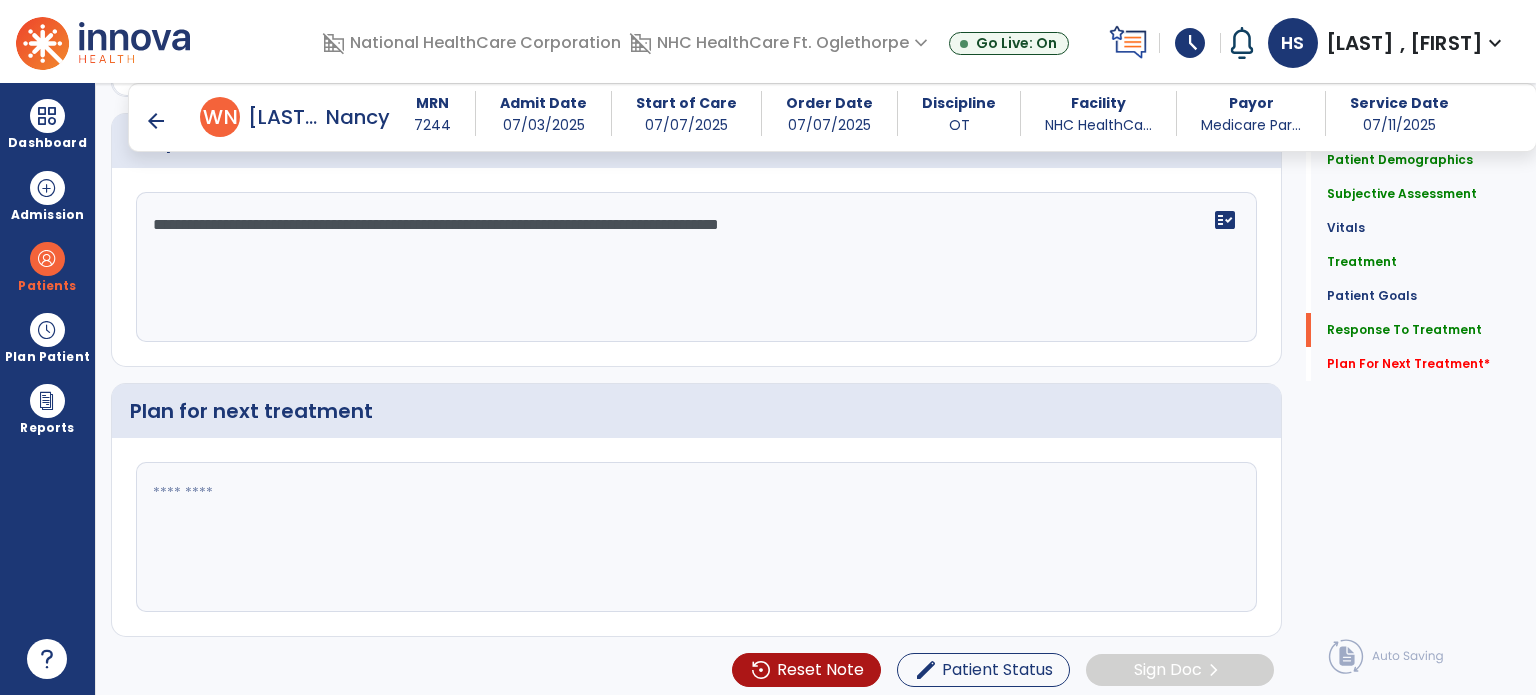 type on "**********" 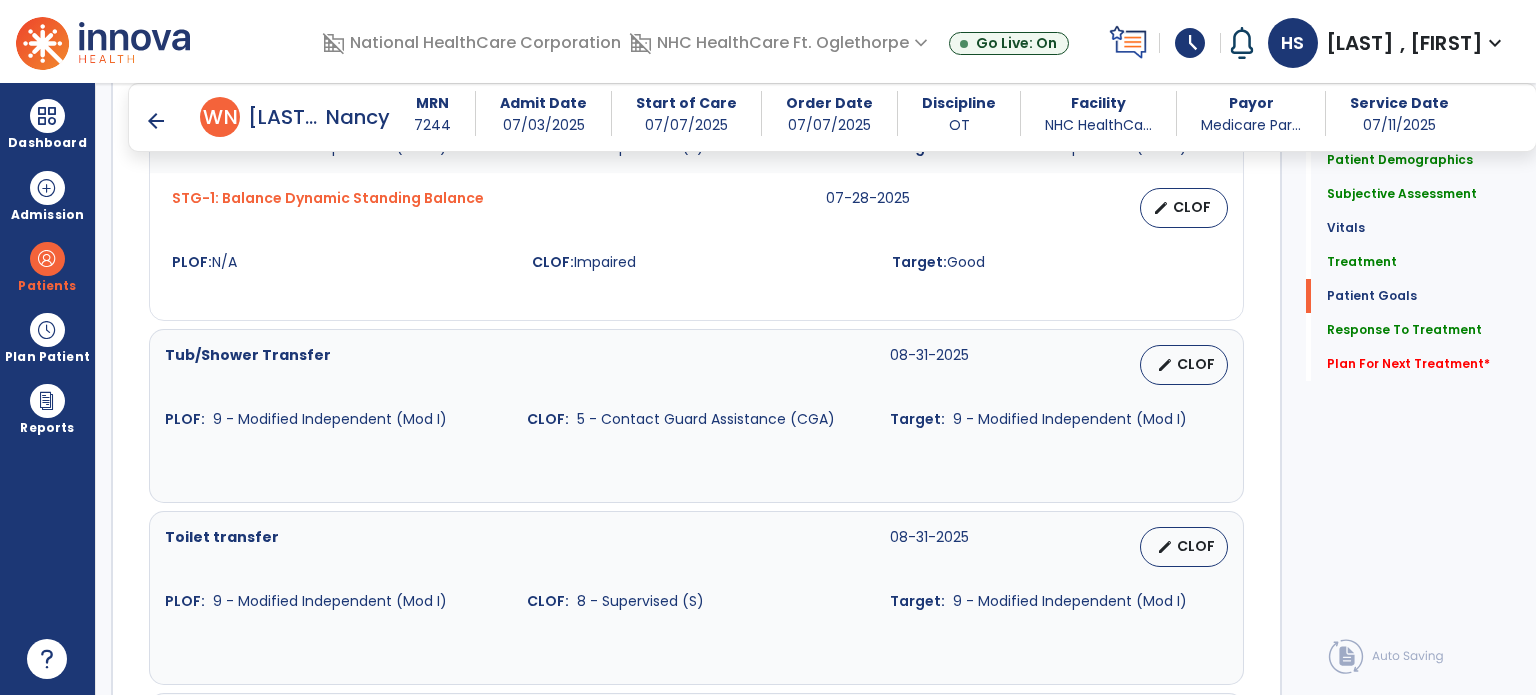 scroll, scrollTop: 1973, scrollLeft: 0, axis: vertical 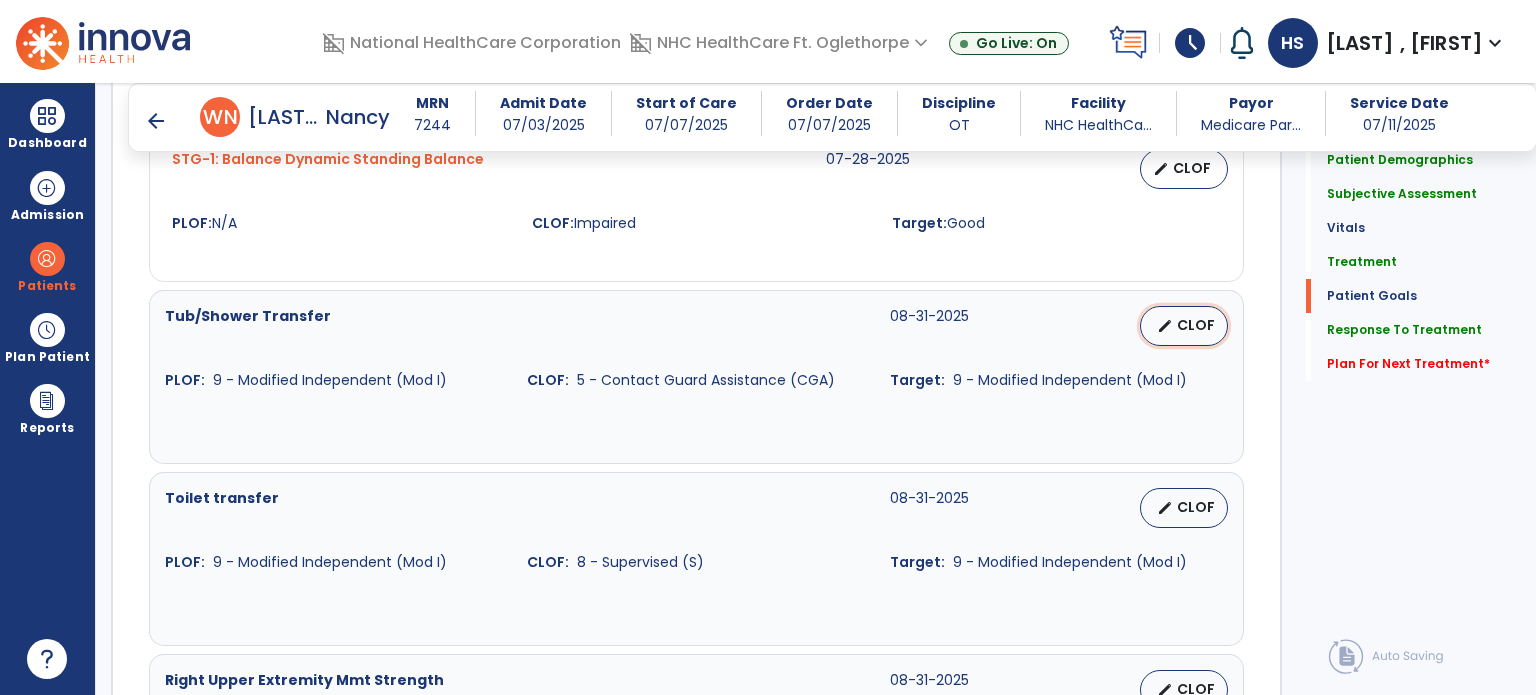click on "edit   CLOF" at bounding box center (1184, 326) 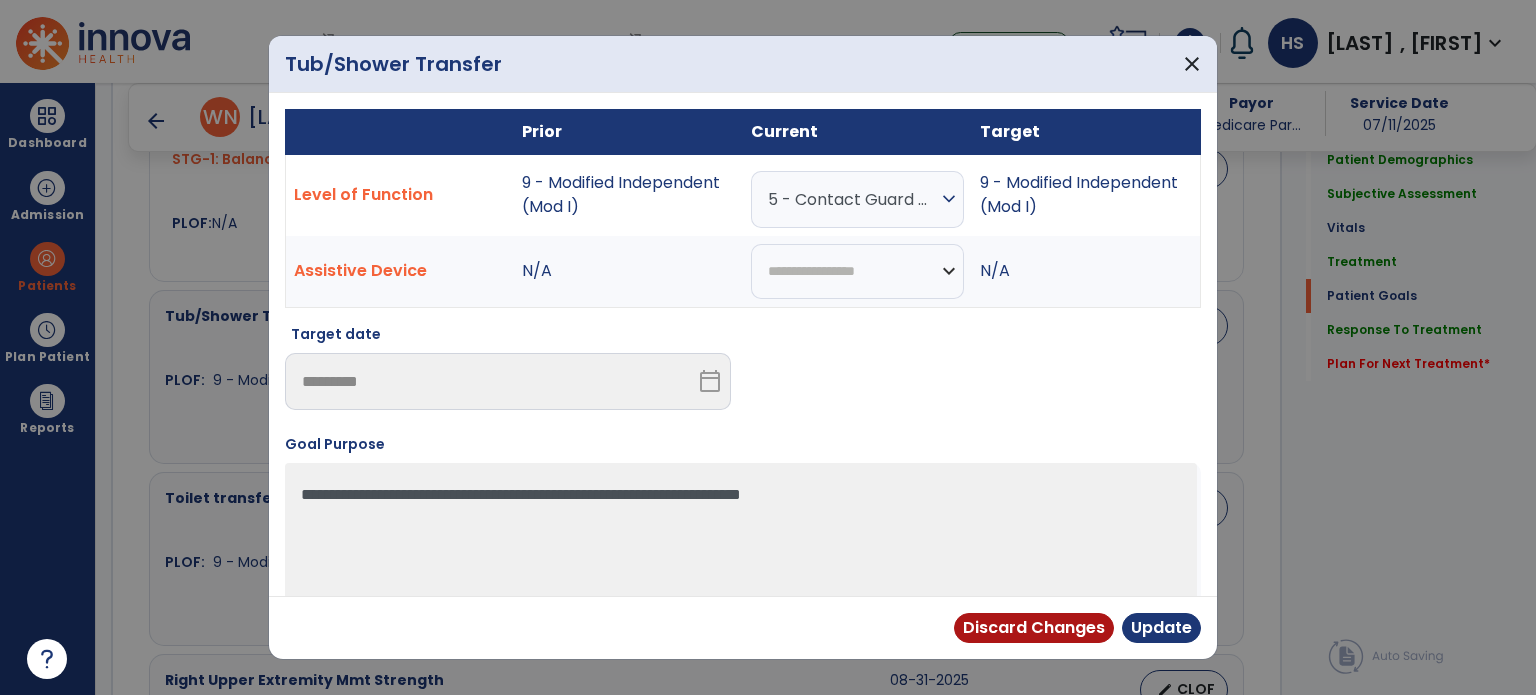 click on "5 - Contact Guard Assistance (CGA)" at bounding box center [852, 199] 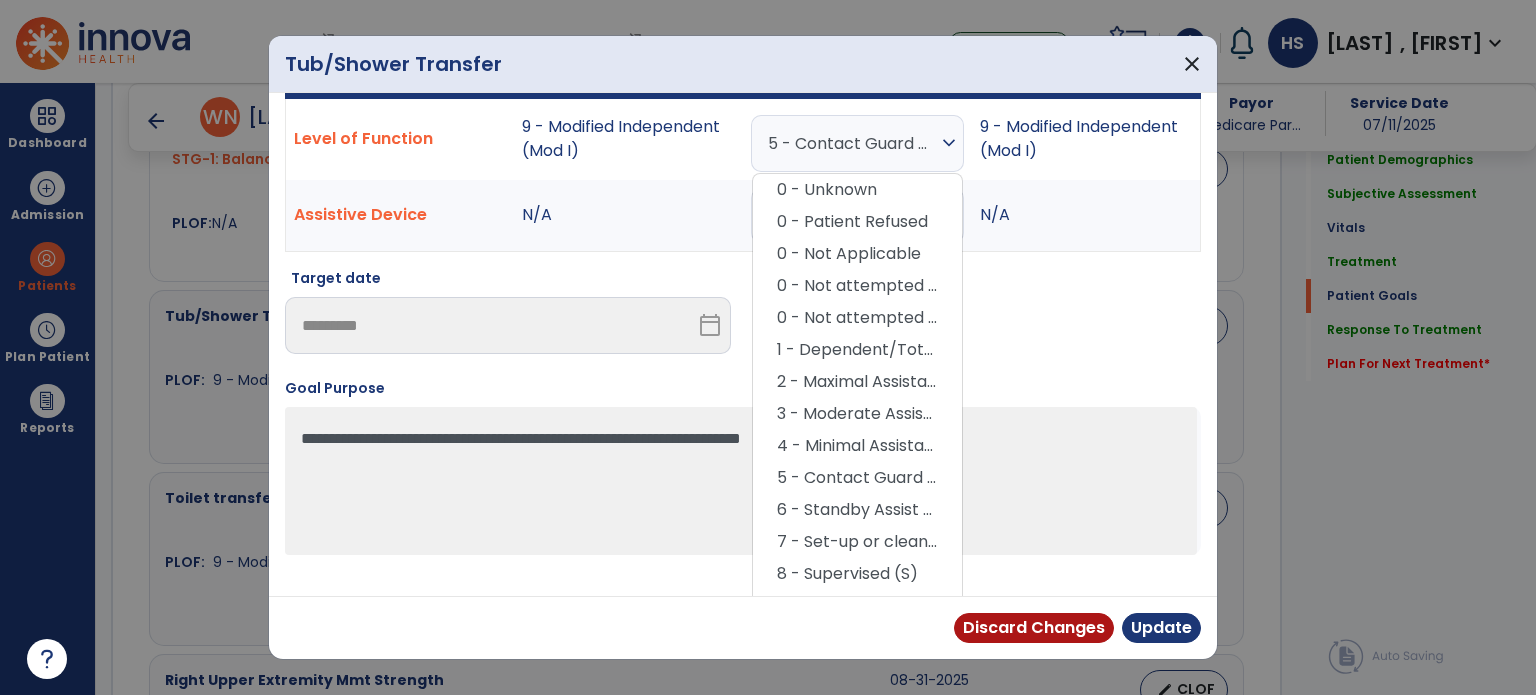 scroll, scrollTop: 87, scrollLeft: 0, axis: vertical 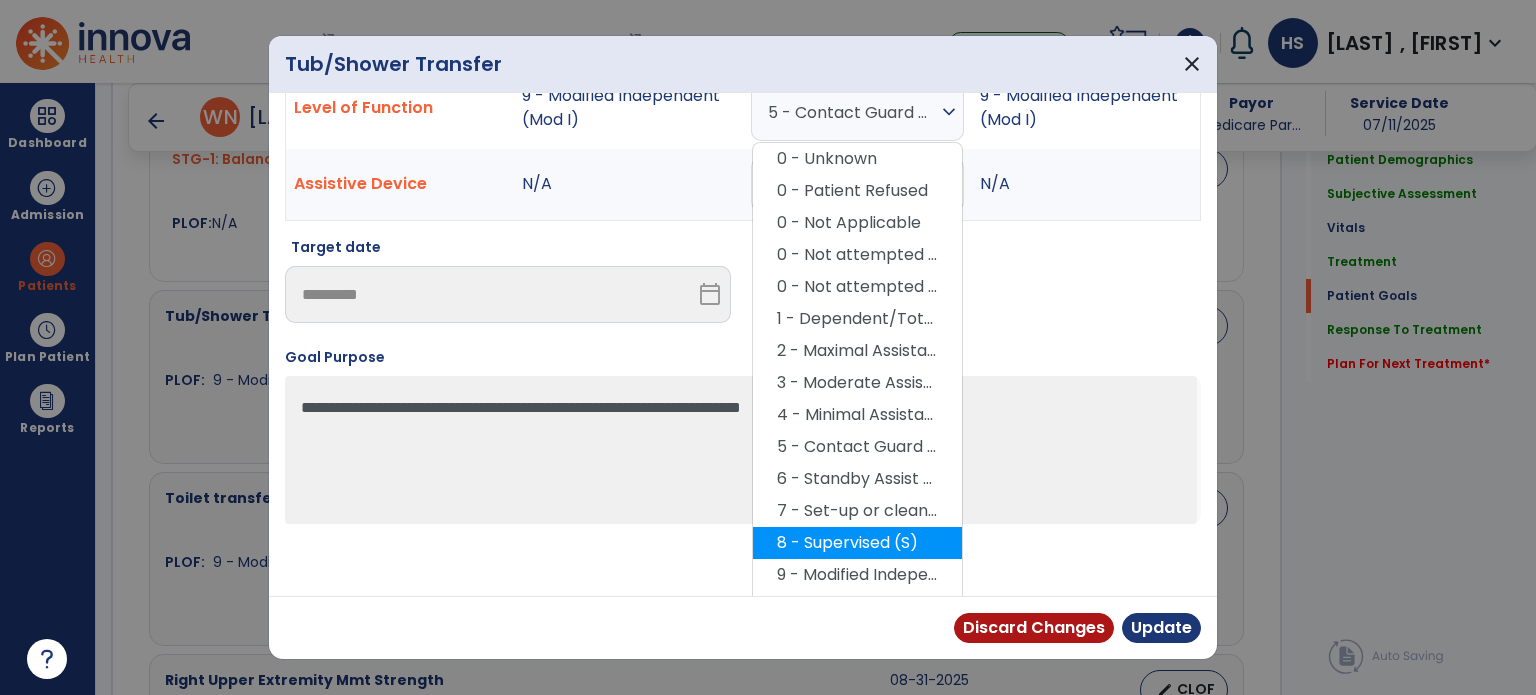 click on "8 - Supervised (S)" at bounding box center (857, 543) 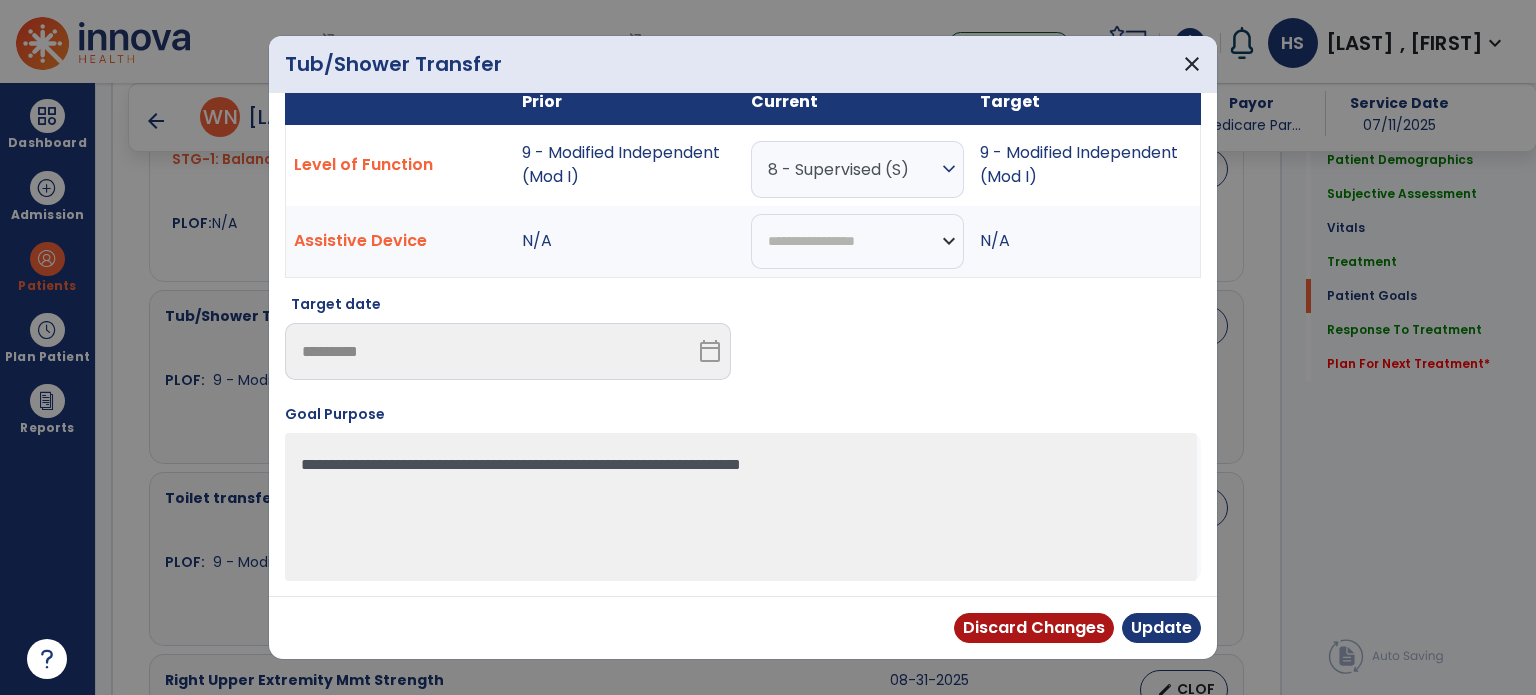 scroll, scrollTop: 28, scrollLeft: 0, axis: vertical 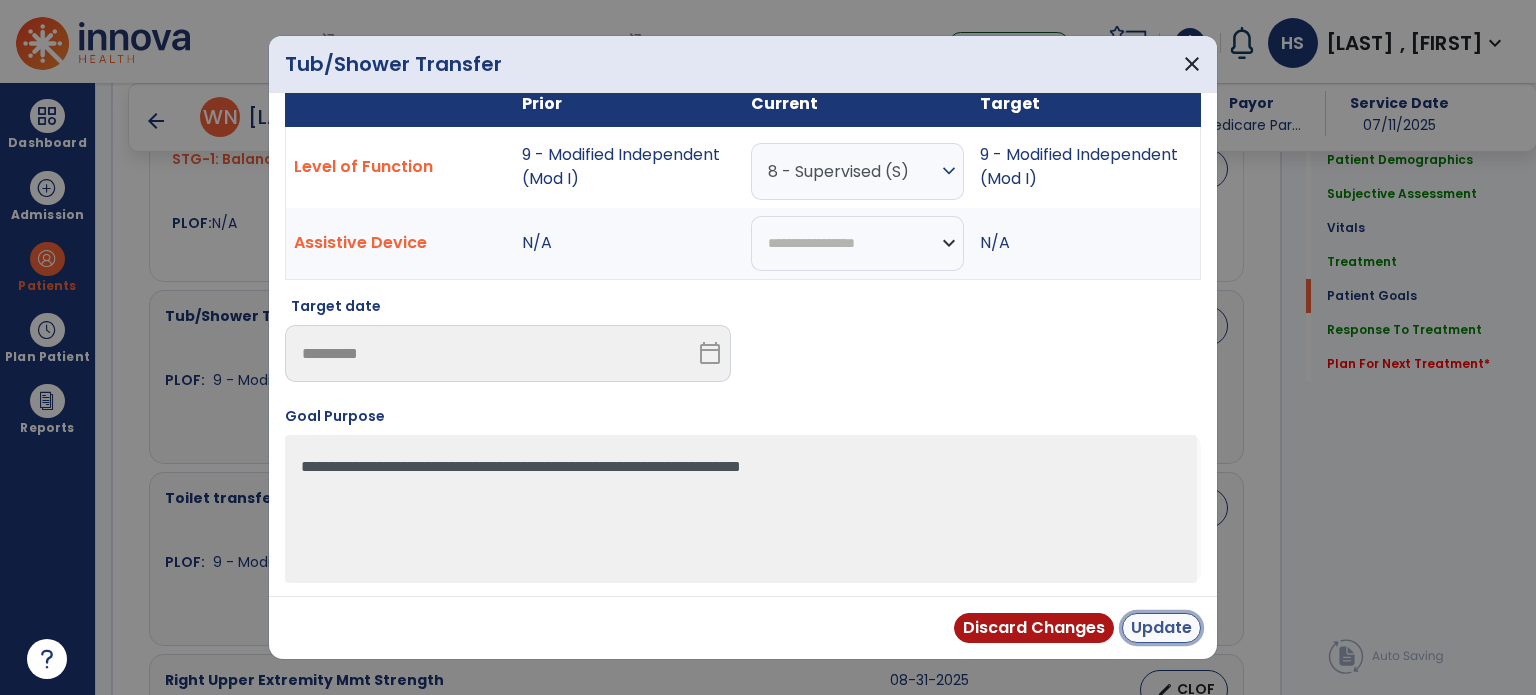 click on "Update" at bounding box center [1161, 628] 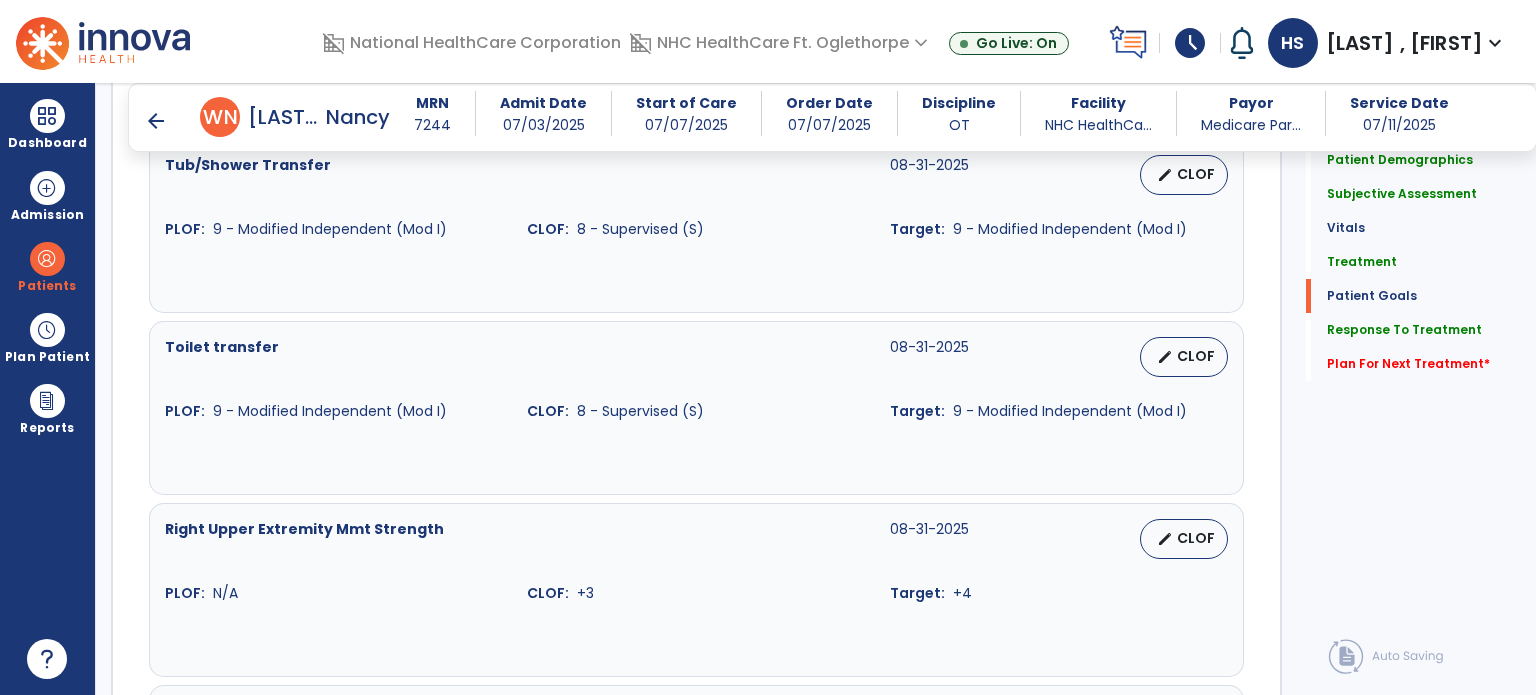 scroll, scrollTop: 2099, scrollLeft: 0, axis: vertical 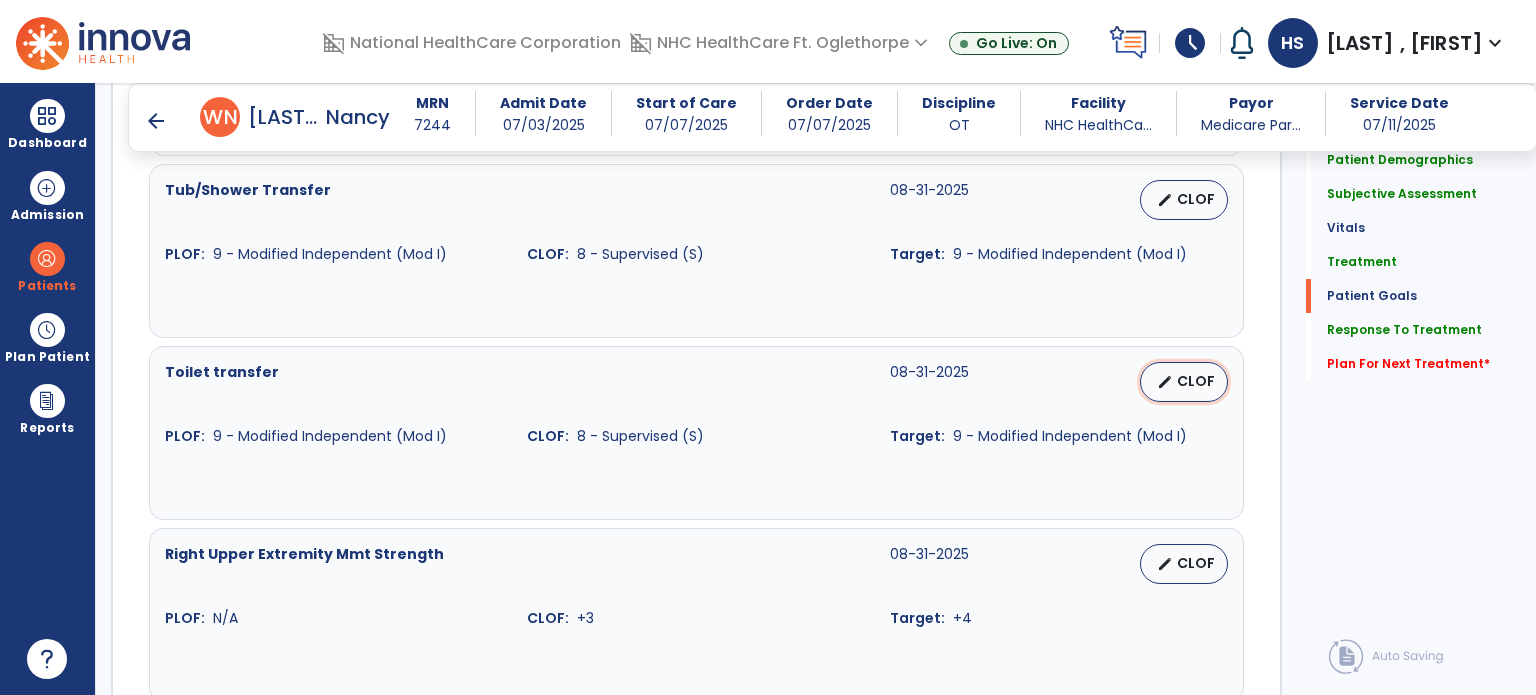 click on "CLOF" at bounding box center (1196, 381) 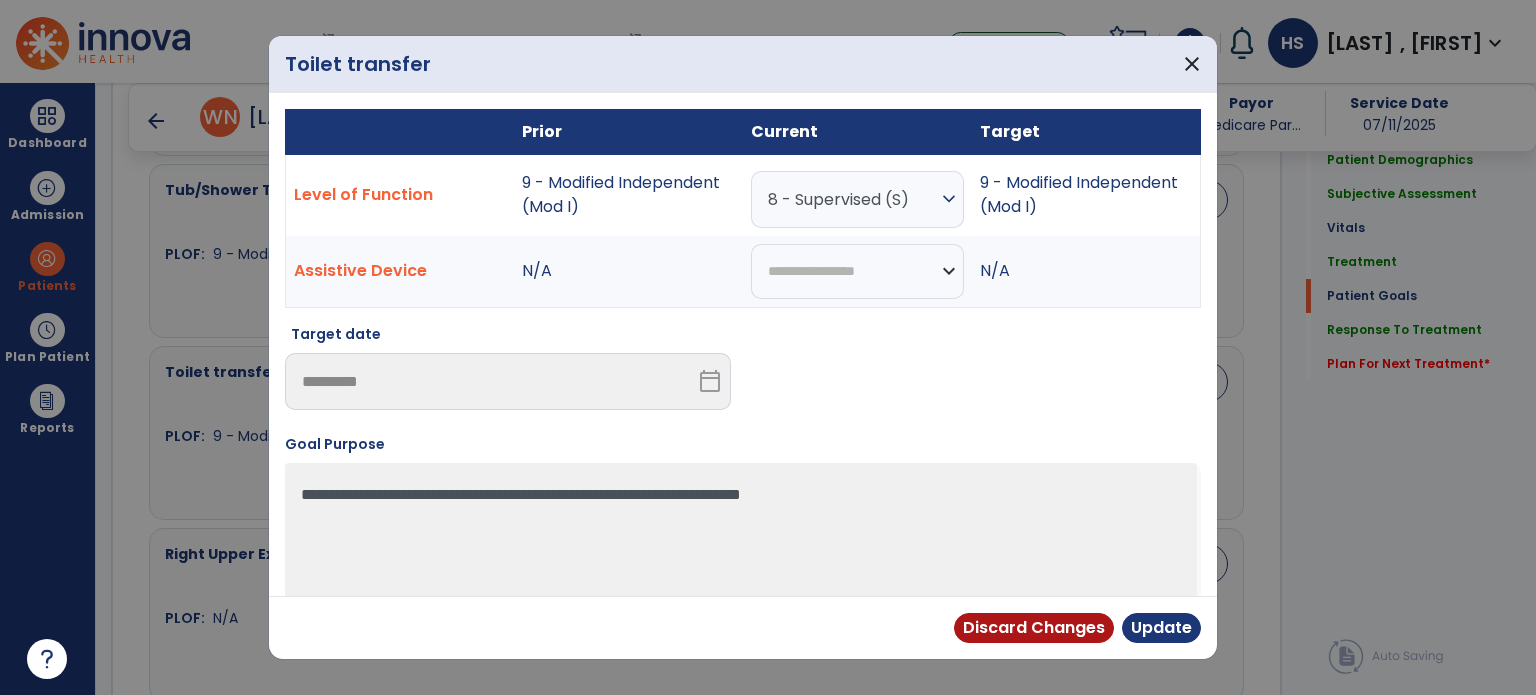 click on "8 - Supervised (S)" at bounding box center [852, 199] 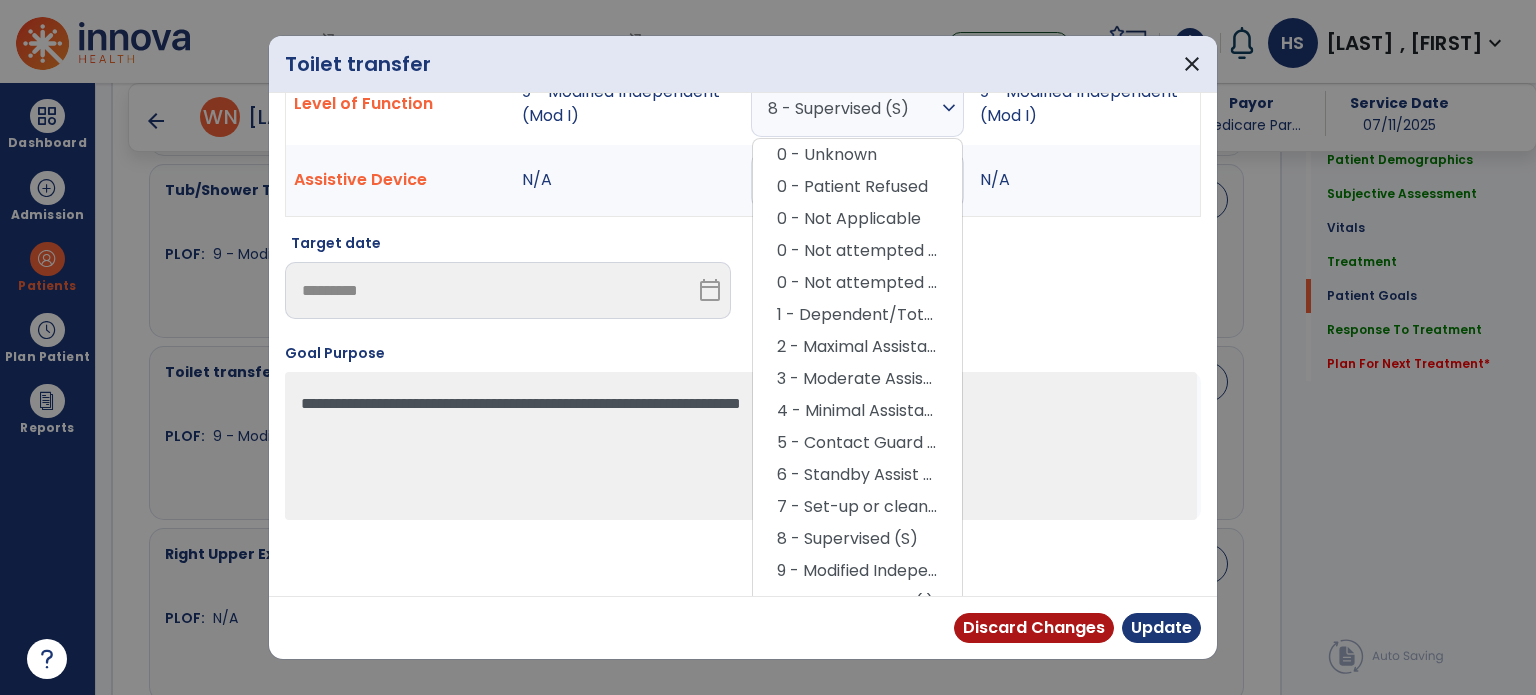 scroll, scrollTop: 112, scrollLeft: 0, axis: vertical 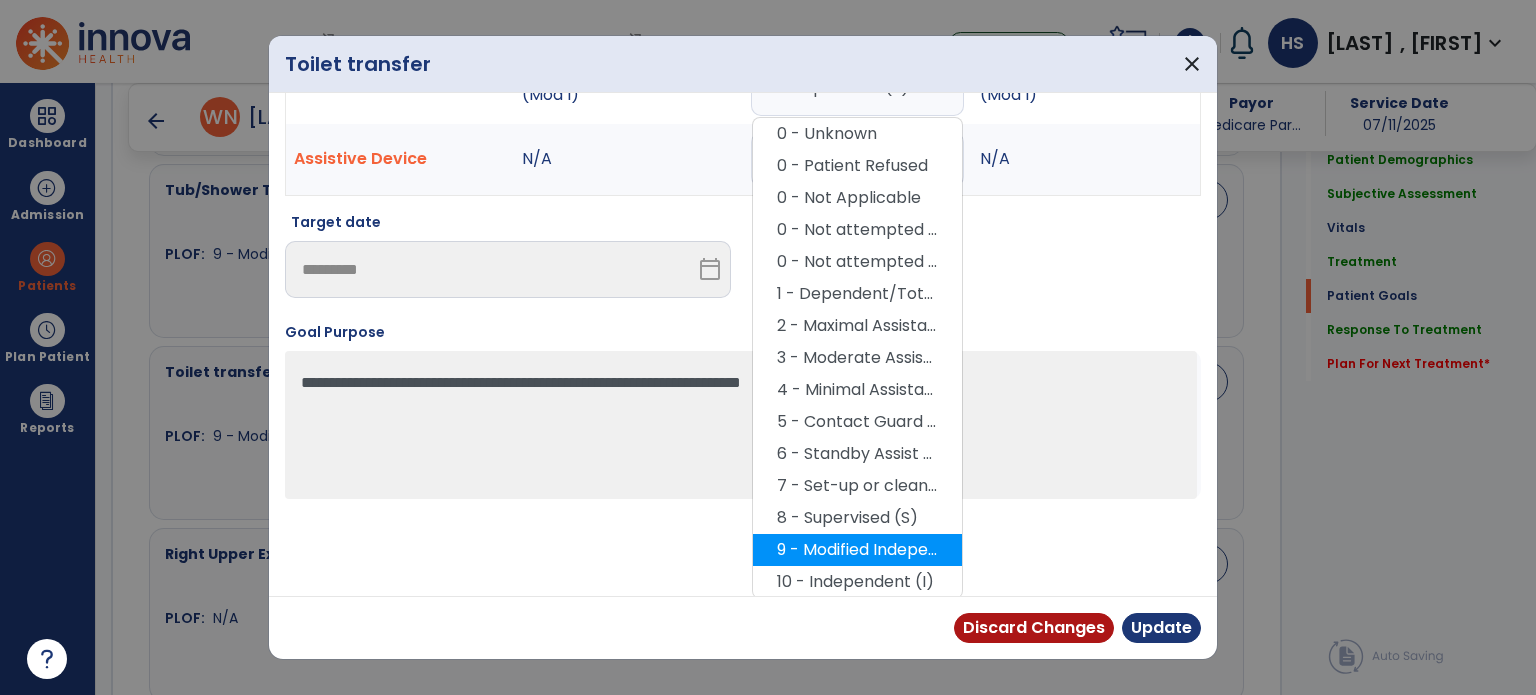 click on "9 - Modified Independent (Mod I)" at bounding box center [857, 550] 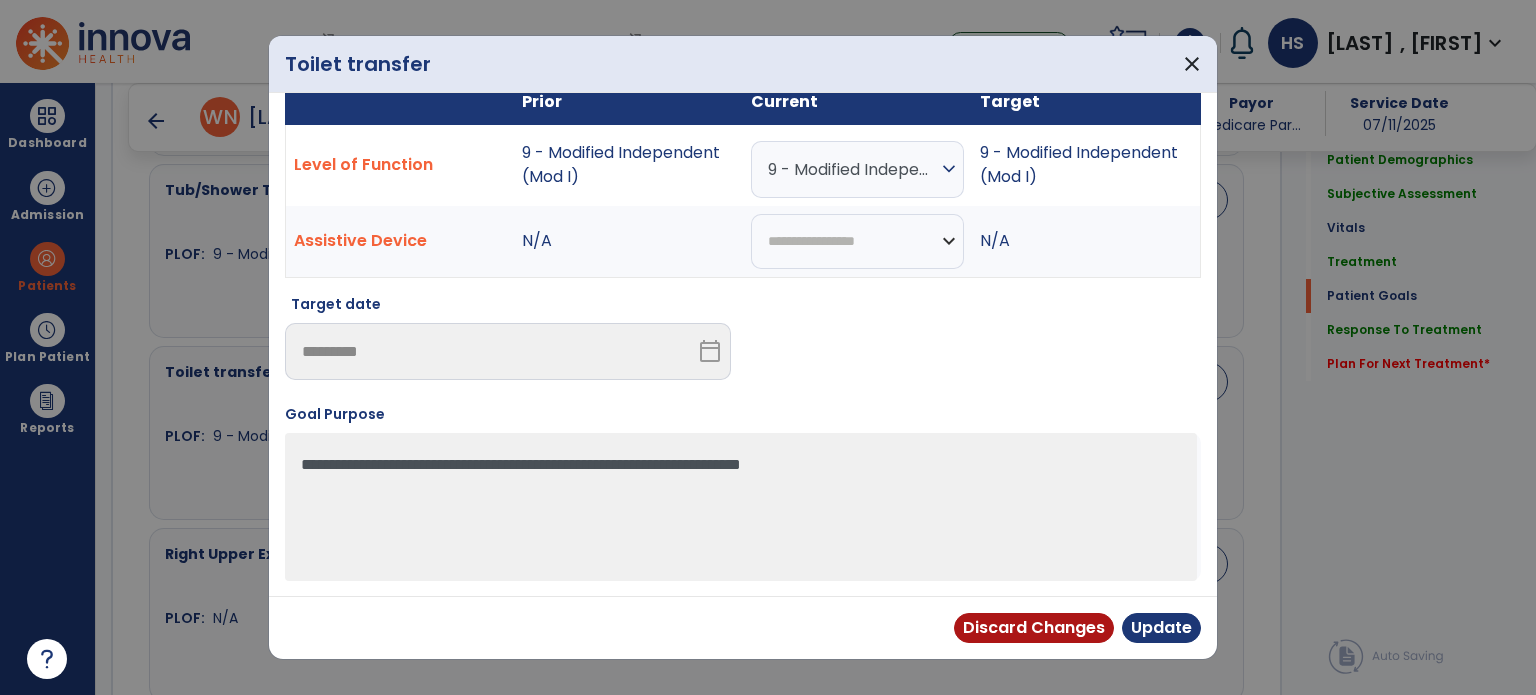 scroll, scrollTop: 28, scrollLeft: 0, axis: vertical 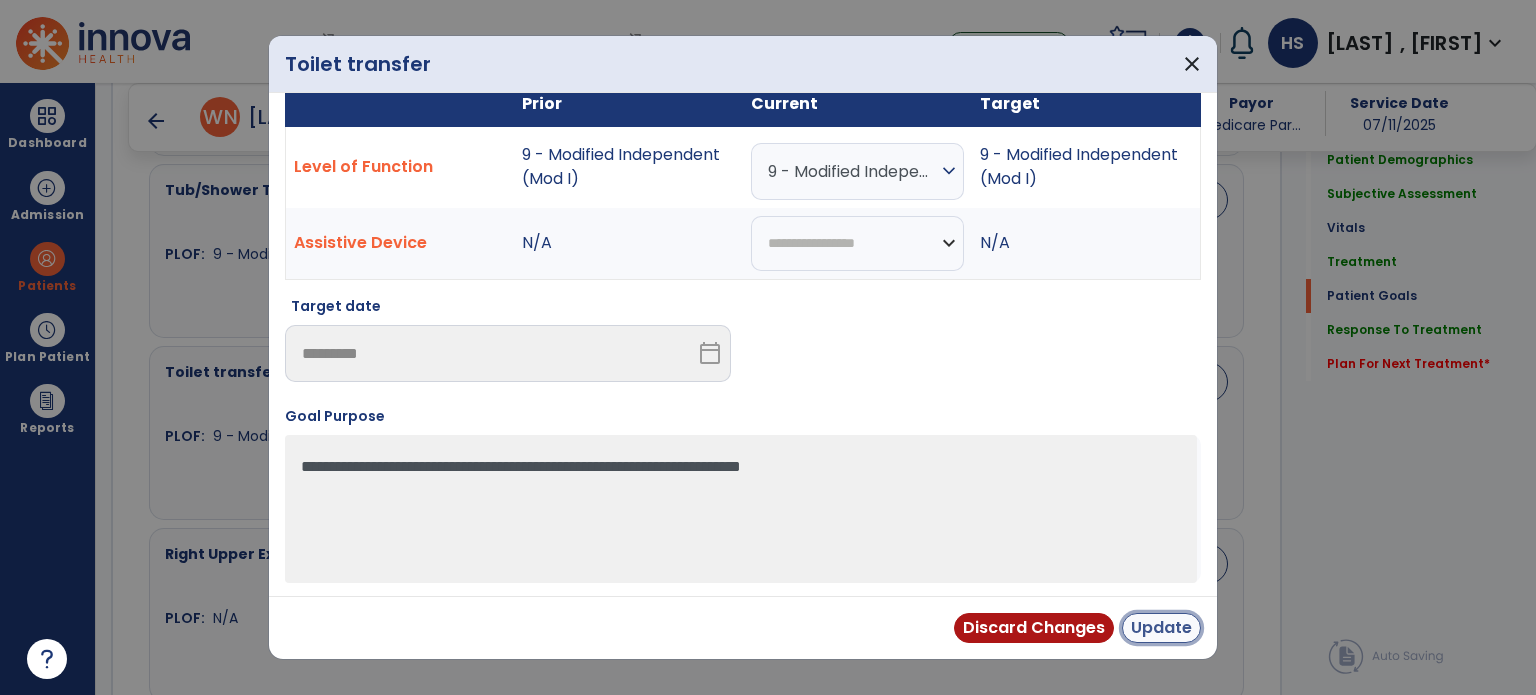 click on "Update" at bounding box center (1161, 628) 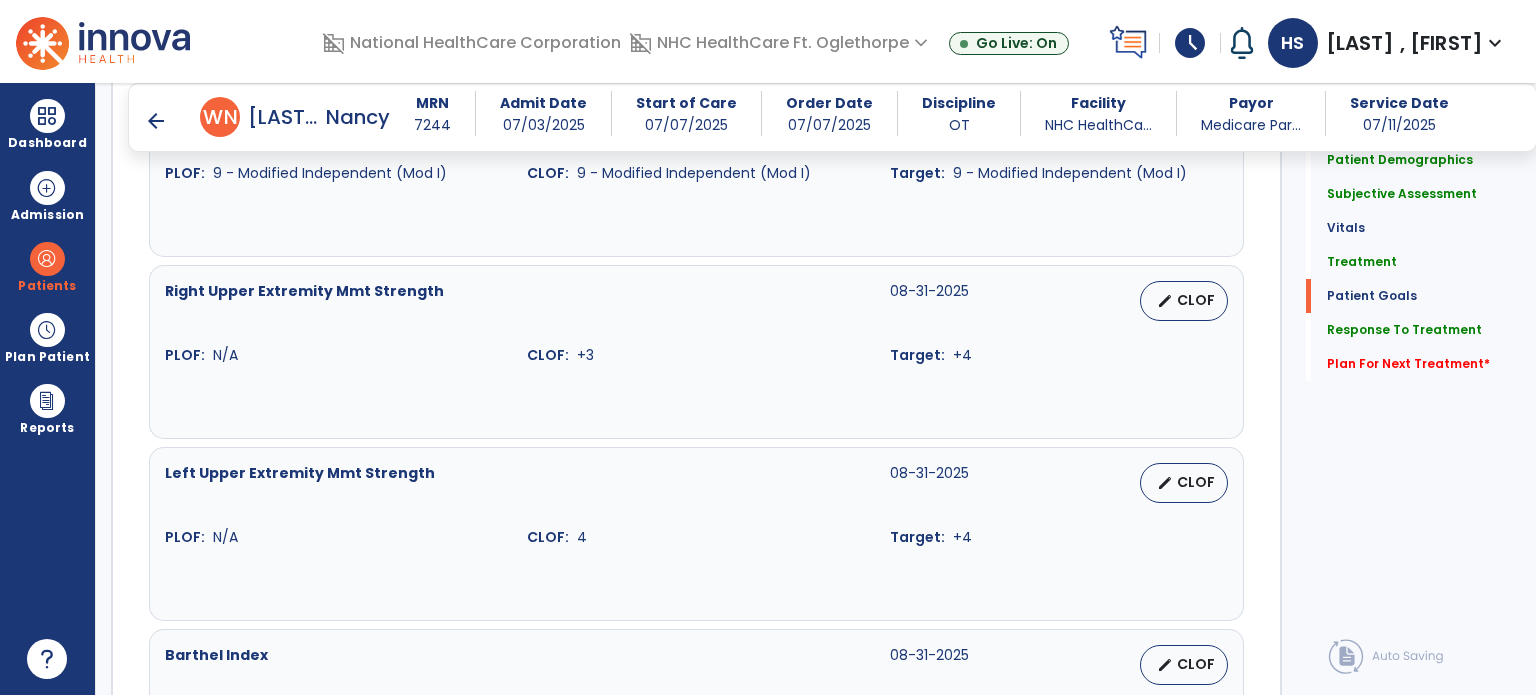 scroll, scrollTop: 2369, scrollLeft: 0, axis: vertical 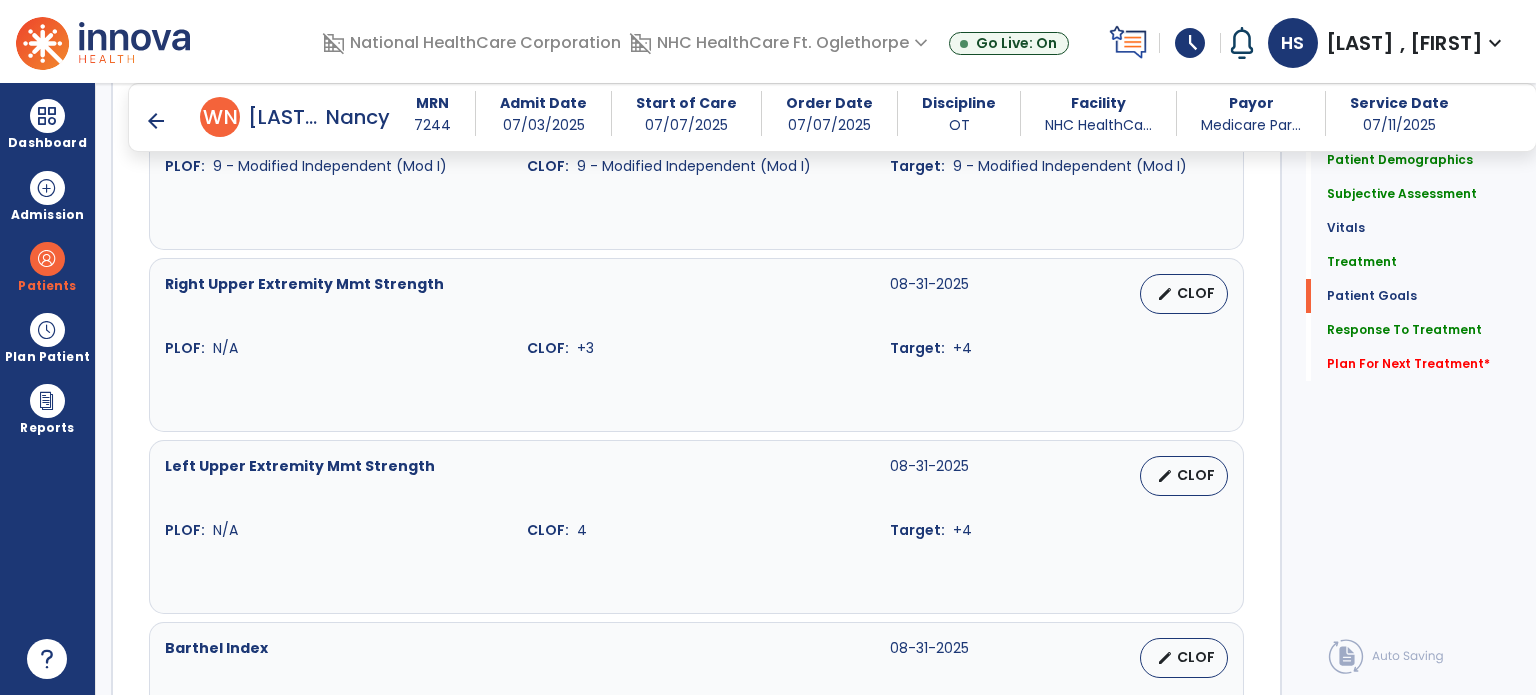 click on "CLOF" at bounding box center [1196, 293] 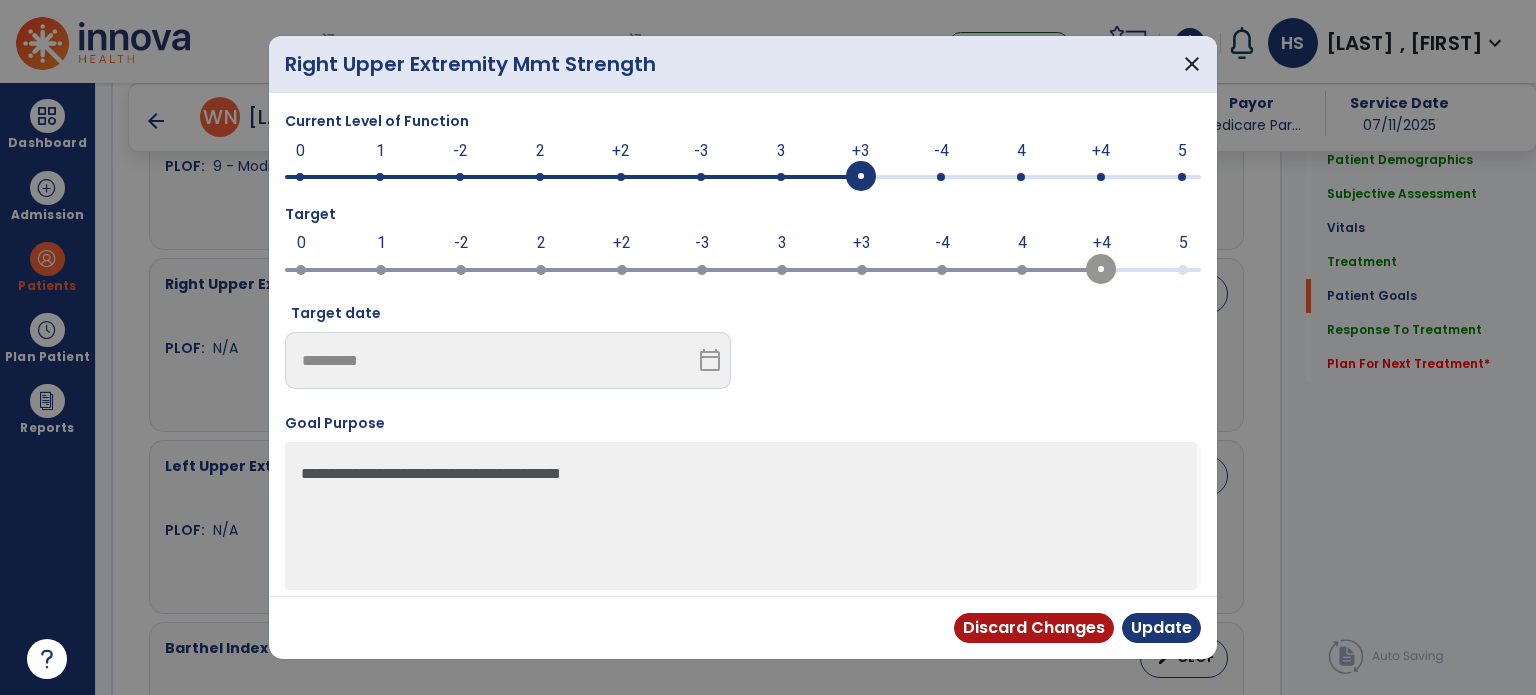 click at bounding box center (941, 177) 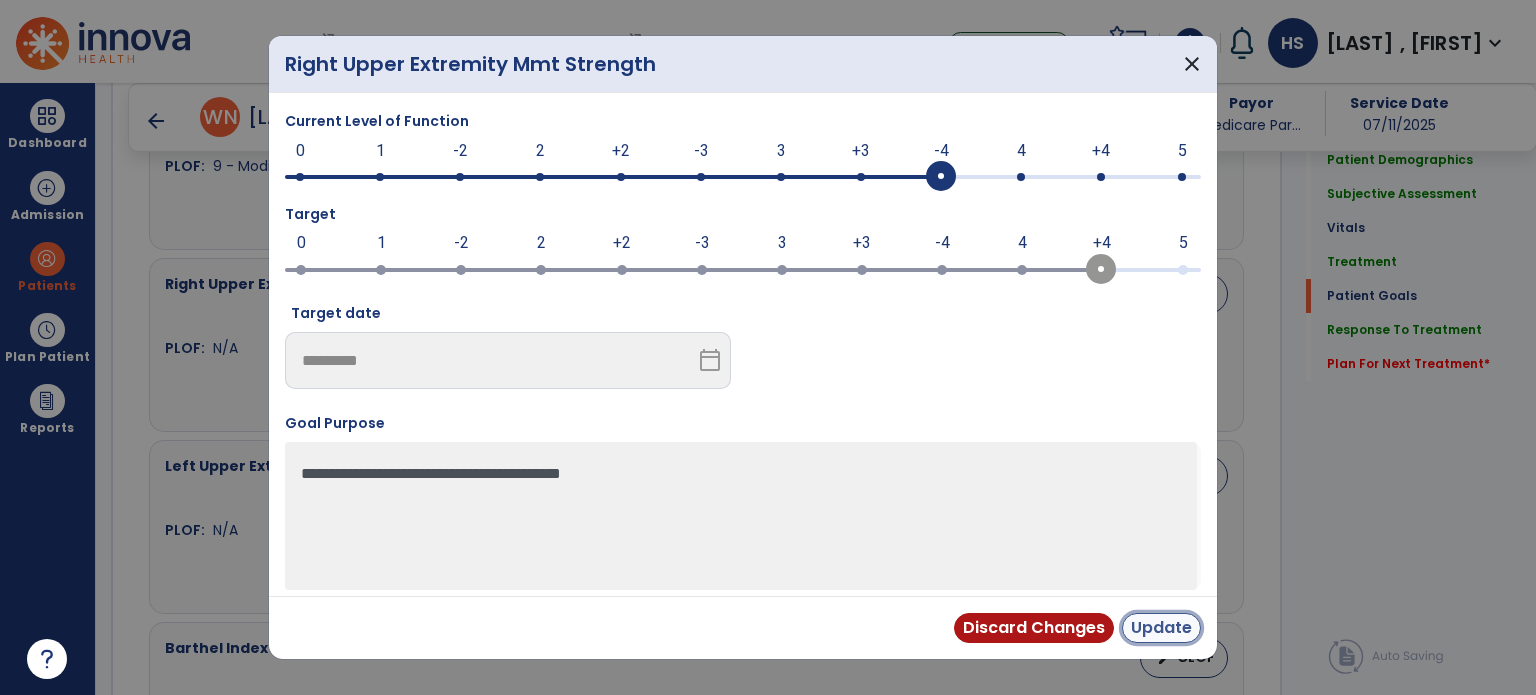 click on "Update" at bounding box center [1161, 628] 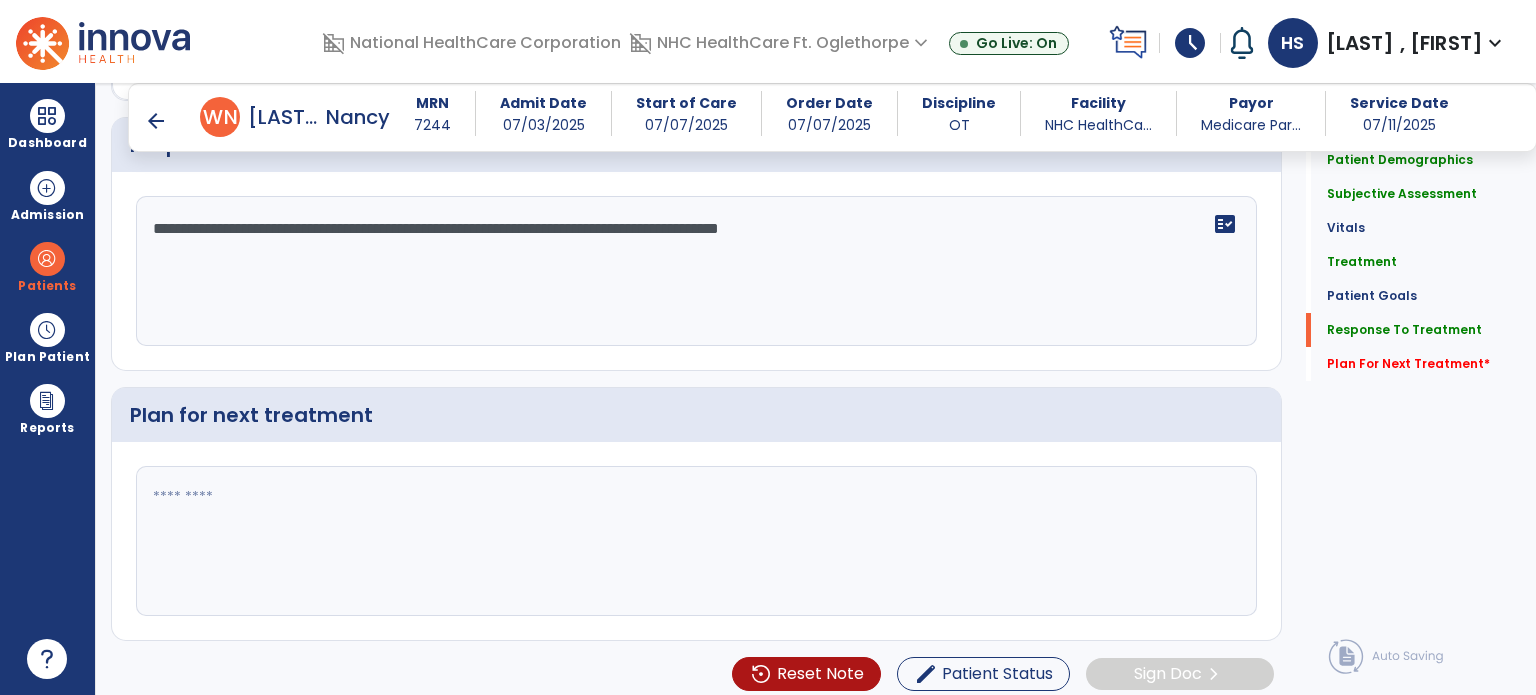 scroll, scrollTop: 3126, scrollLeft: 0, axis: vertical 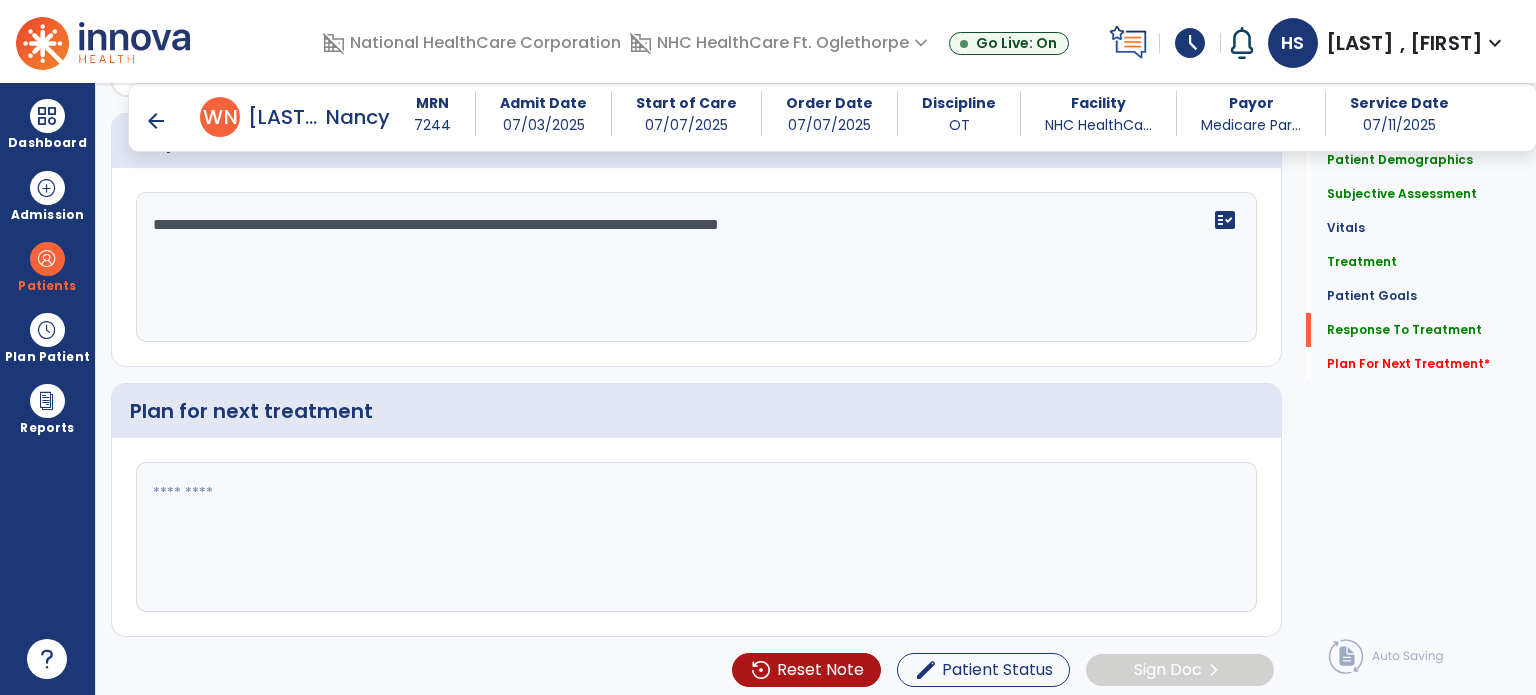 click 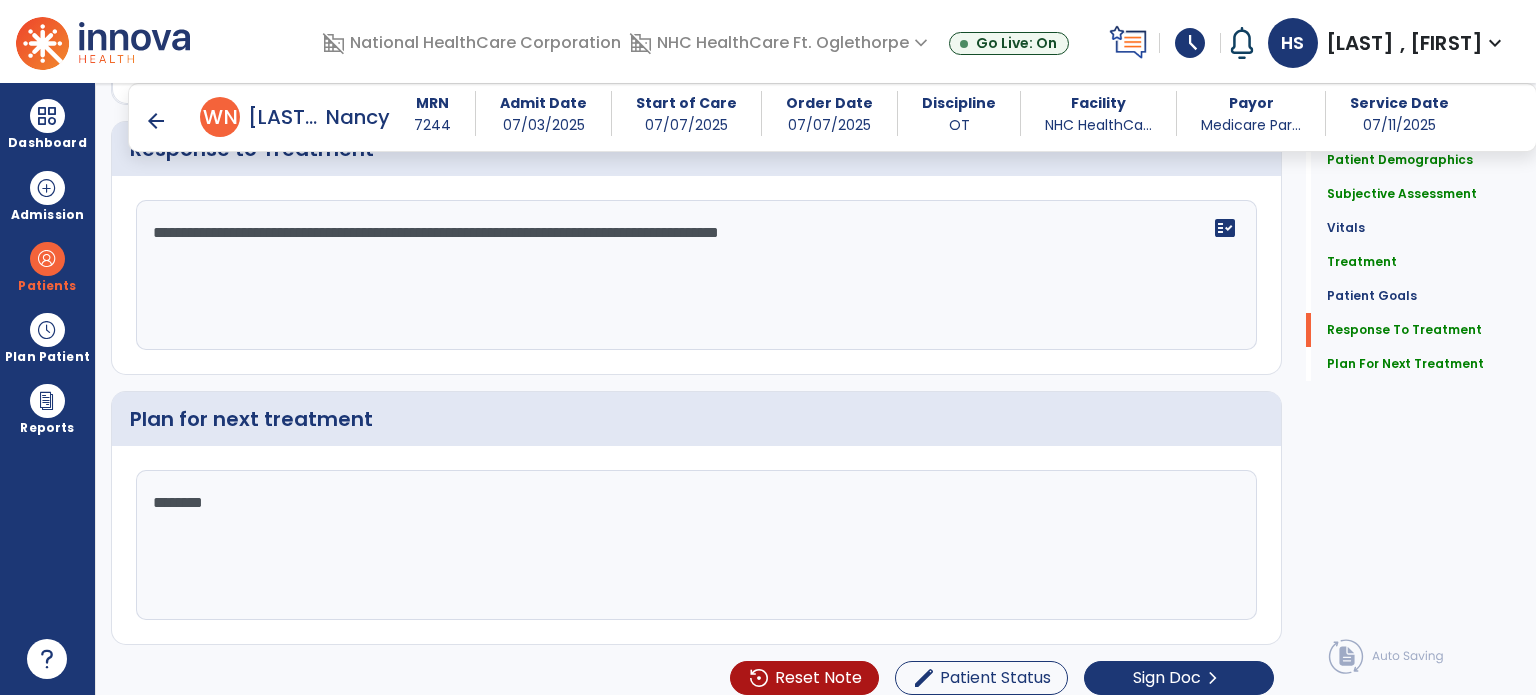 scroll, scrollTop: 3126, scrollLeft: 0, axis: vertical 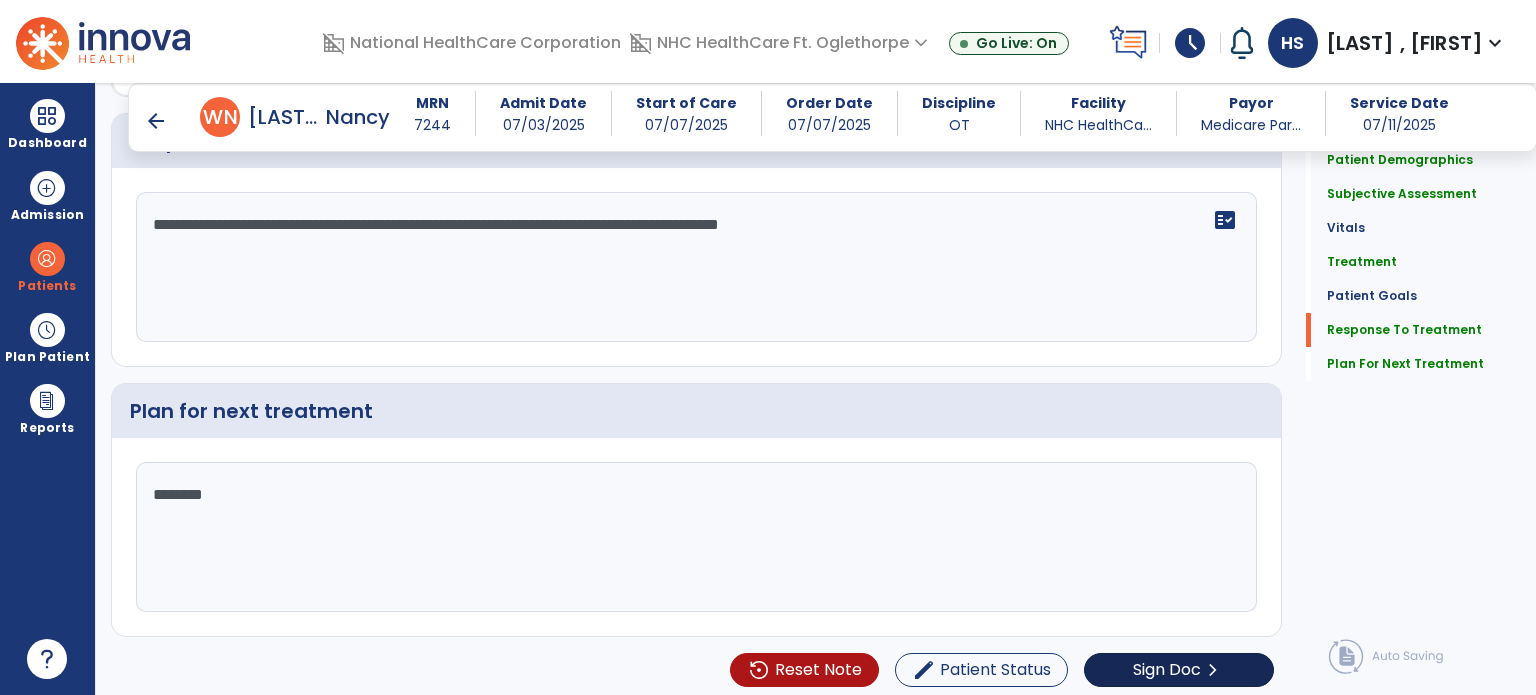 type on "*******" 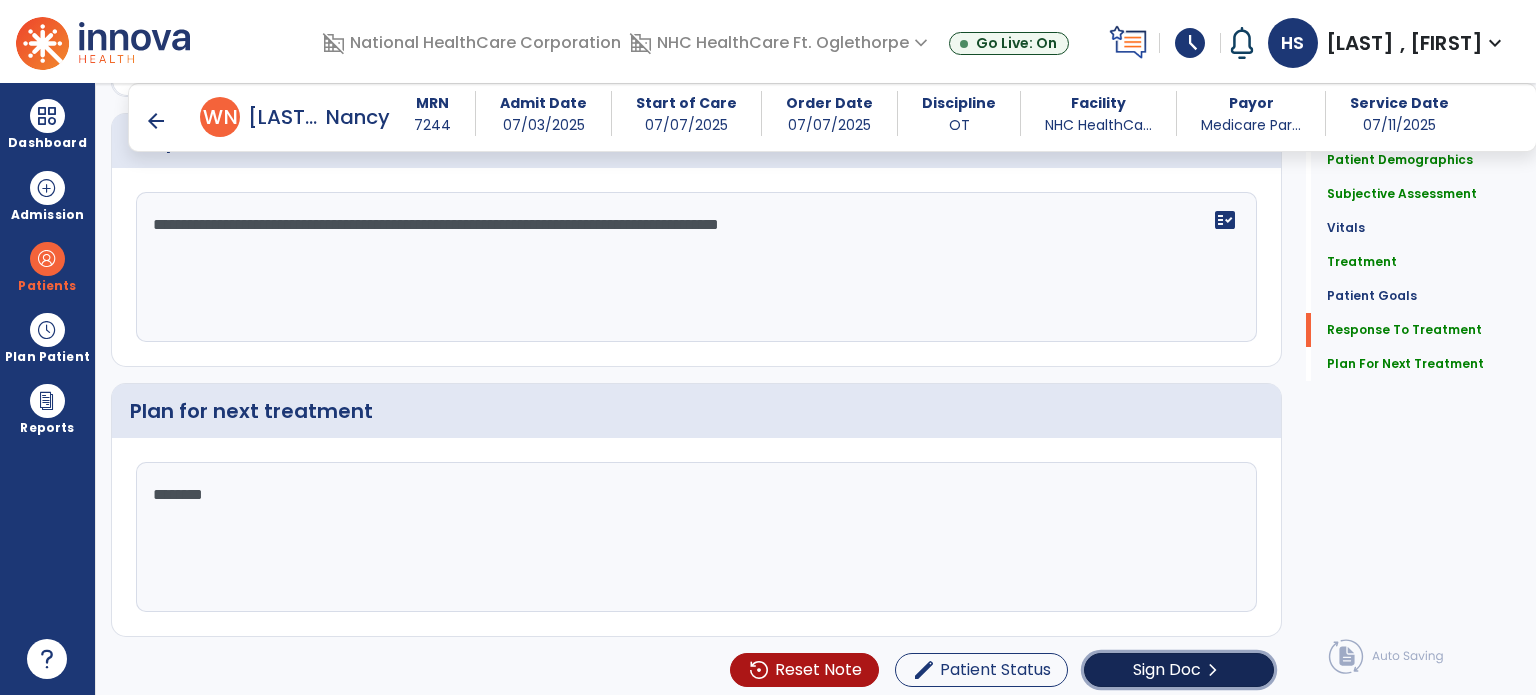 click on "Sign Doc  chevron_right" 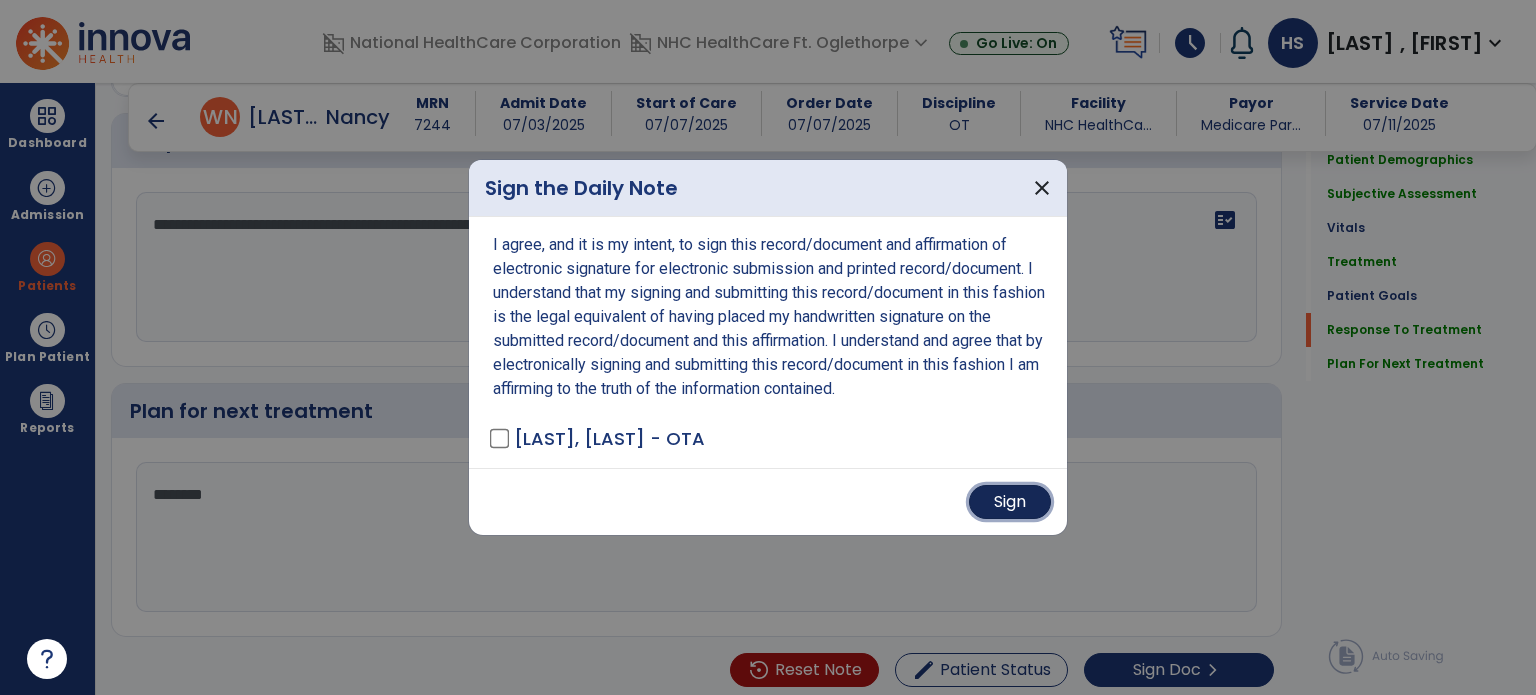 click on "Sign" at bounding box center [1010, 502] 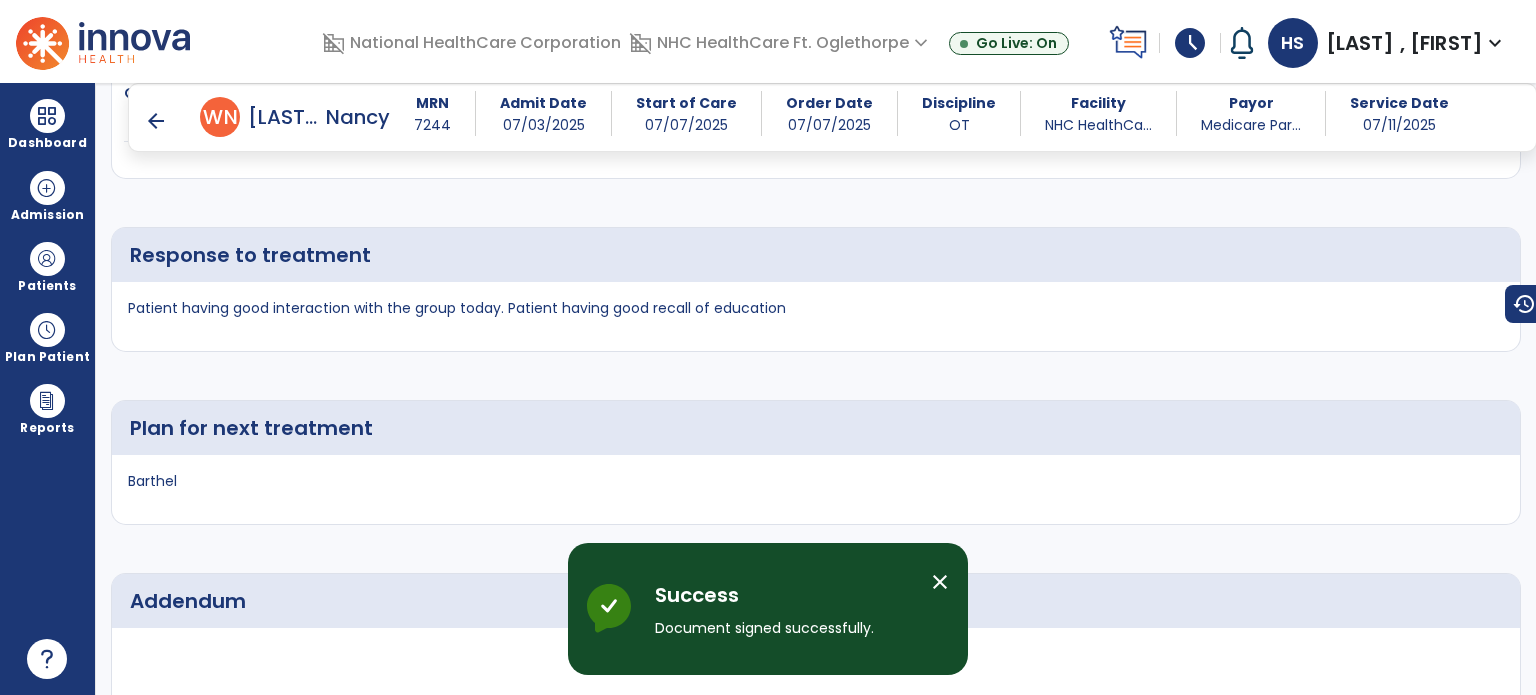 scroll, scrollTop: 4341, scrollLeft: 0, axis: vertical 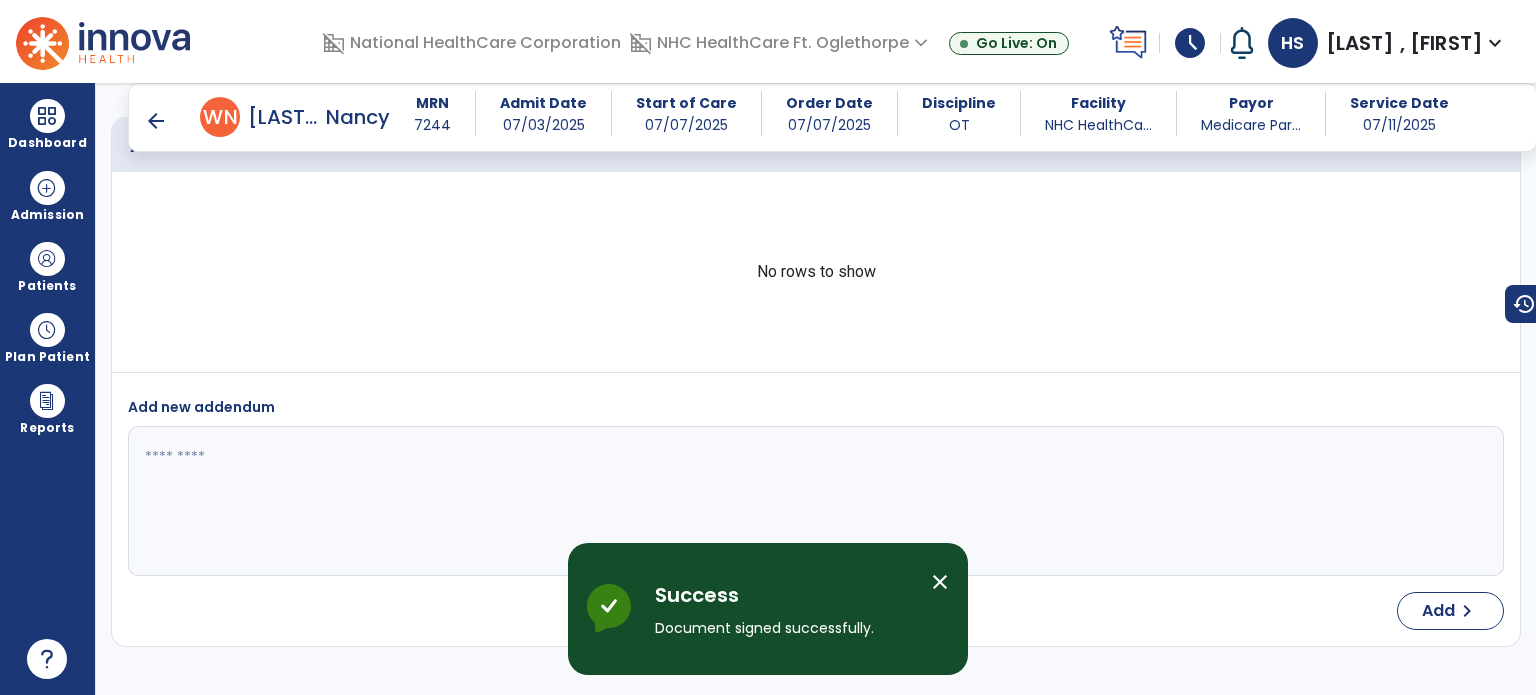 click on "arrow_back" at bounding box center (156, 121) 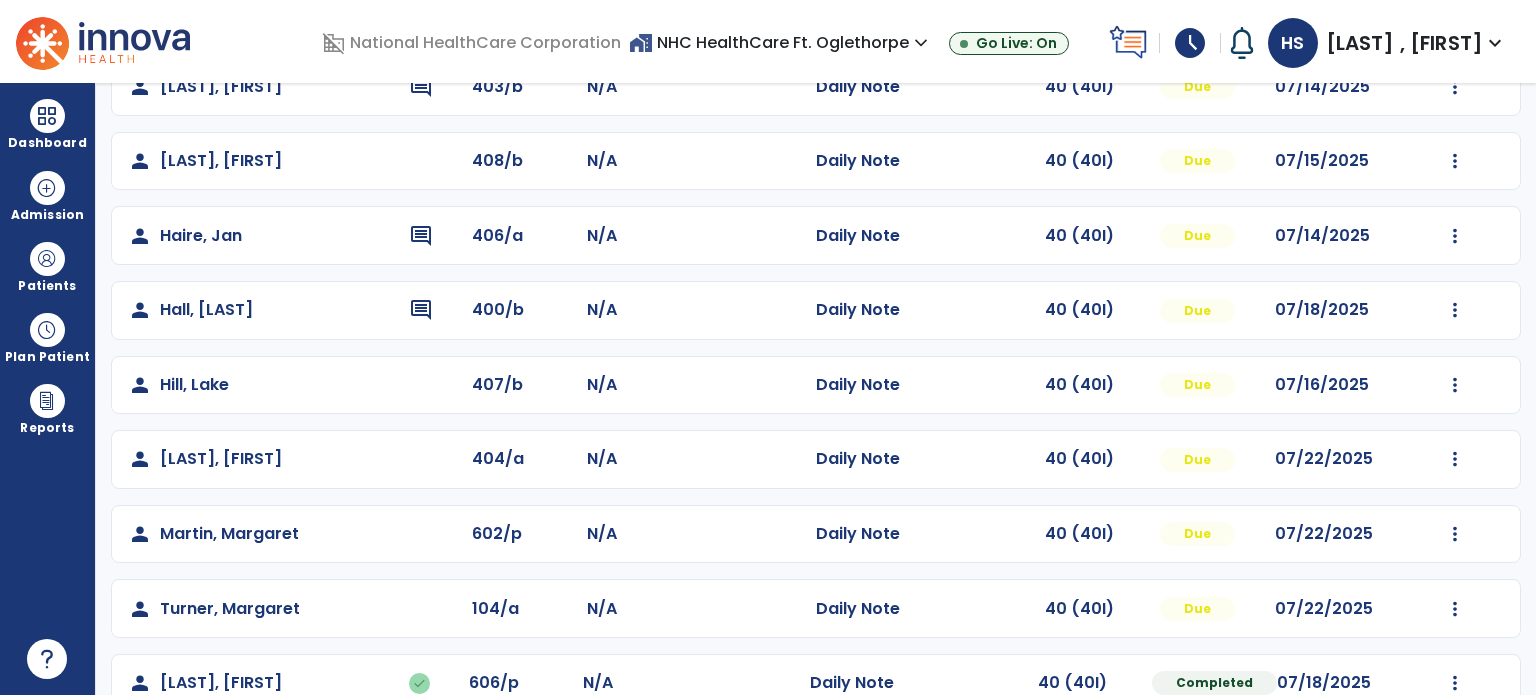 scroll, scrollTop: 389, scrollLeft: 0, axis: vertical 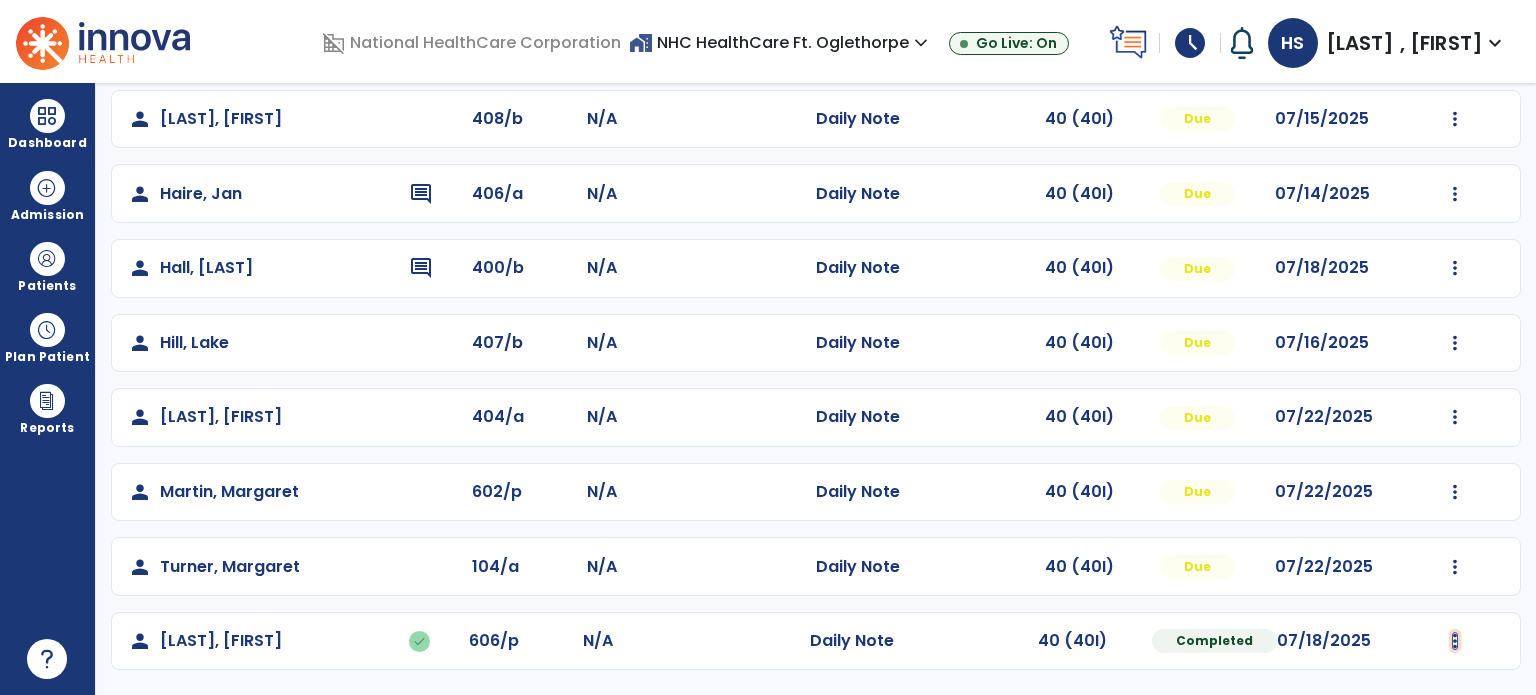 click at bounding box center (1455, -30) 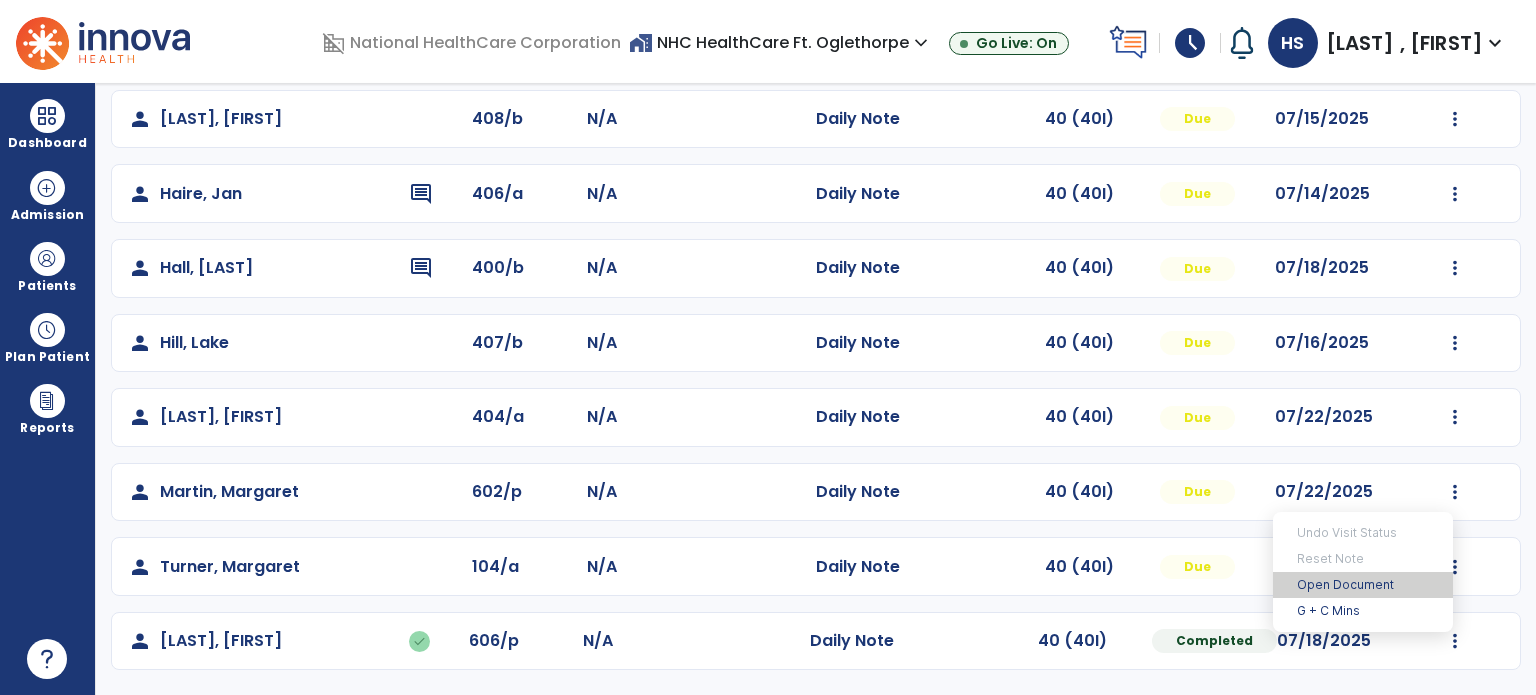 click on "Open Document" at bounding box center [1363, 585] 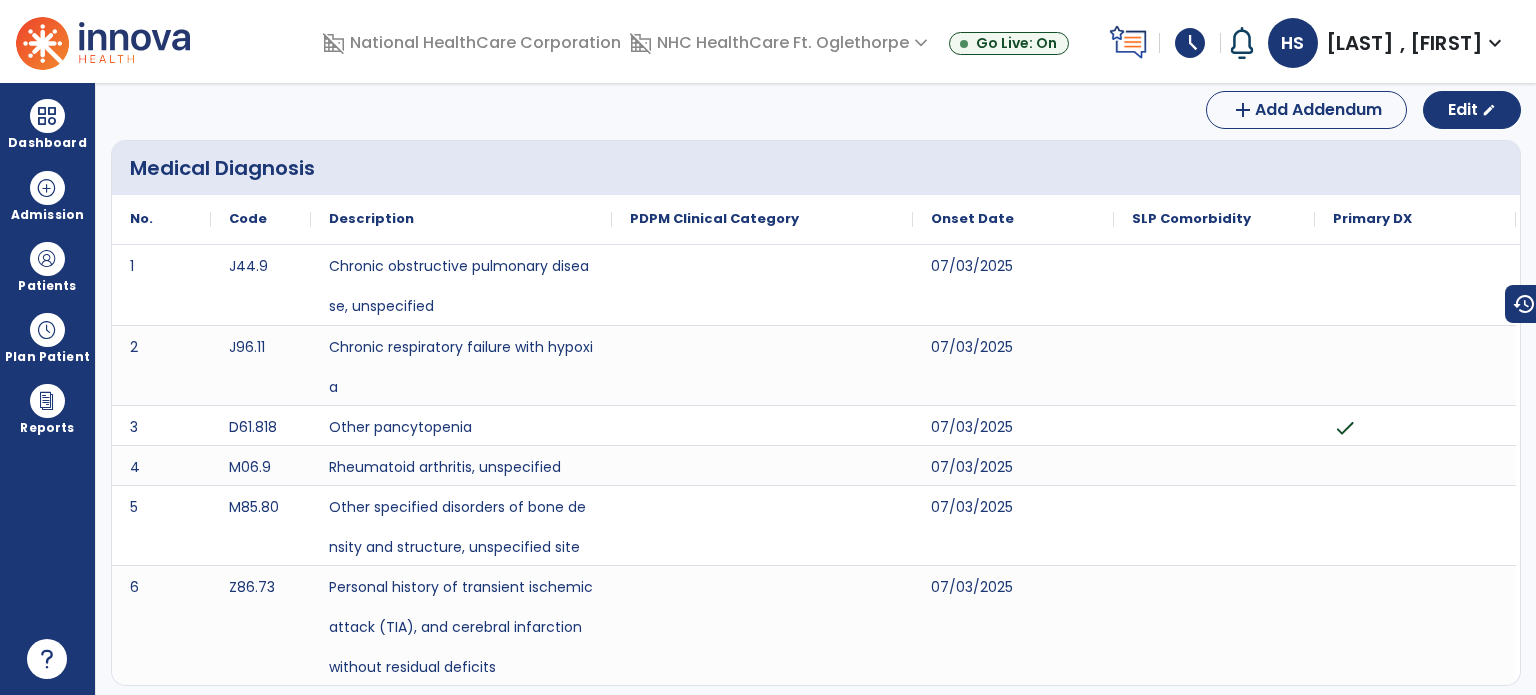 scroll, scrollTop: 0, scrollLeft: 0, axis: both 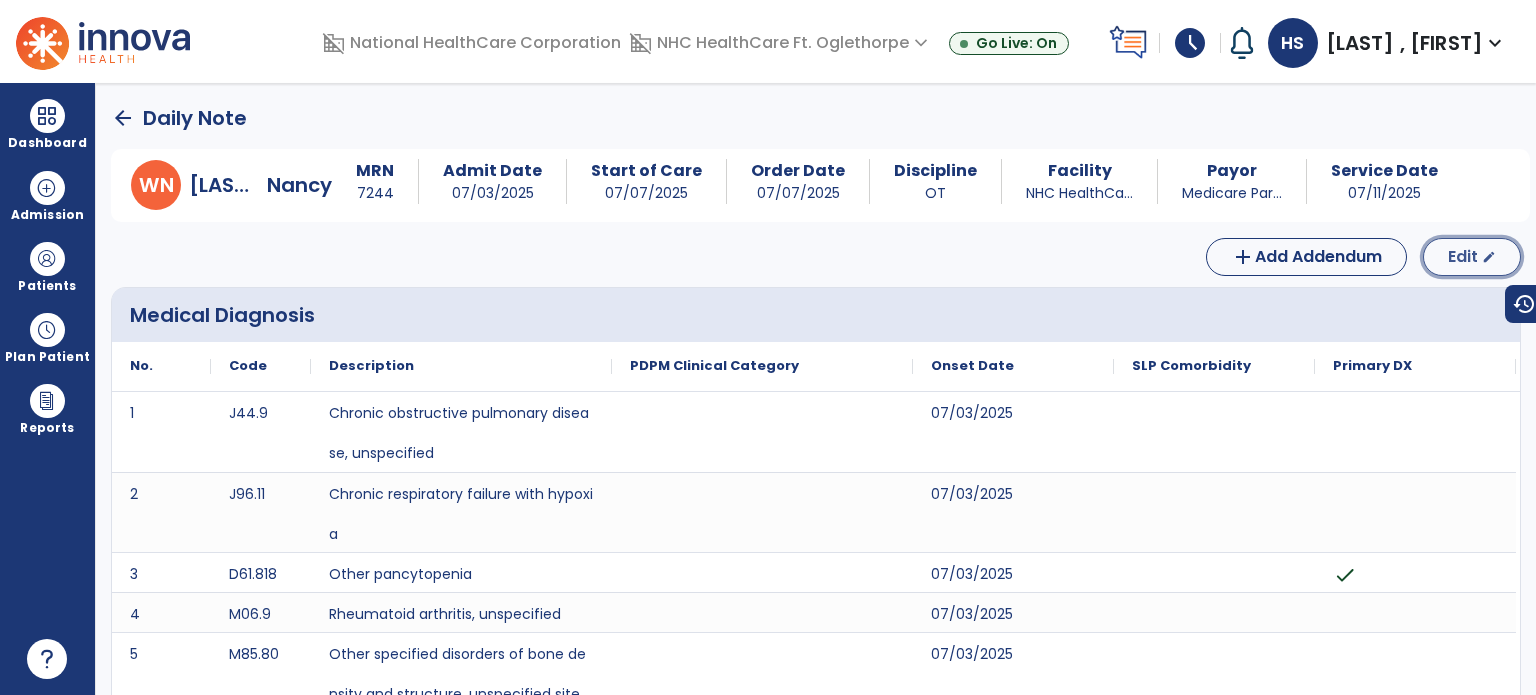 click on "Edit" 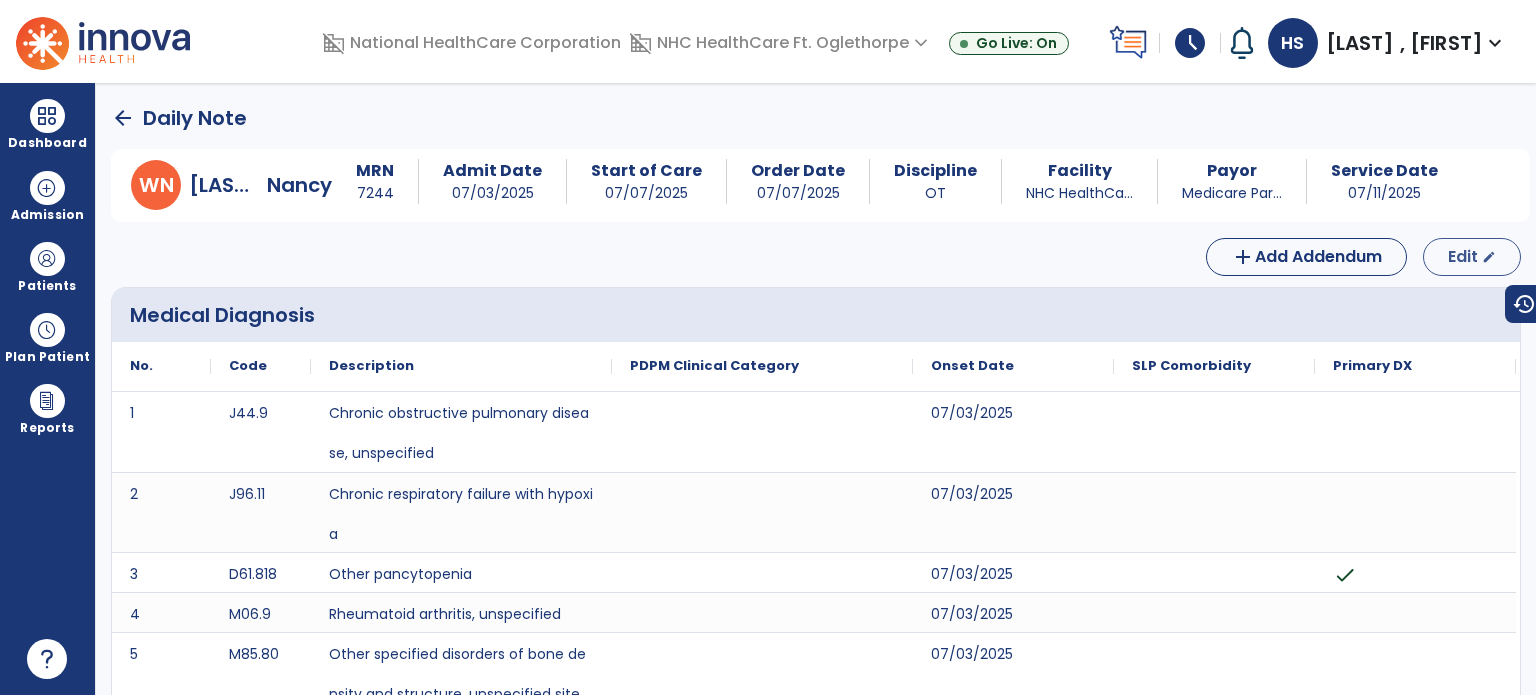 select on "*" 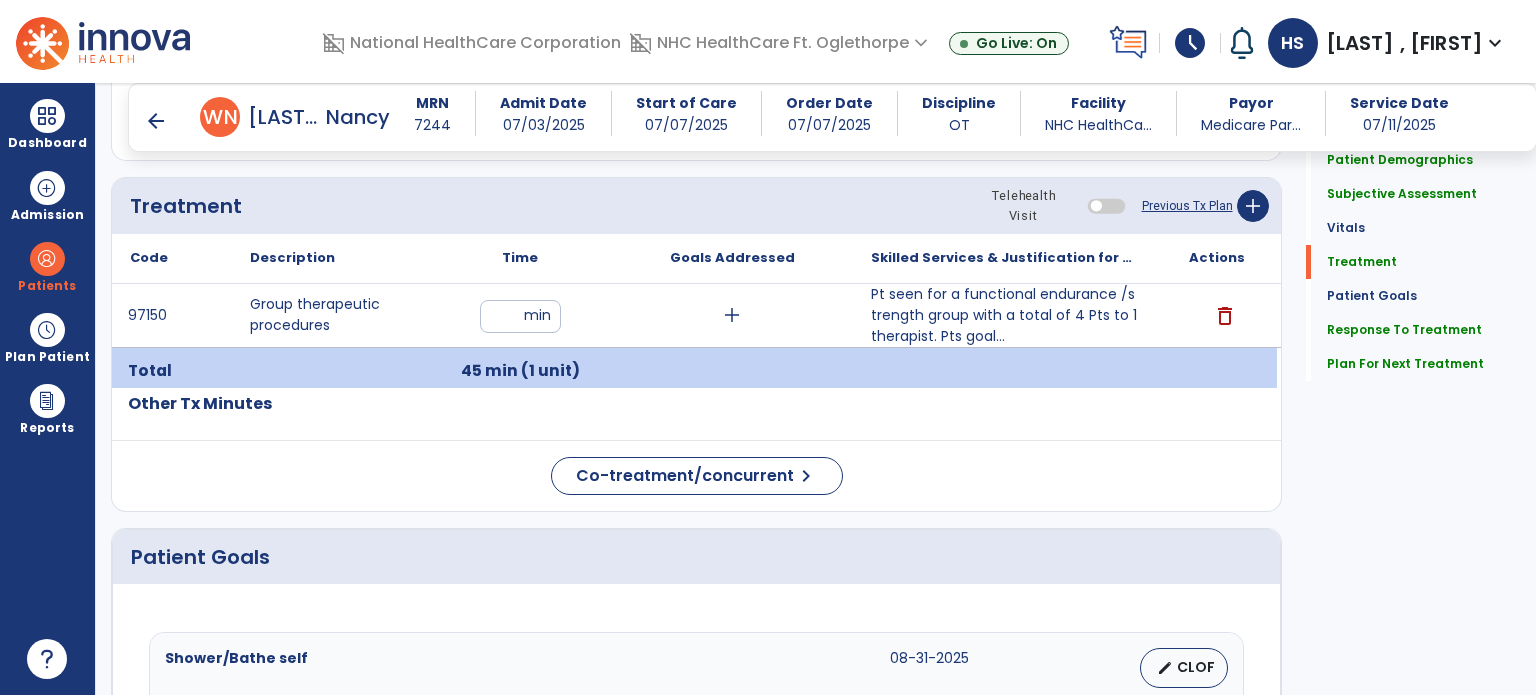 scroll, scrollTop: 1262, scrollLeft: 0, axis: vertical 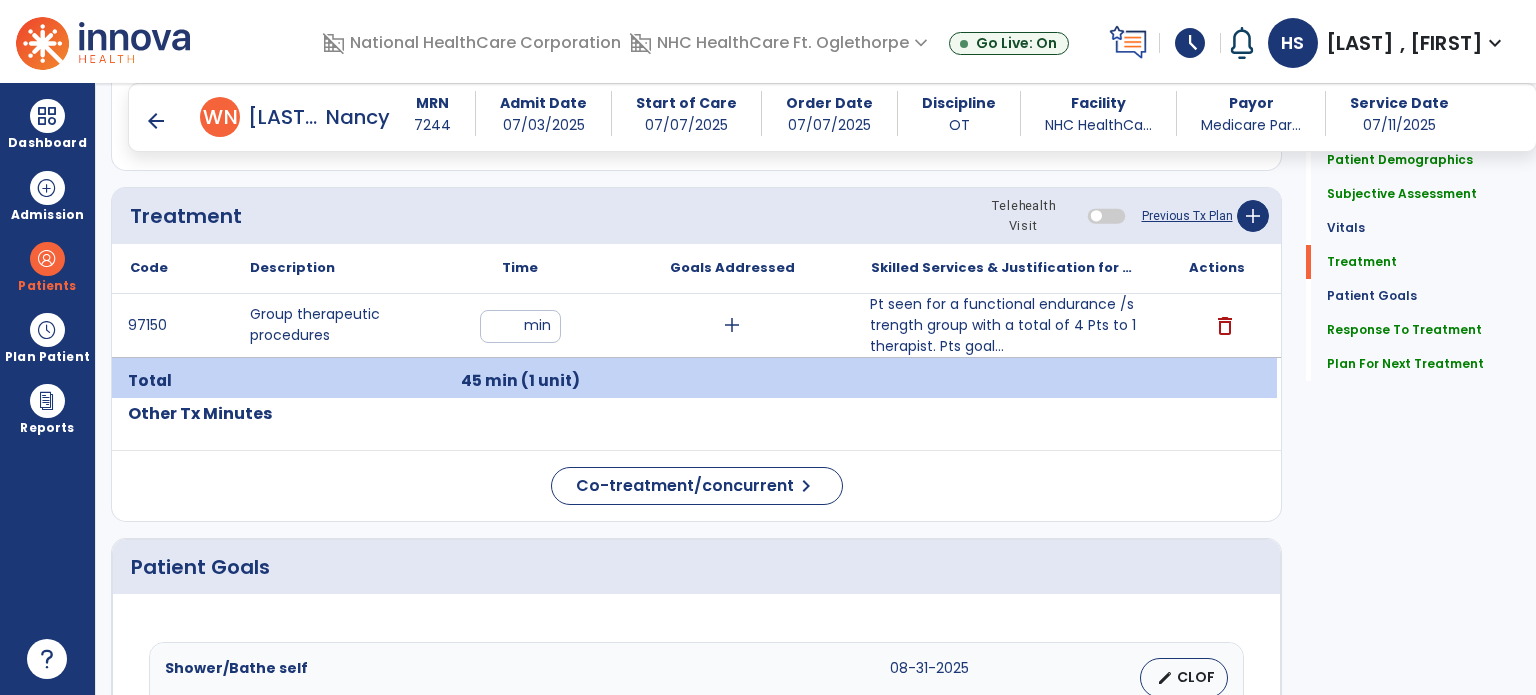 click on "Pt seen for a functional endurance /strength group with a total of 4 Pts to 1 therapist. Pts goal..." at bounding box center [1004, 325] 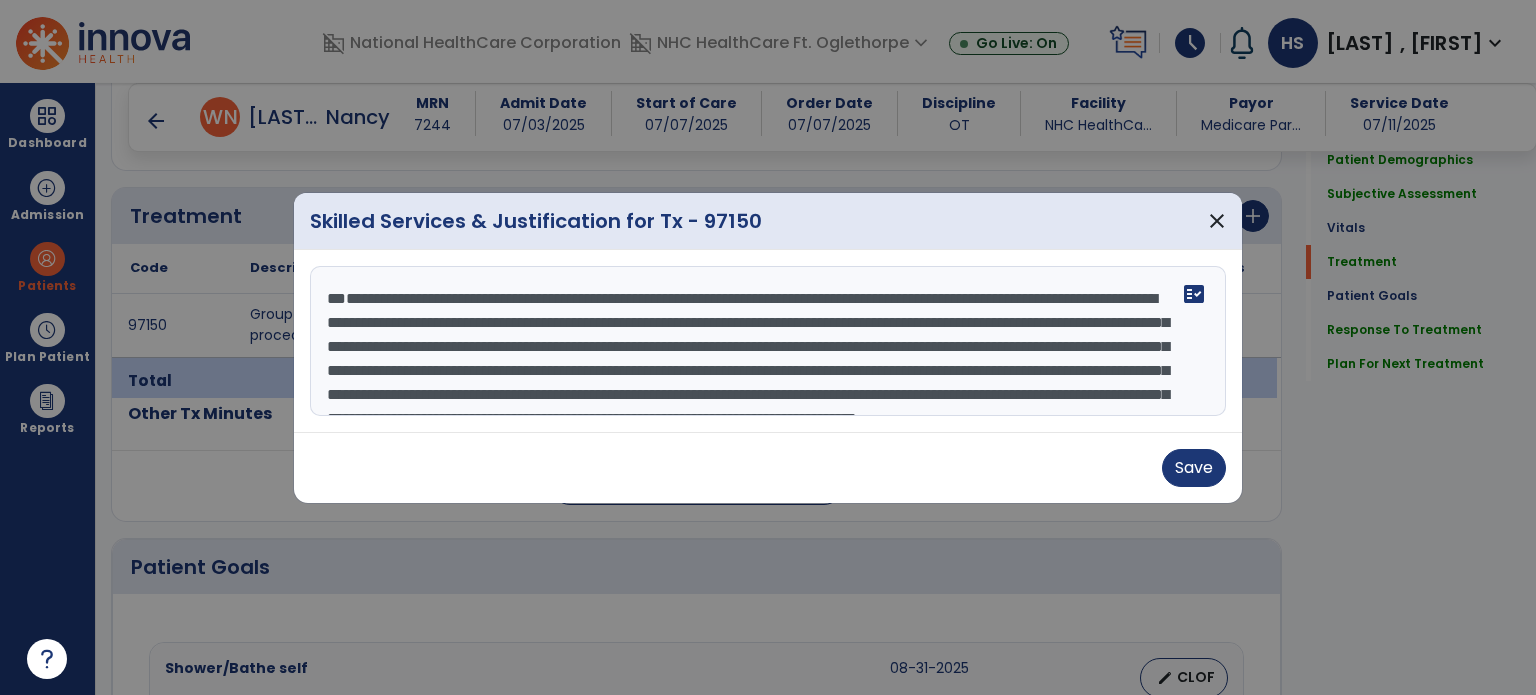 scroll, scrollTop: 120, scrollLeft: 0, axis: vertical 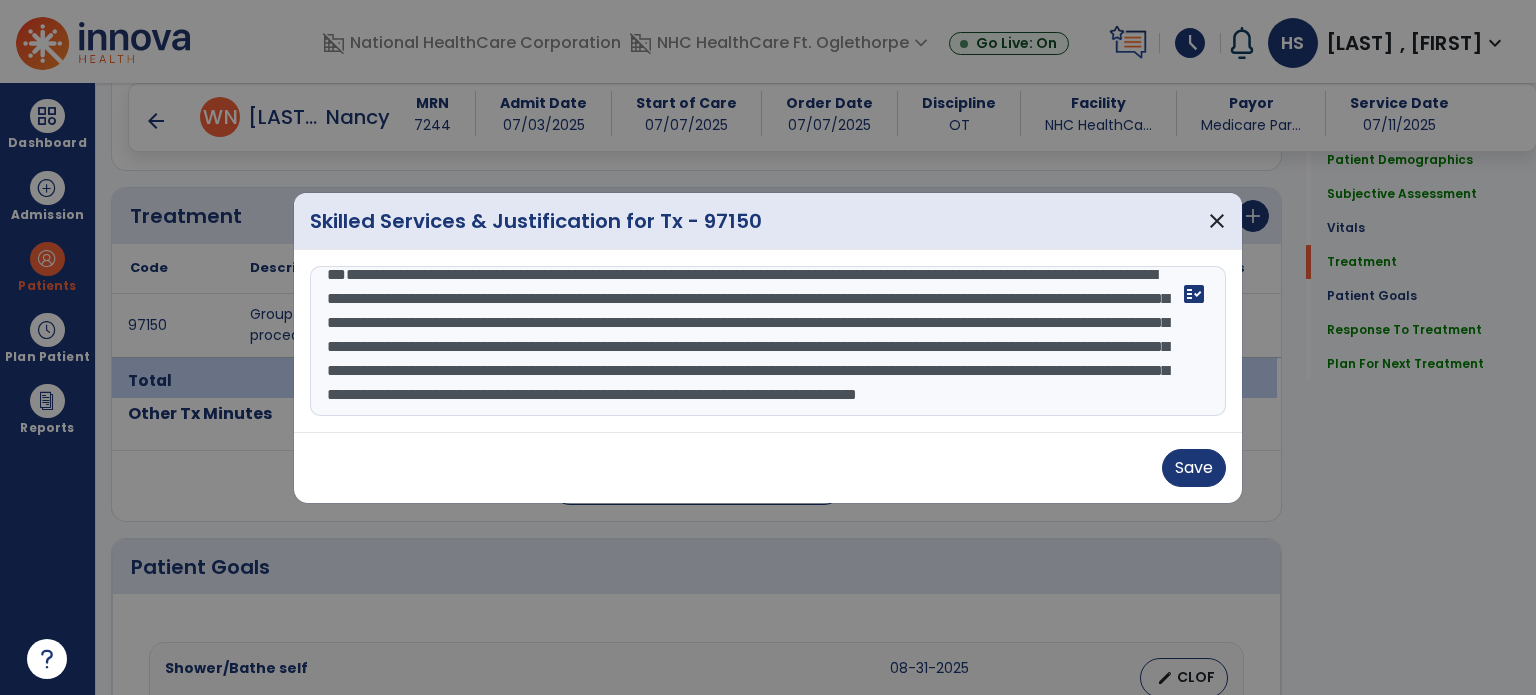 drag, startPoint x: 320, startPoint y: 340, endPoint x: 876, endPoint y: 435, distance: 564.0576 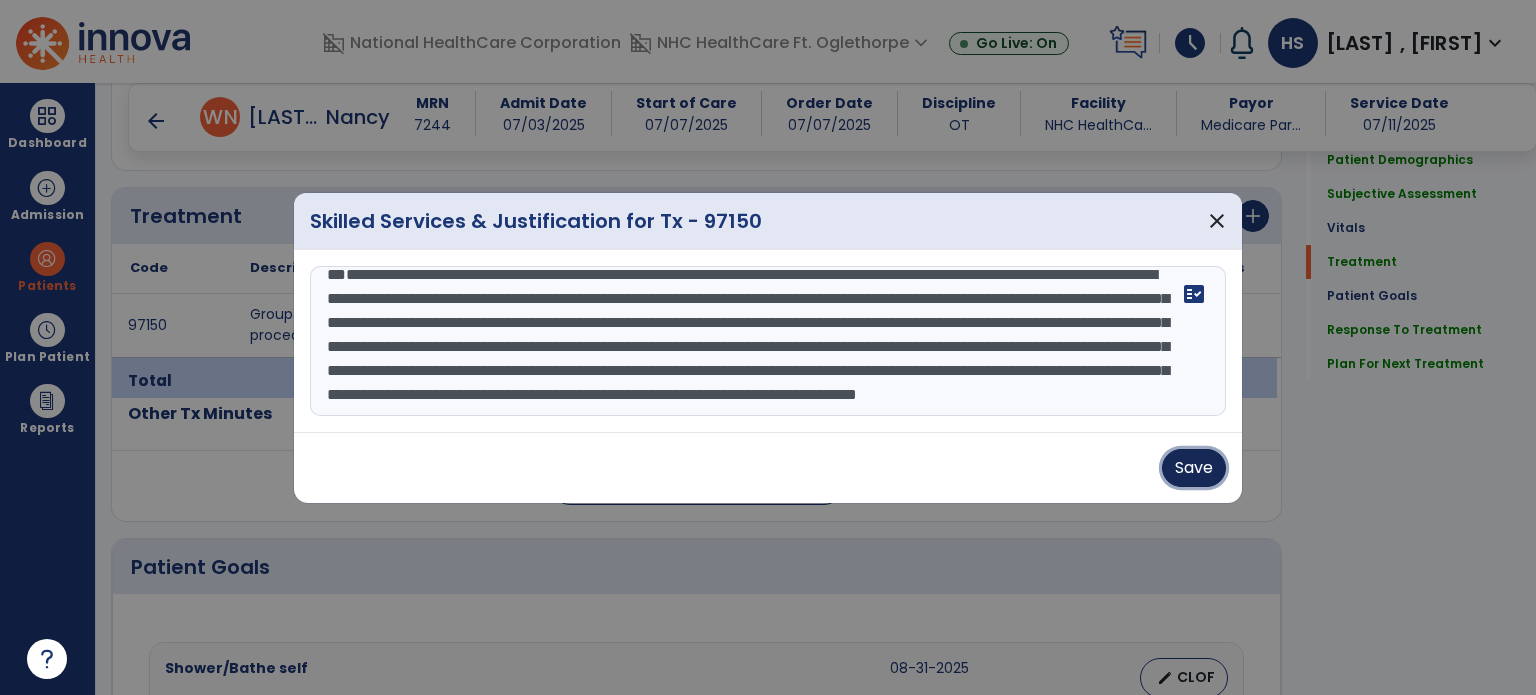 click on "Save" at bounding box center (1194, 468) 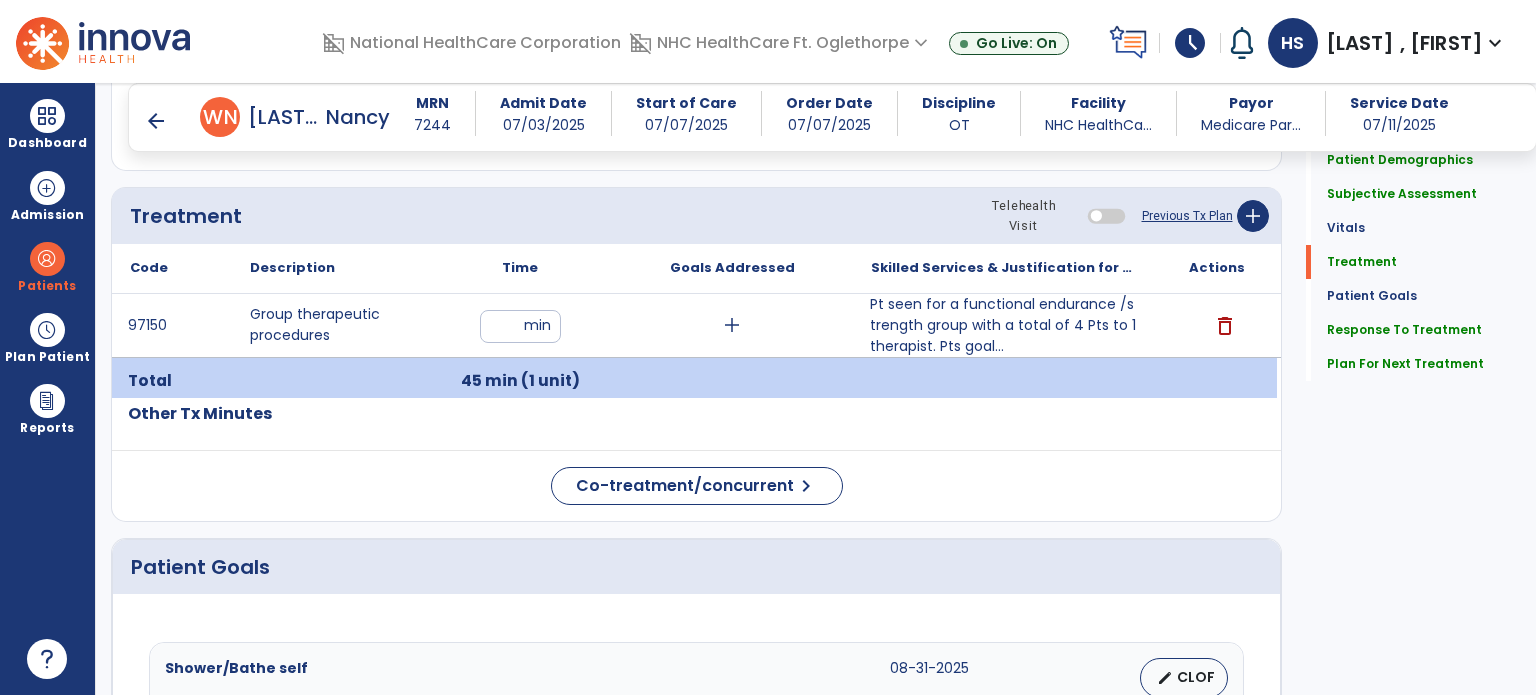 click on "arrow_back" at bounding box center (156, 121) 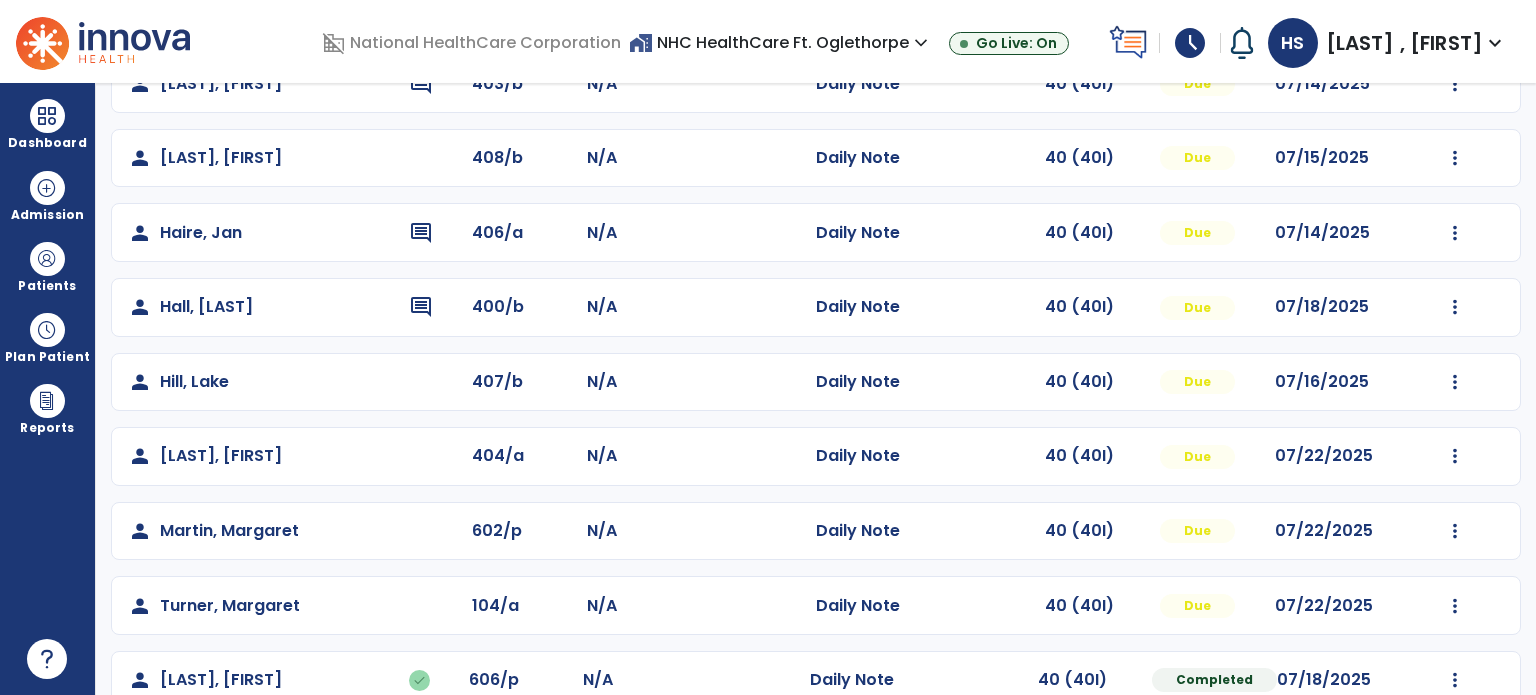 scroll, scrollTop: 389, scrollLeft: 0, axis: vertical 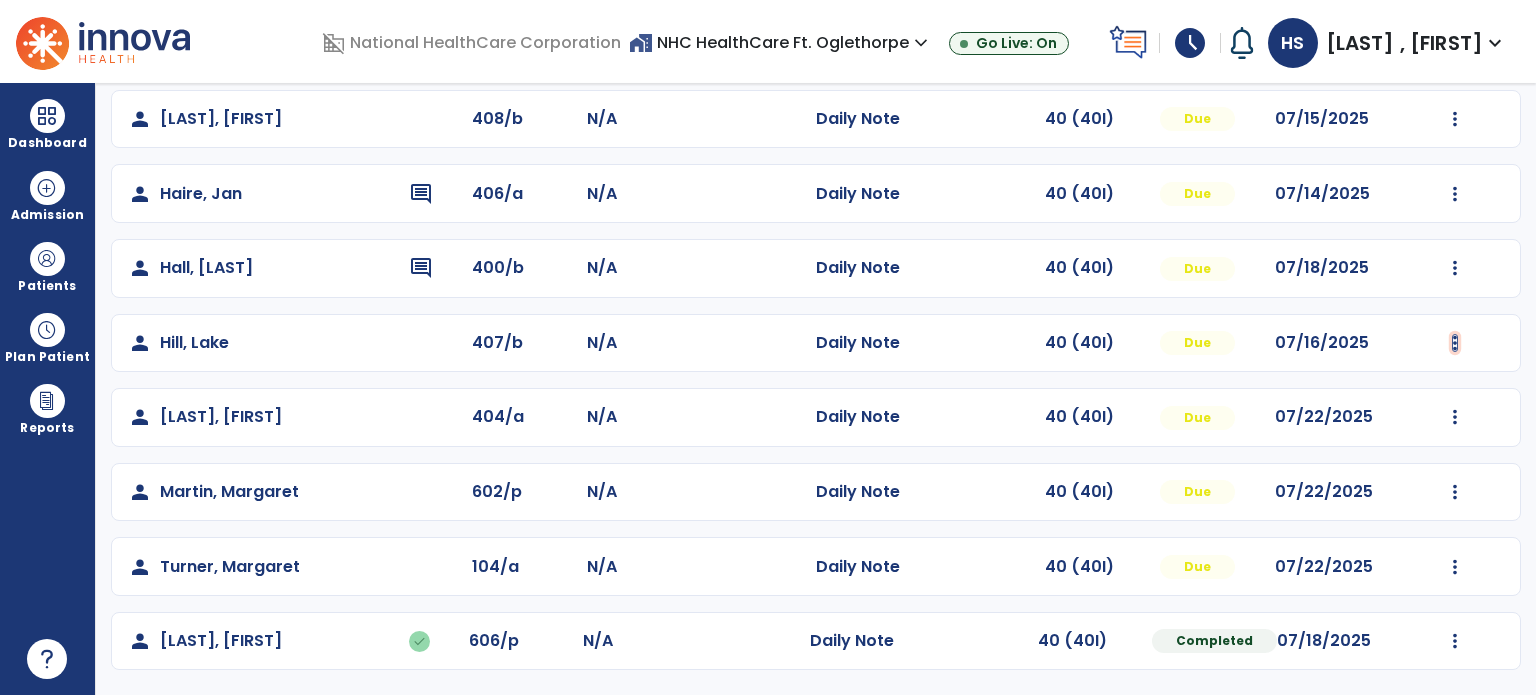 click at bounding box center [1455, -30] 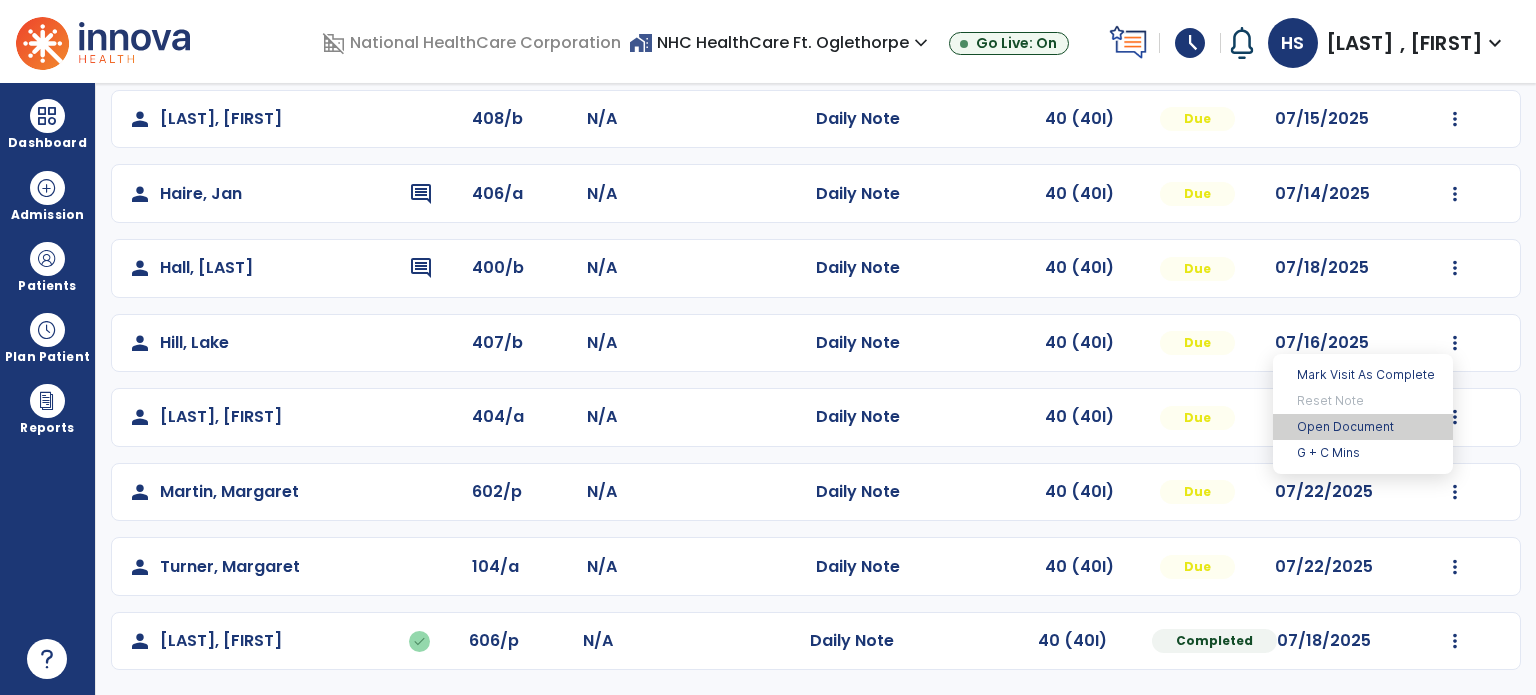 click on "Open Document" at bounding box center [1363, 427] 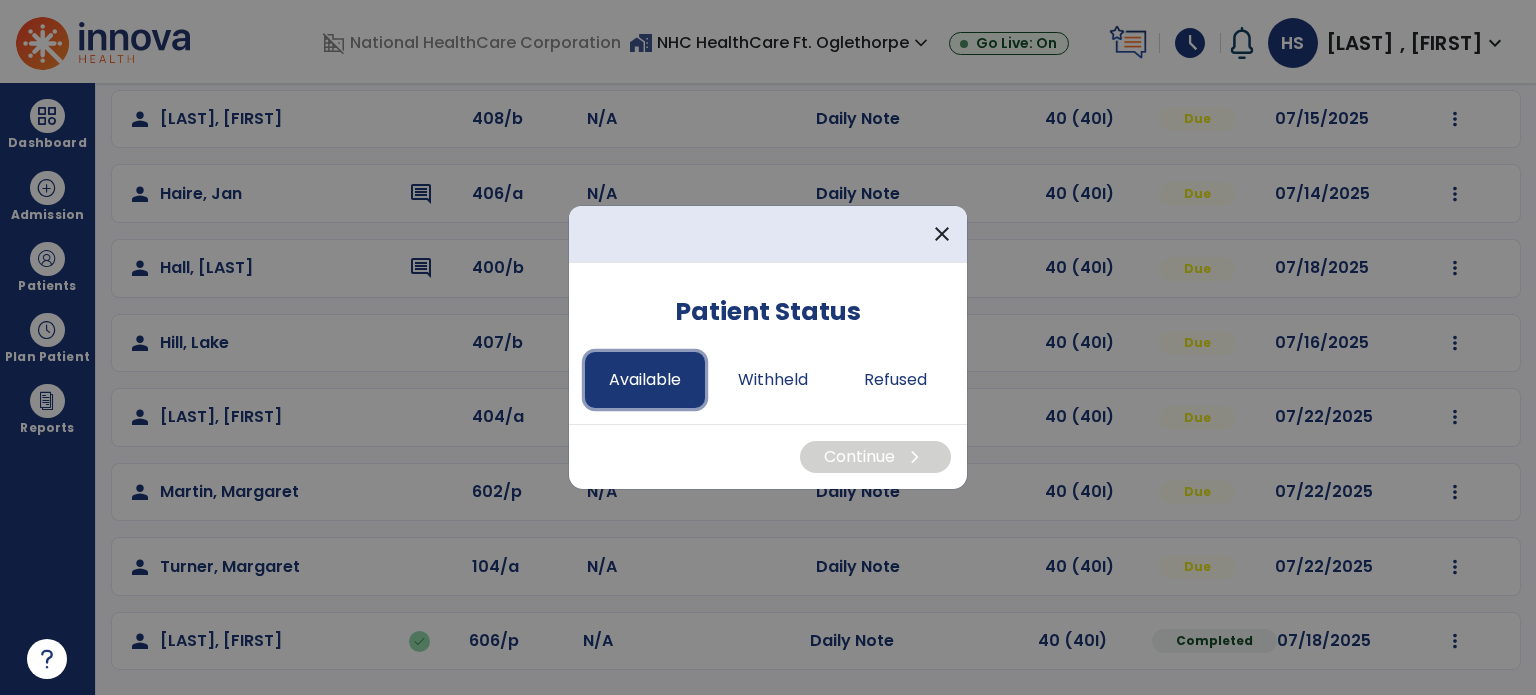 click on "Available" at bounding box center (645, 380) 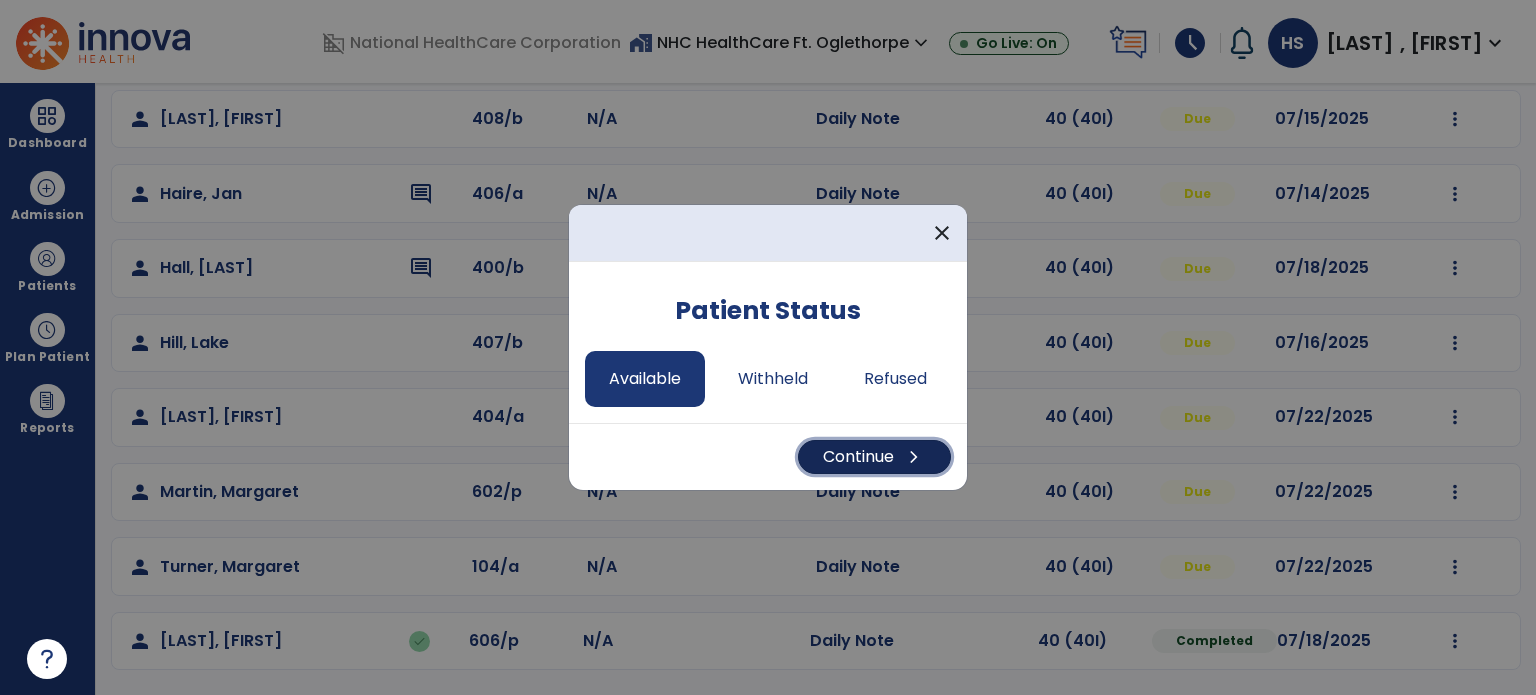 click on "Continue   chevron_right" at bounding box center (874, 457) 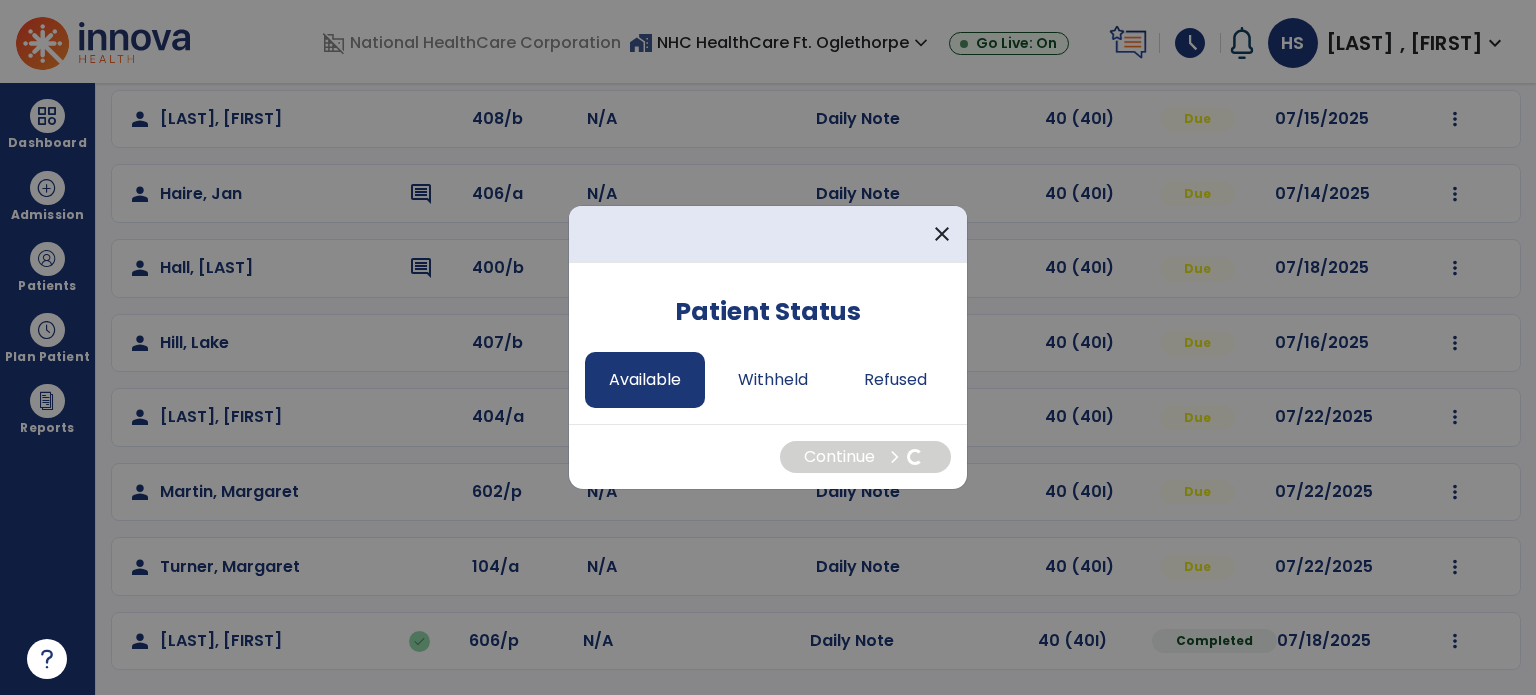 select on "*" 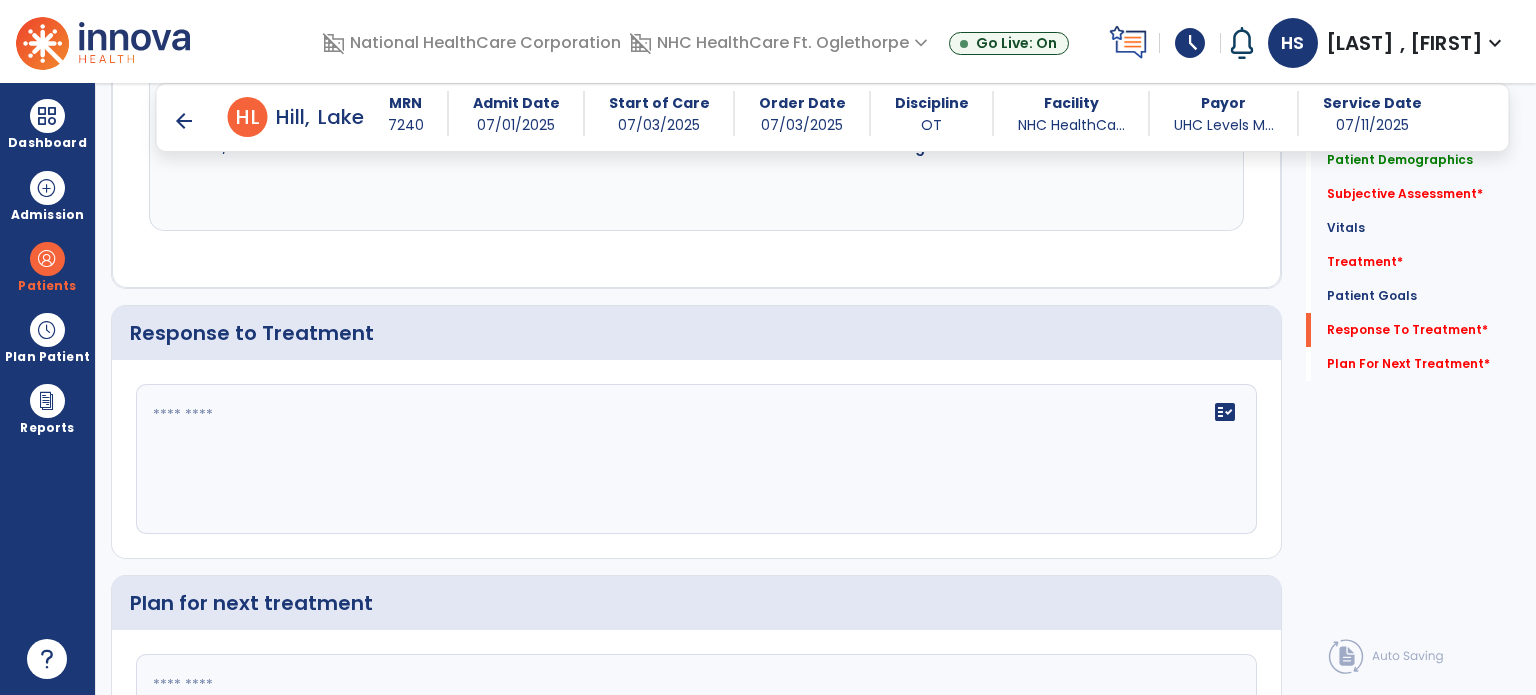 scroll, scrollTop: 2517, scrollLeft: 0, axis: vertical 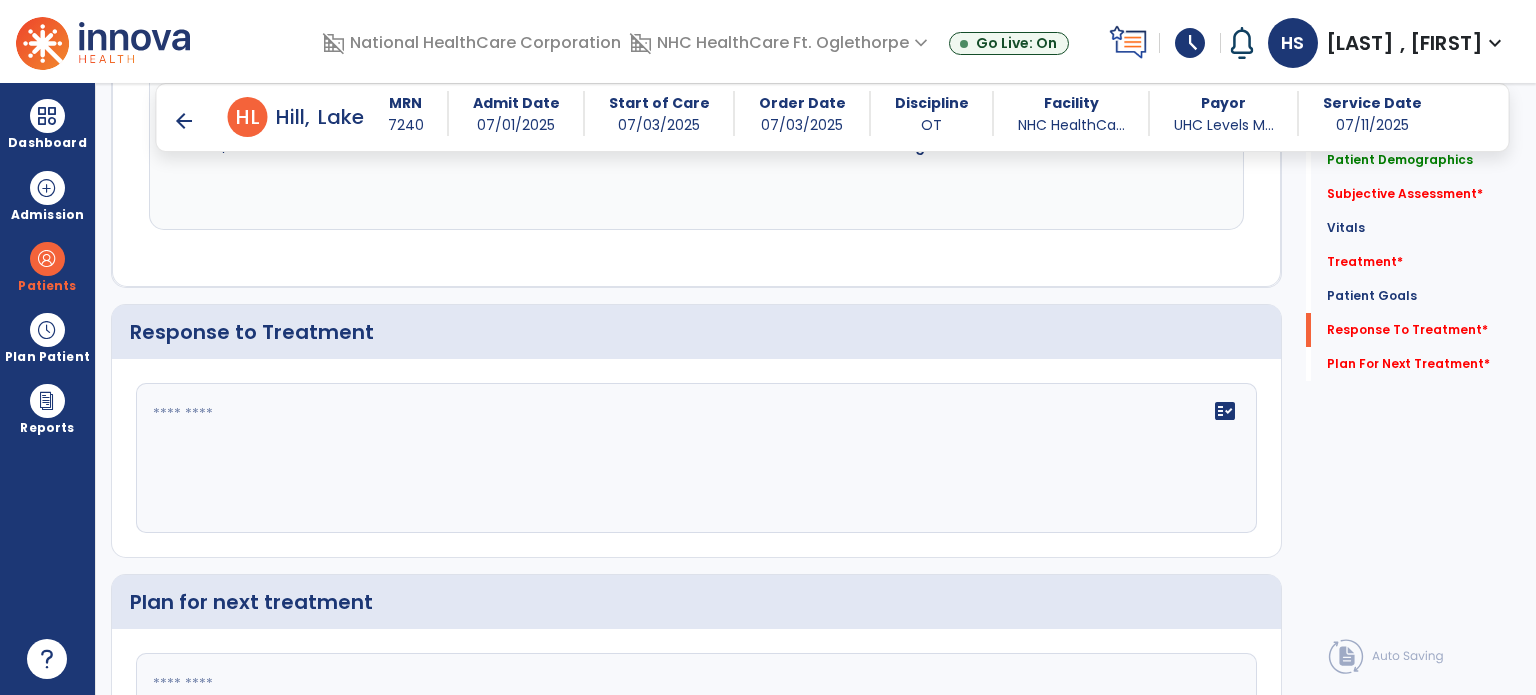 drag, startPoint x: 870, startPoint y: 444, endPoint x: 700, endPoint y: 362, distance: 188.74321 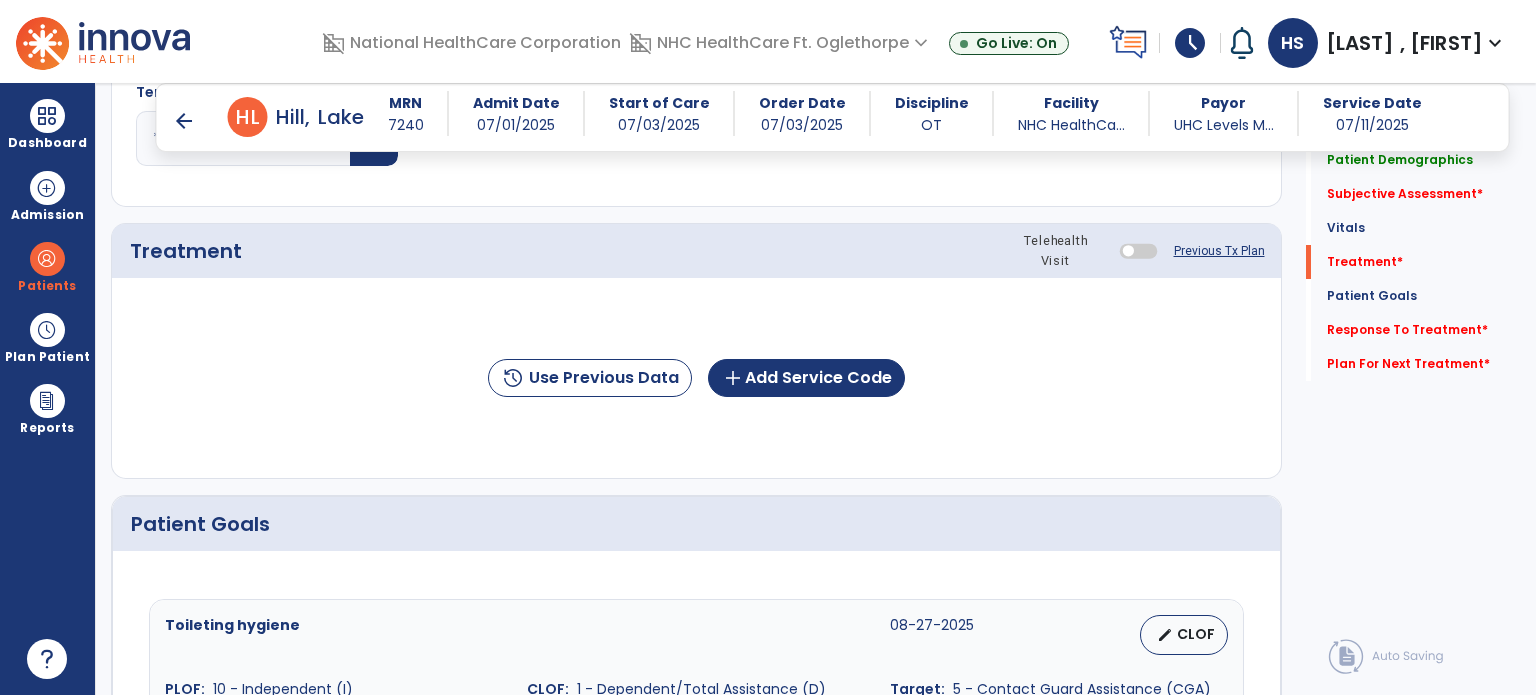 scroll, scrollTop: 1064, scrollLeft: 0, axis: vertical 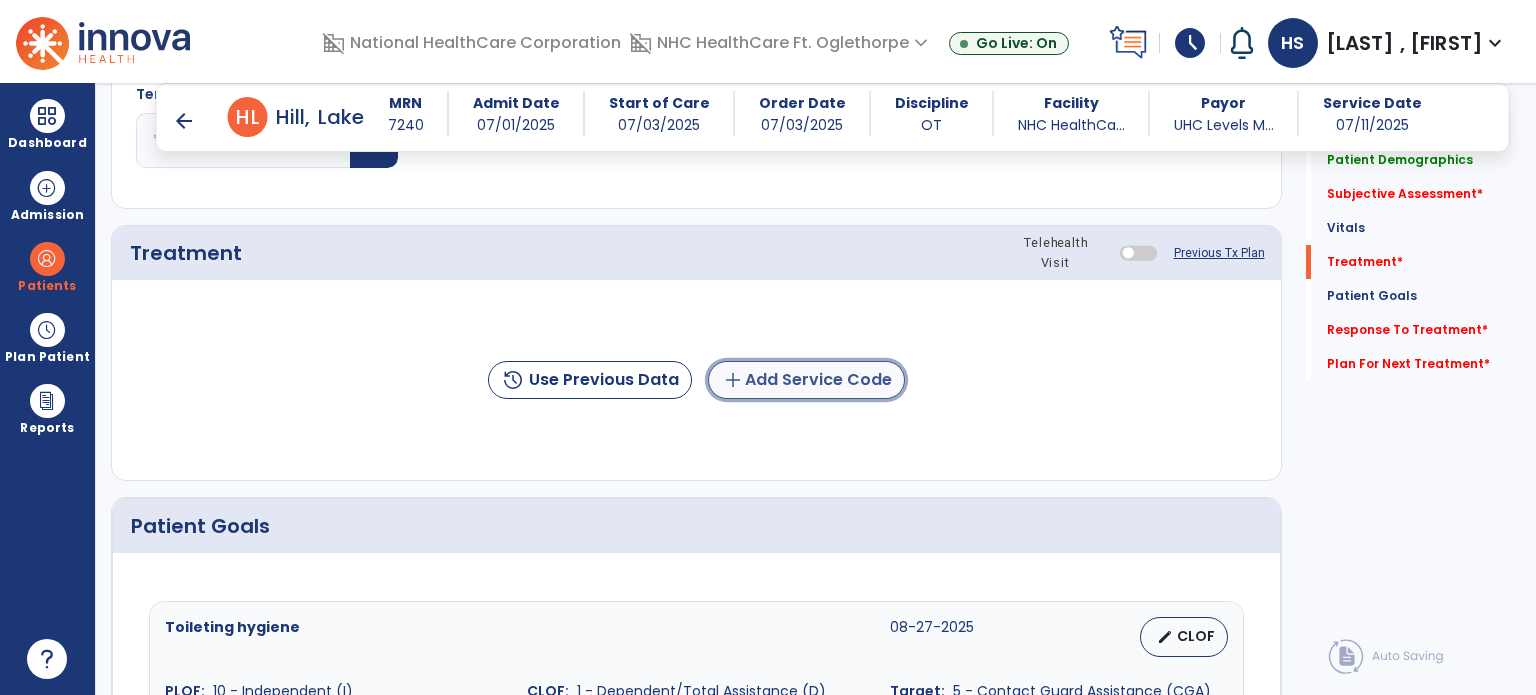 click on "add  Add Service Code" 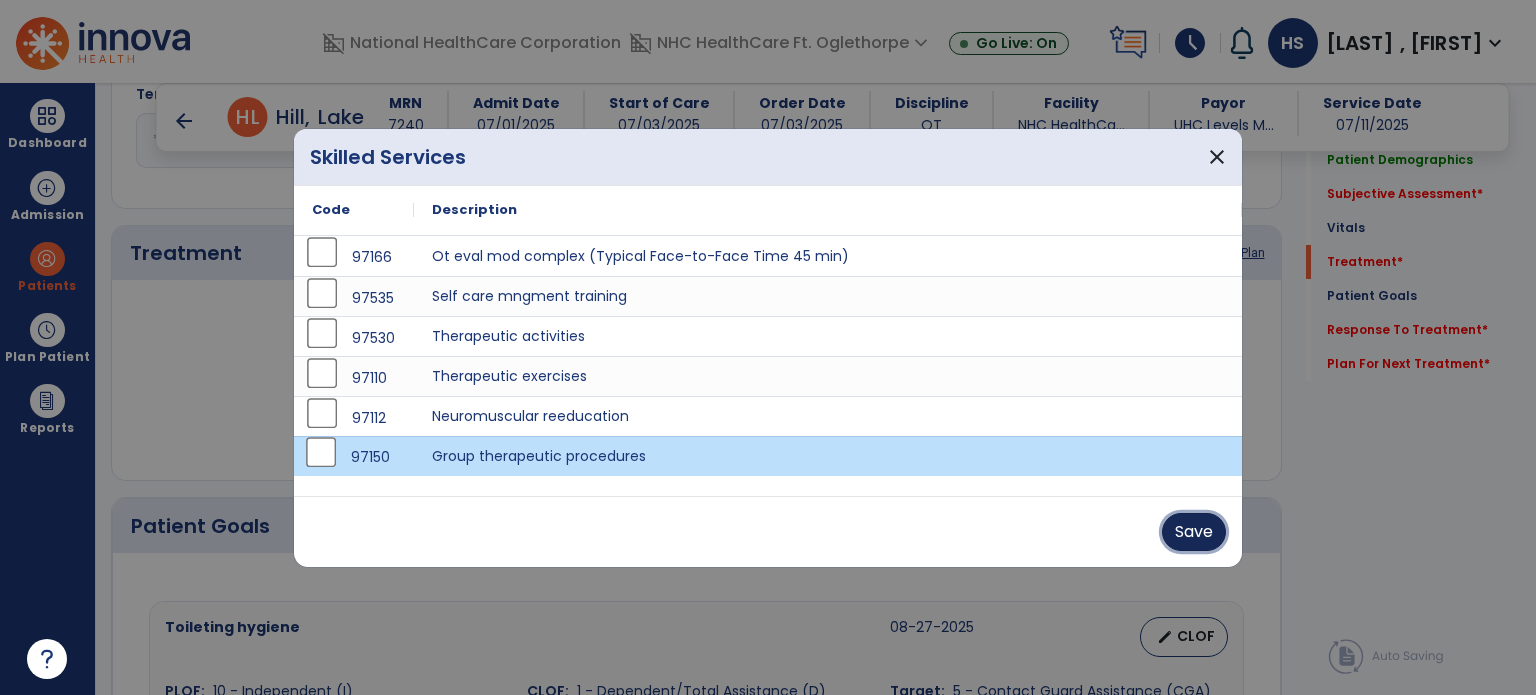 click on "Save" at bounding box center (1194, 532) 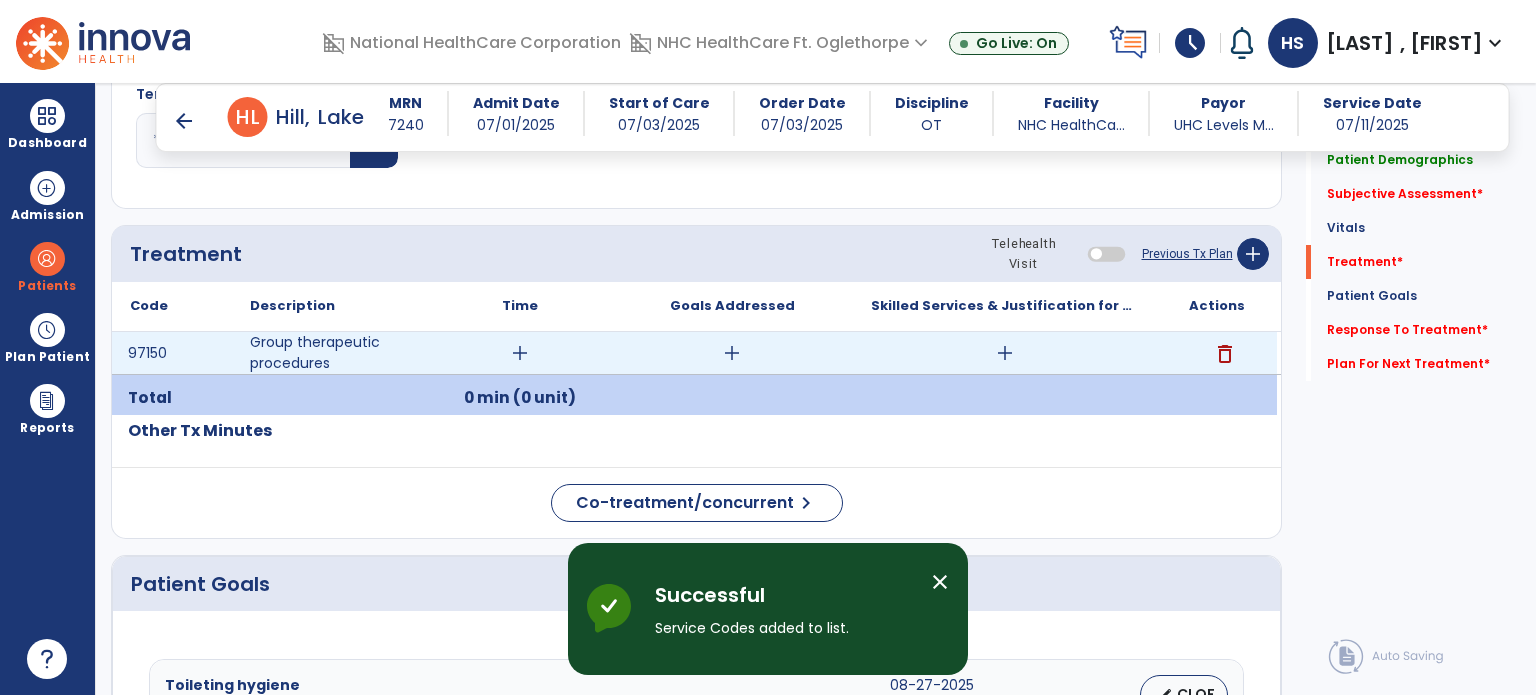 click on "add" at bounding box center [1005, 353] 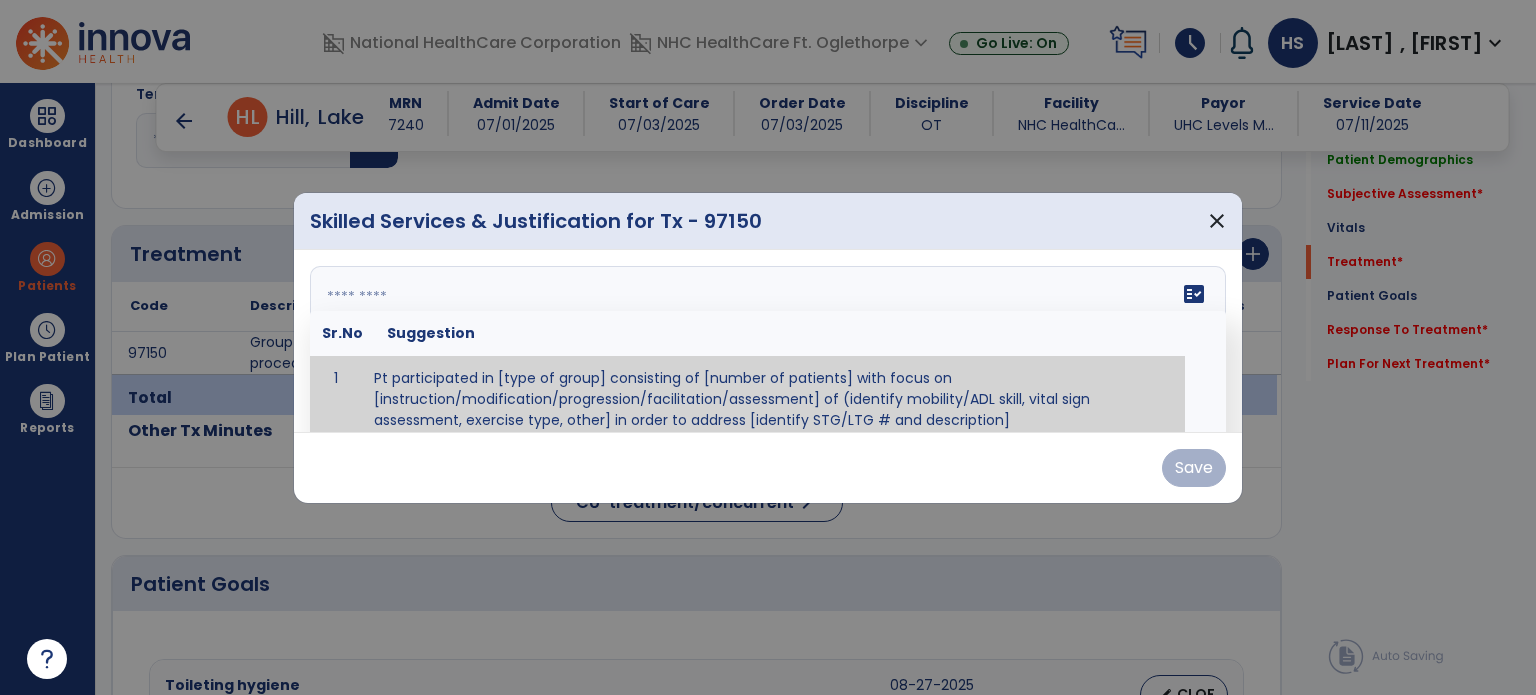 click on "fact_check  Sr.No Suggestion 1 Pt participated in [type of group] consisting of [number of patients] with focus on [instruction/modification/progression/facilitation/assessment] of (identify mobility/ADL skill, vital sign assessment, exercise type, other] in order to address [identify STG/LTG # and description]" at bounding box center [768, 341] 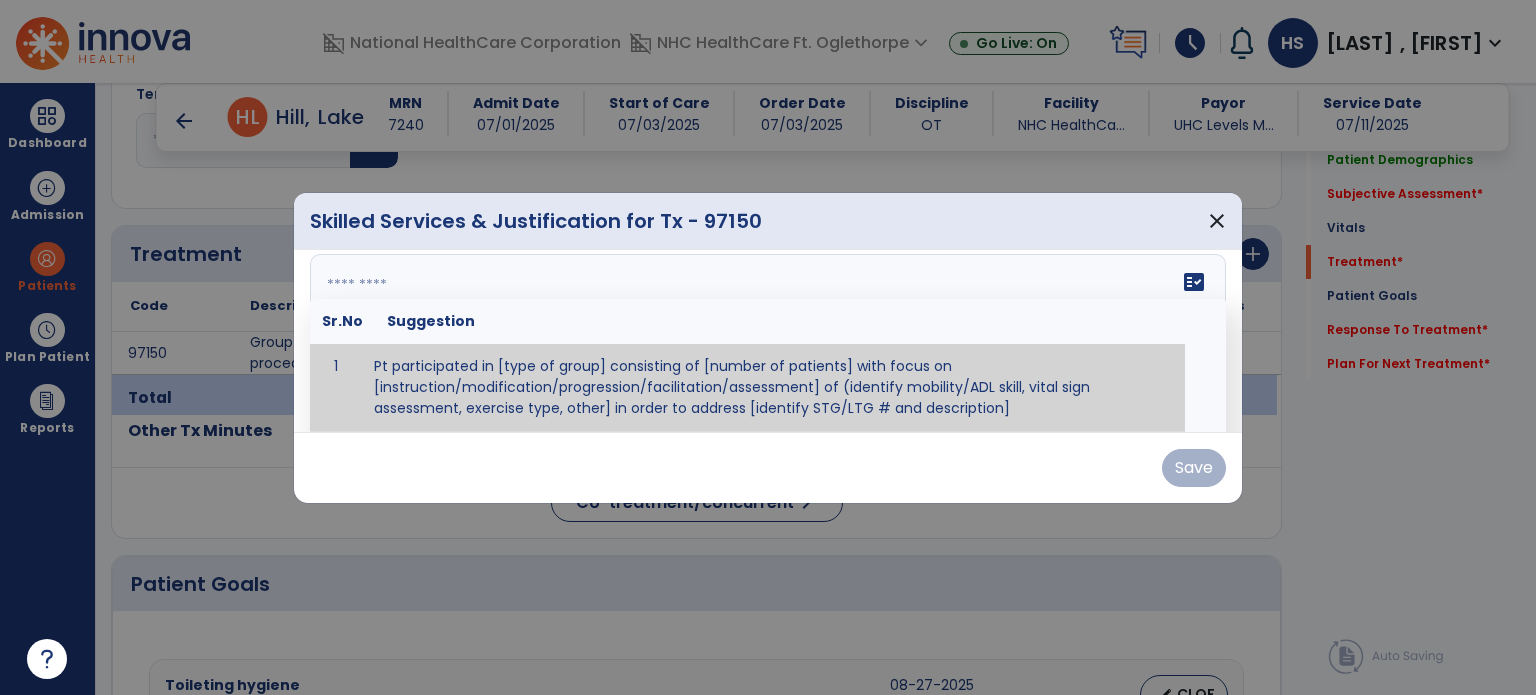 paste on "**********" 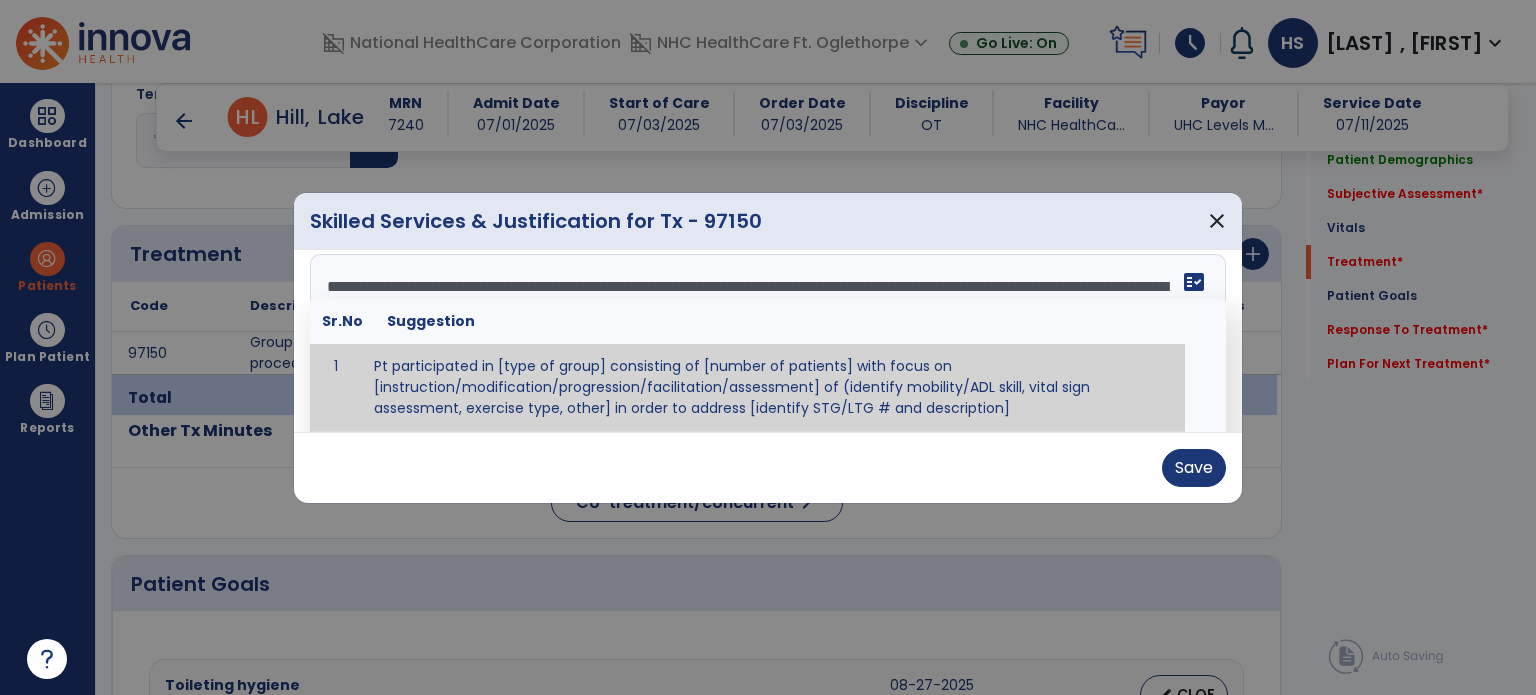 scroll, scrollTop: 63, scrollLeft: 0, axis: vertical 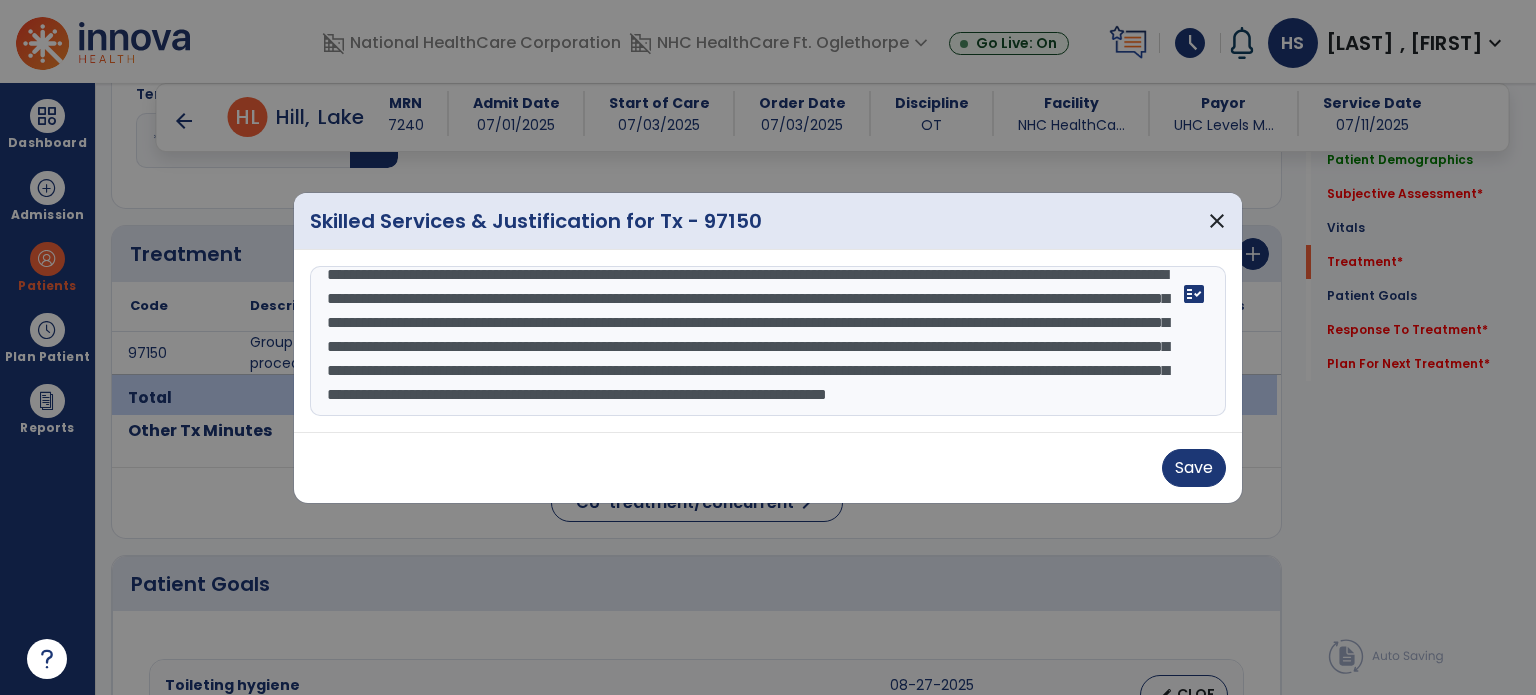 click on "**********" at bounding box center [768, 341] 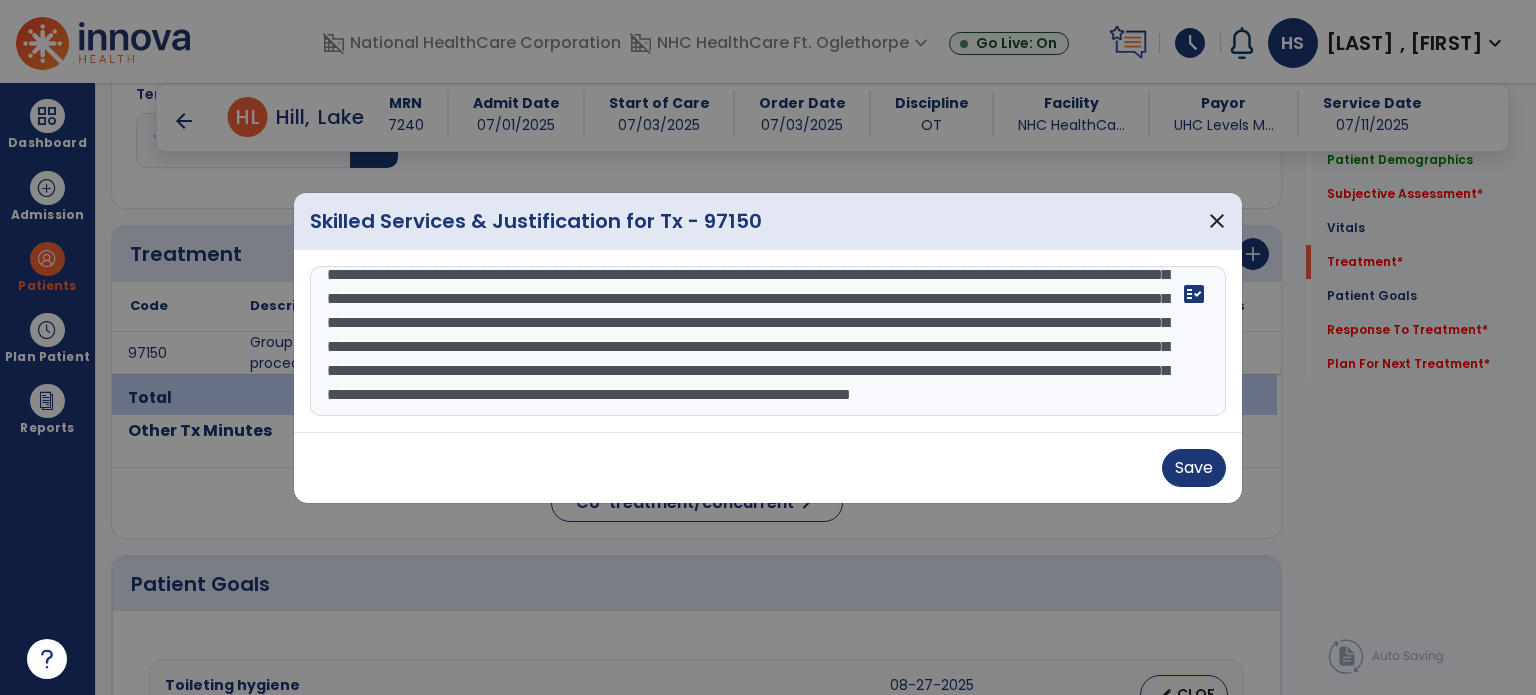 scroll, scrollTop: 96, scrollLeft: 0, axis: vertical 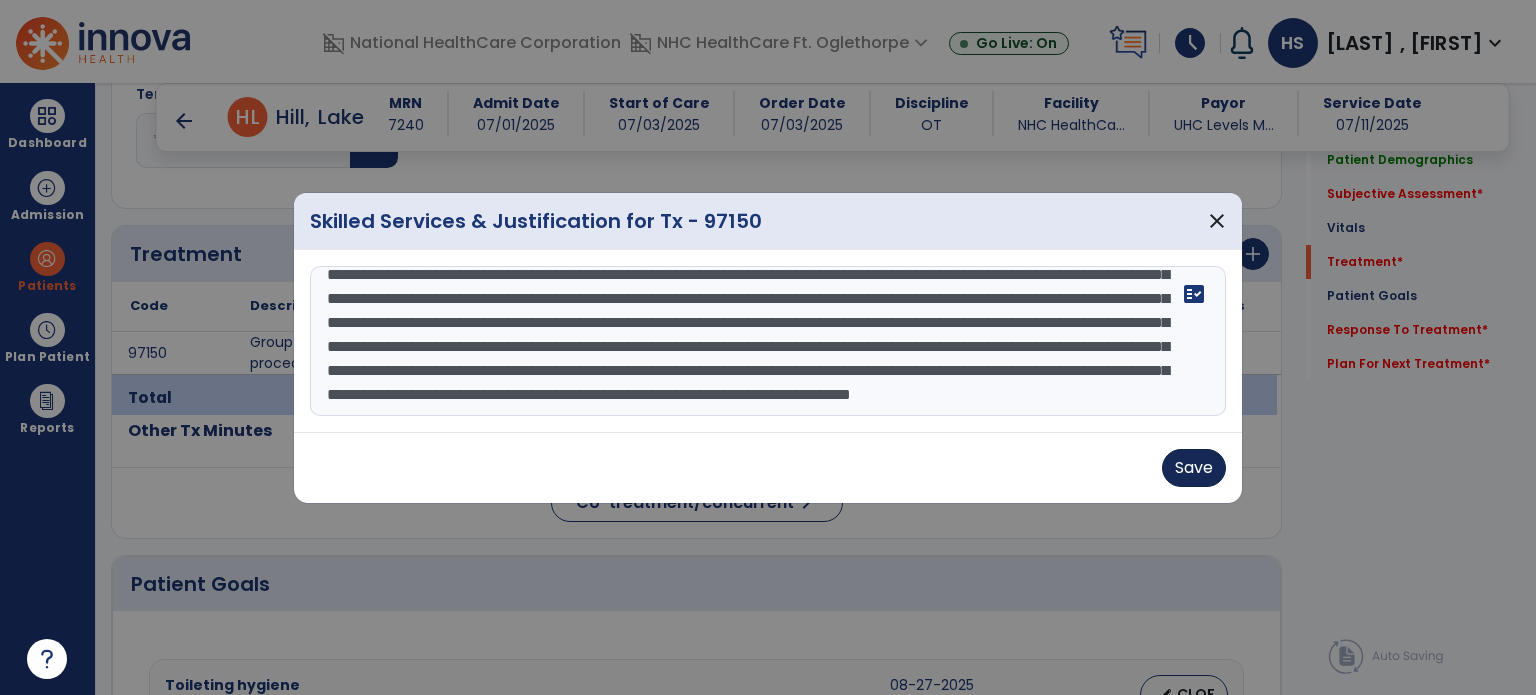 type on "**********" 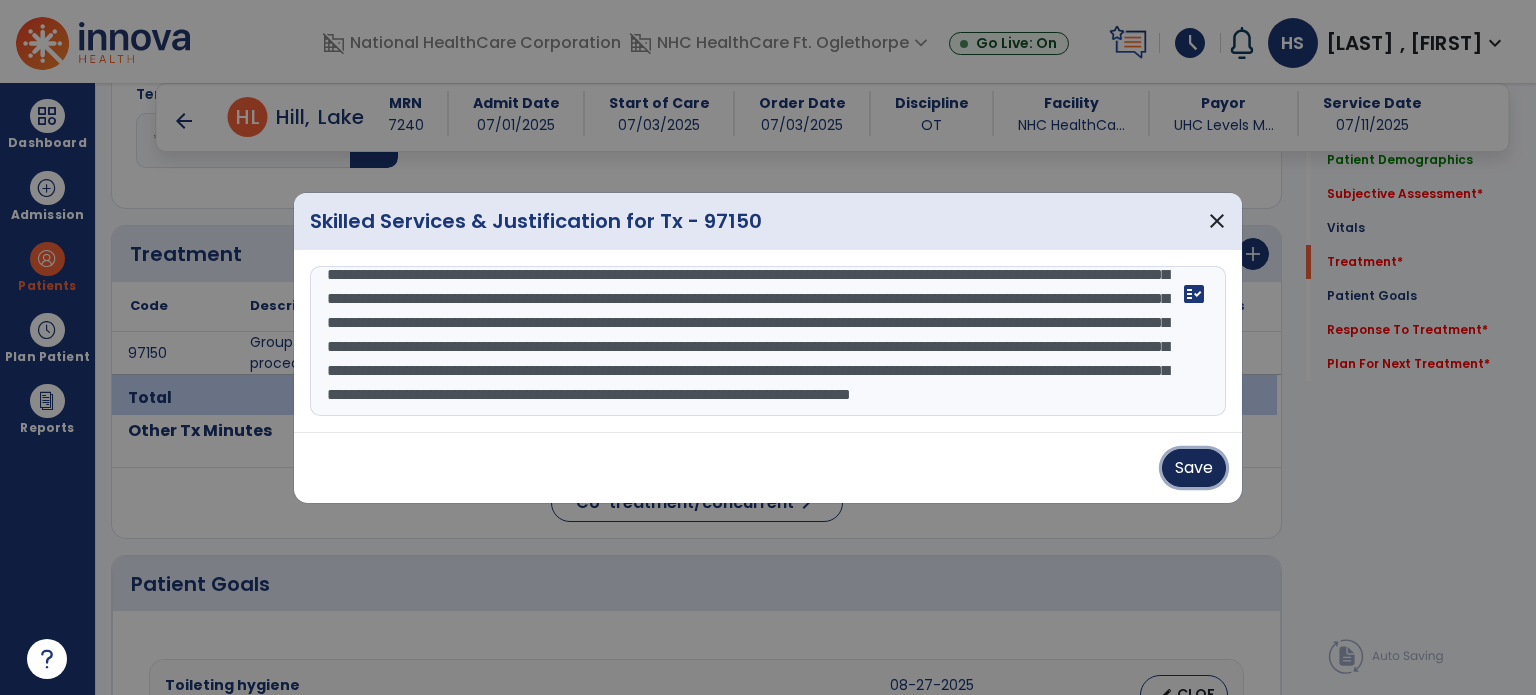 click on "Save" at bounding box center [1194, 468] 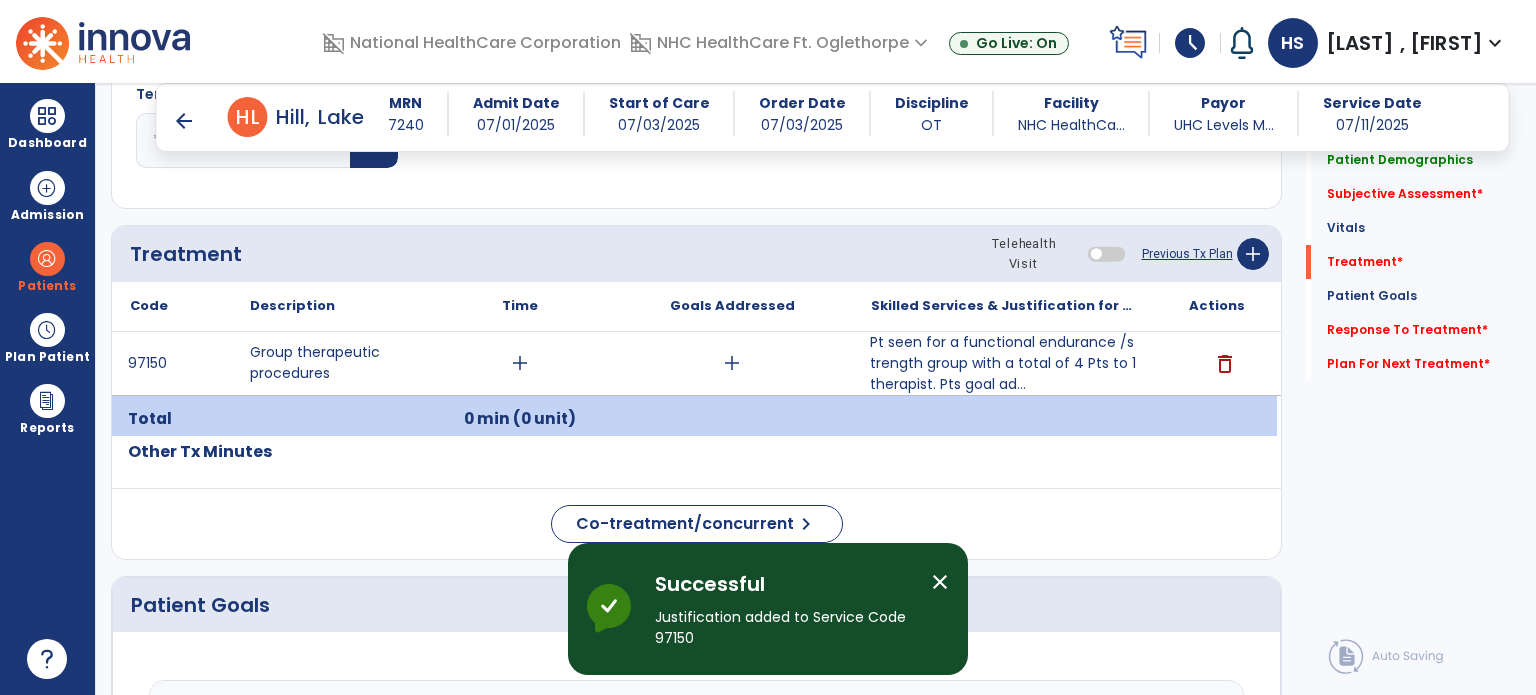 click on "add" at bounding box center [520, 363] 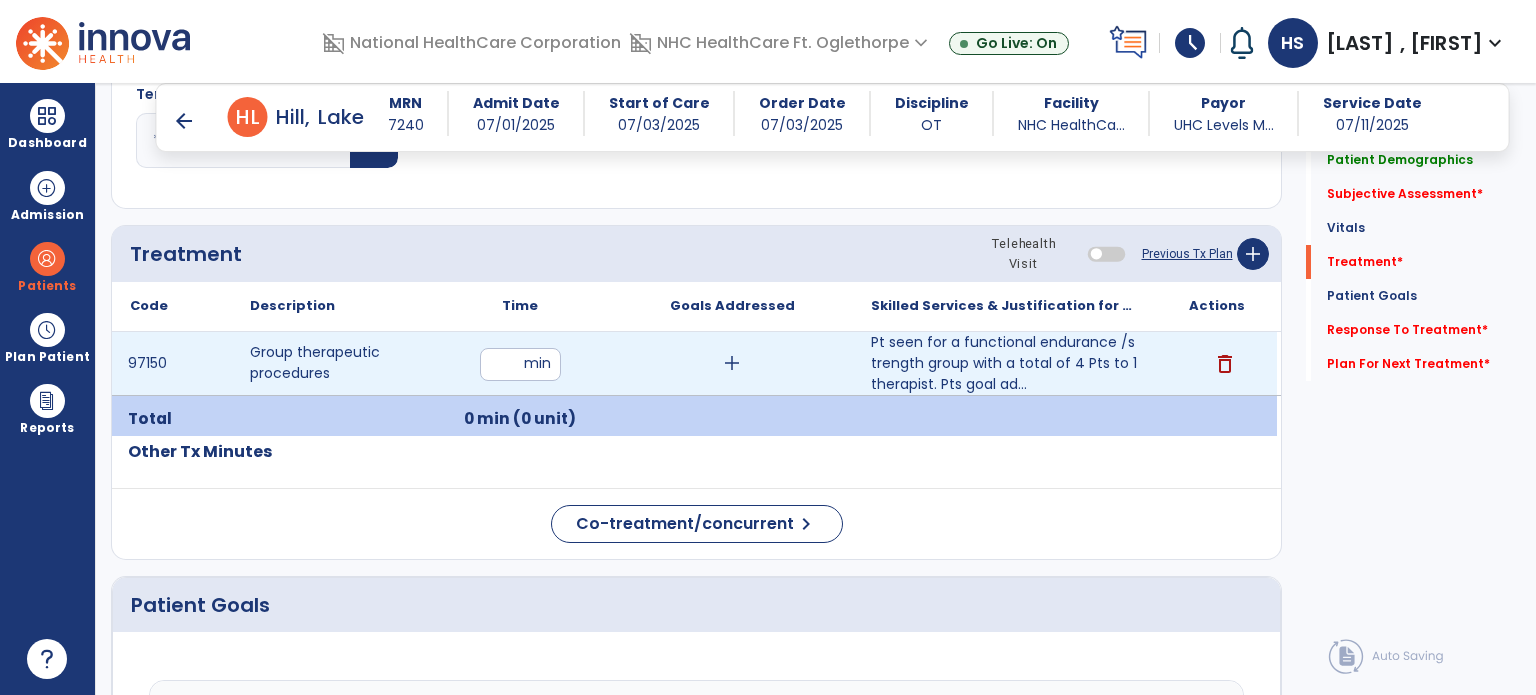 type on "**" 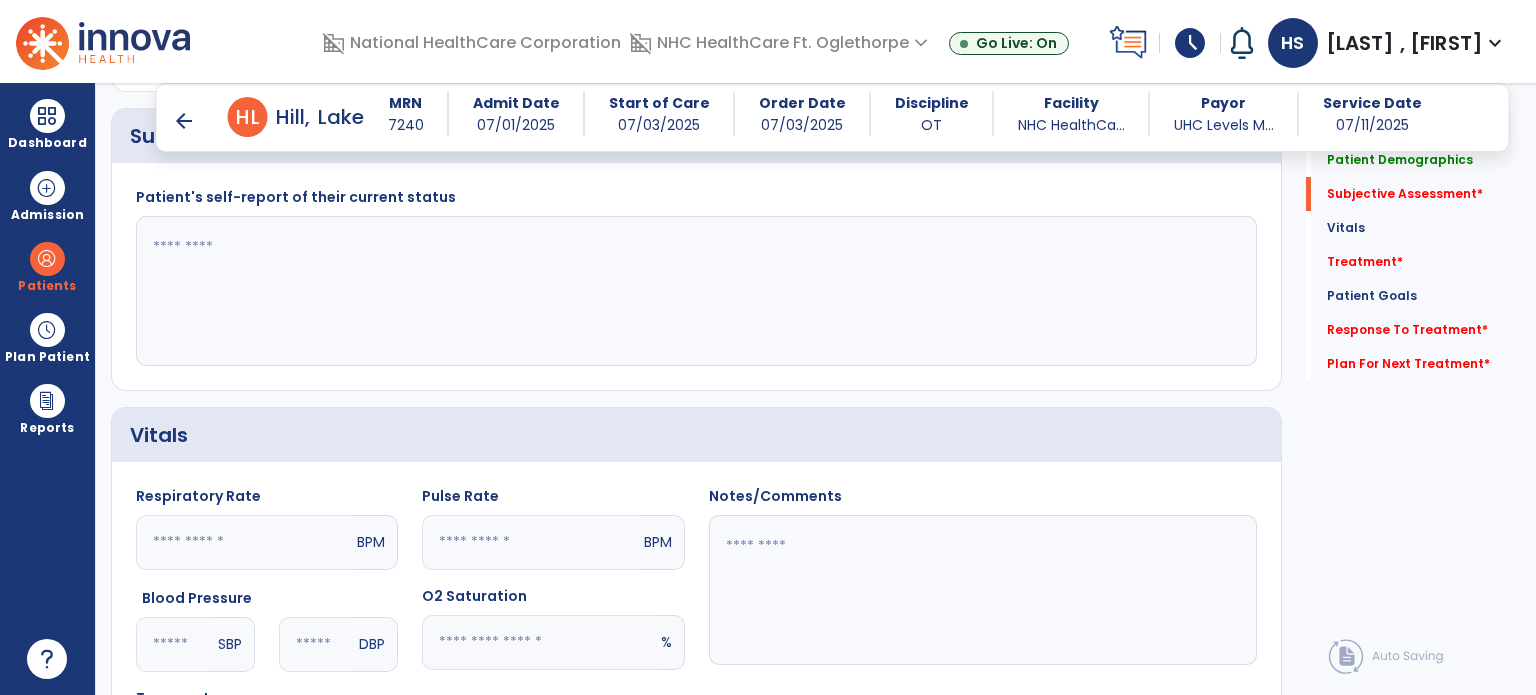 scroll, scrollTop: 423, scrollLeft: 0, axis: vertical 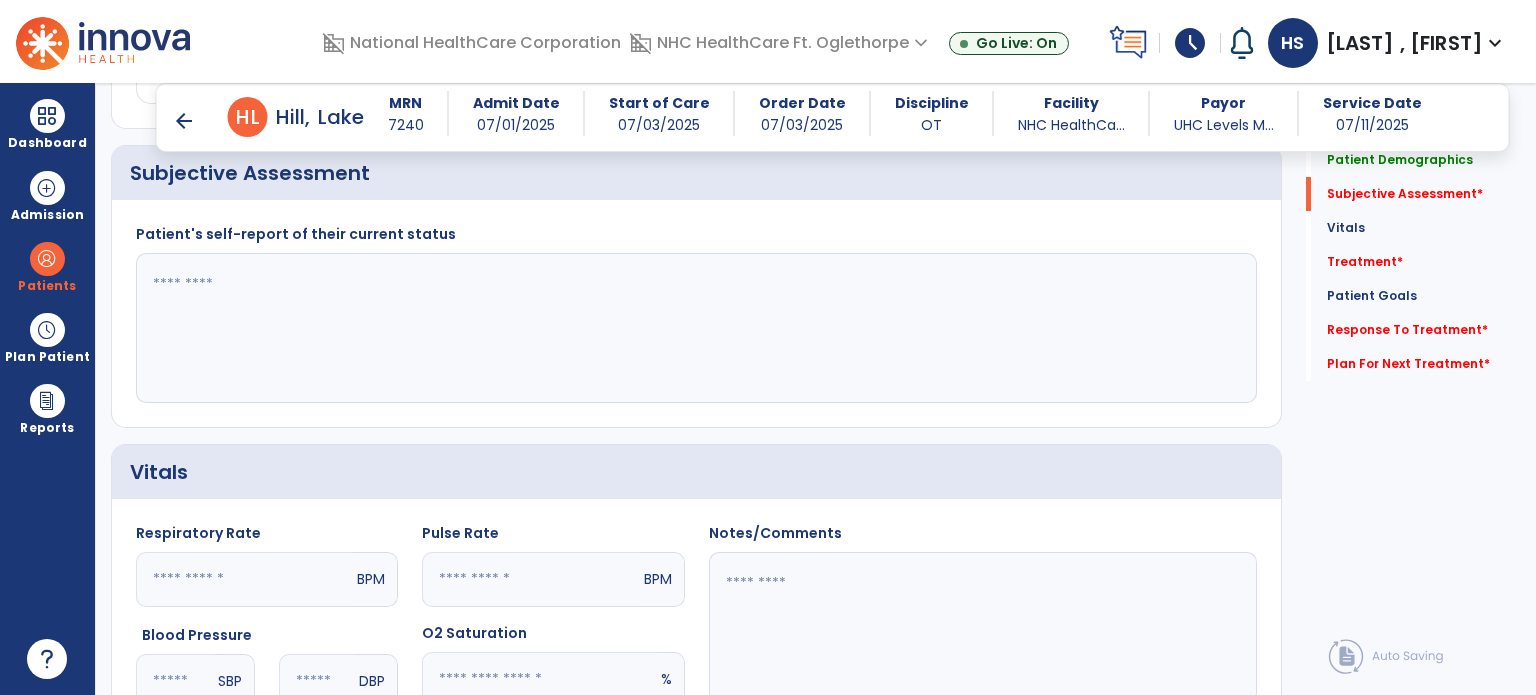 click 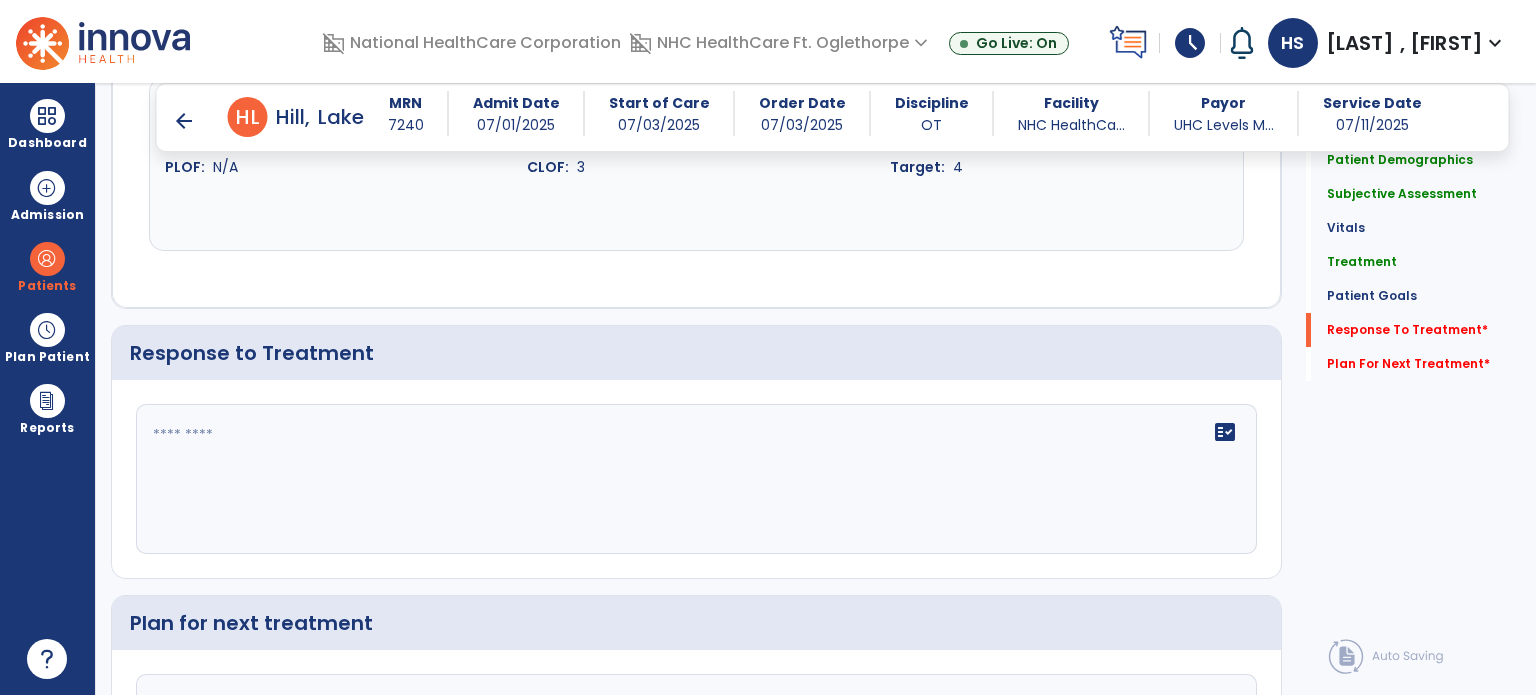 type on "**********" 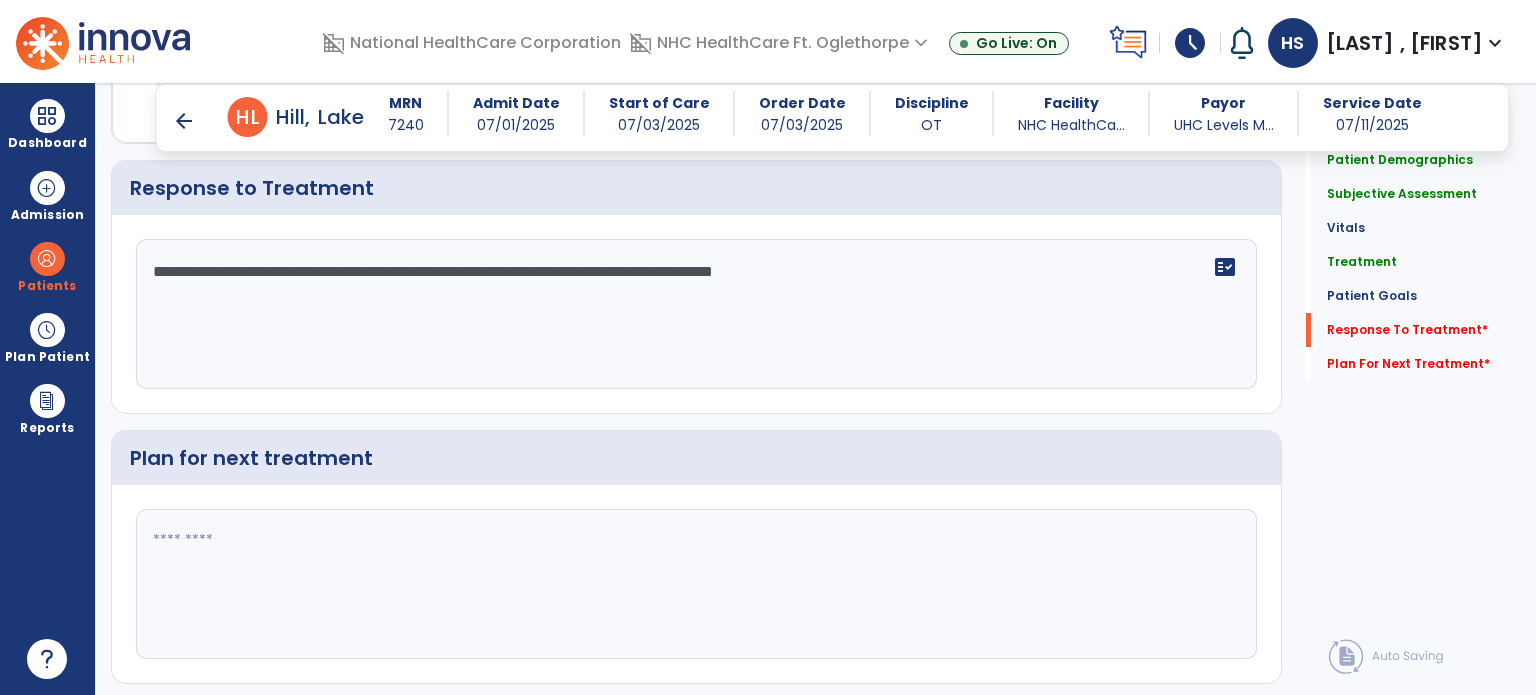 scroll, scrollTop: 2788, scrollLeft: 0, axis: vertical 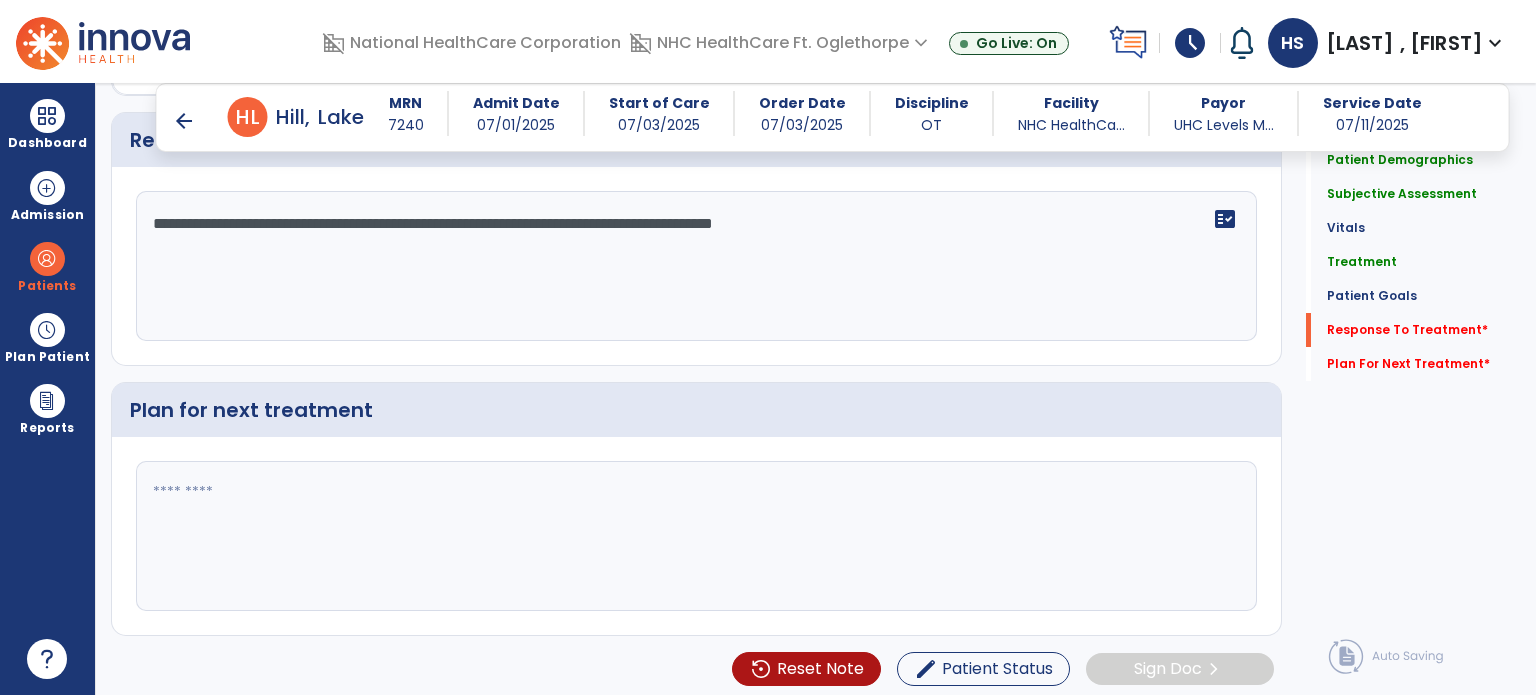 type on "**********" 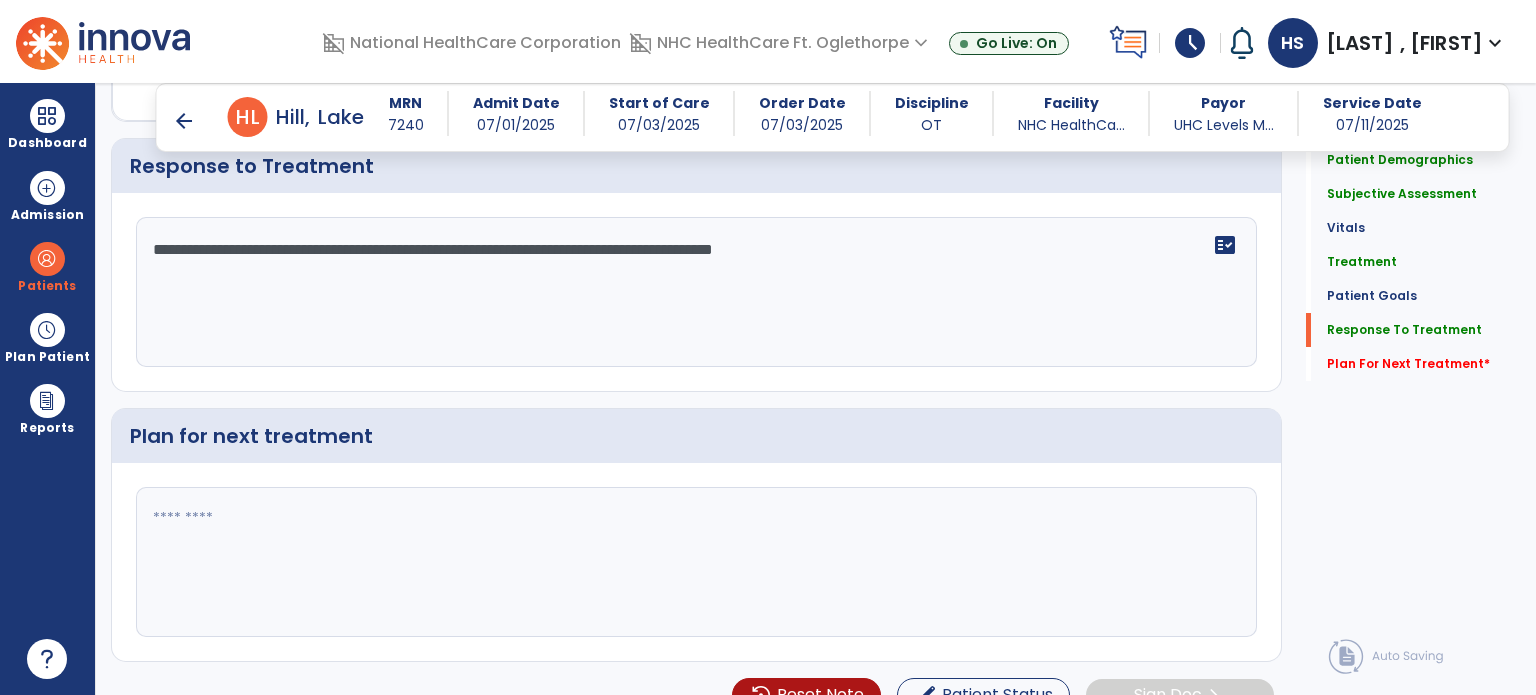 scroll, scrollTop: 2788, scrollLeft: 0, axis: vertical 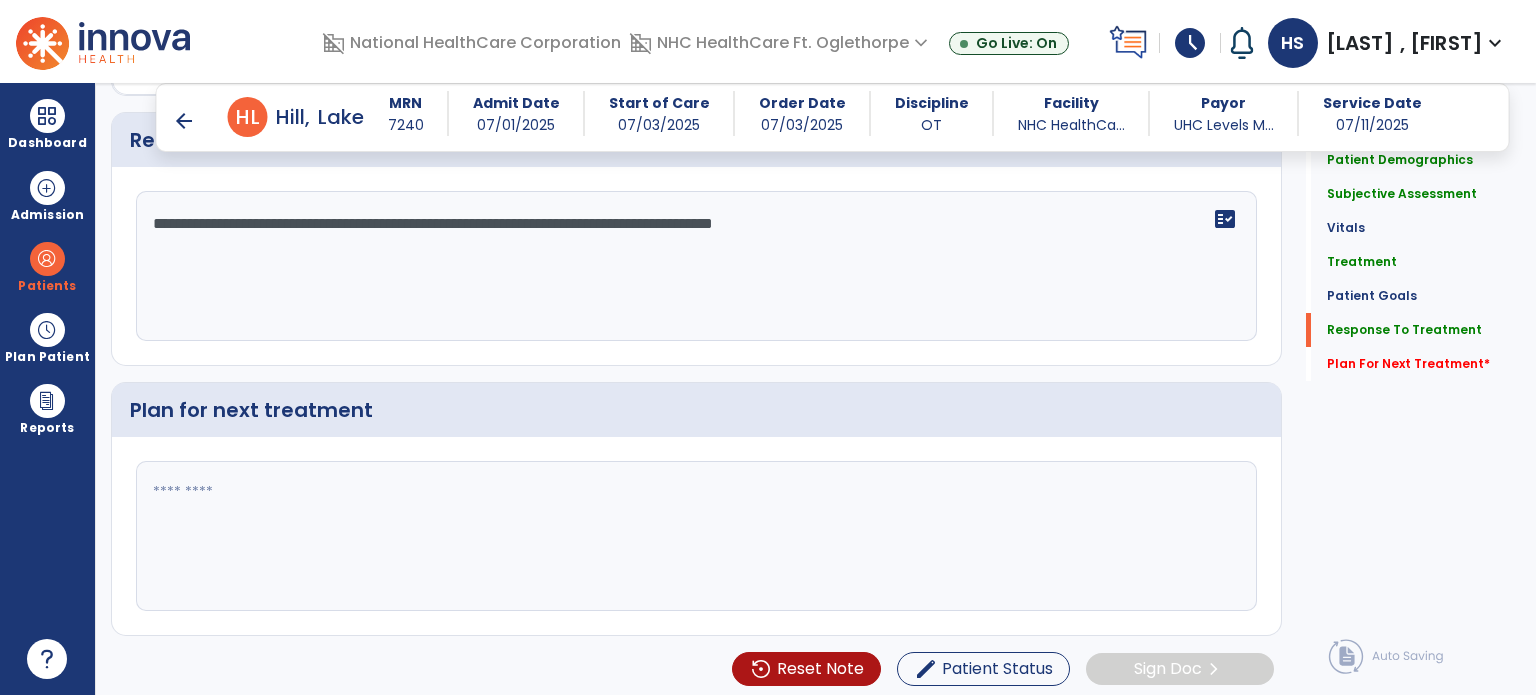 click 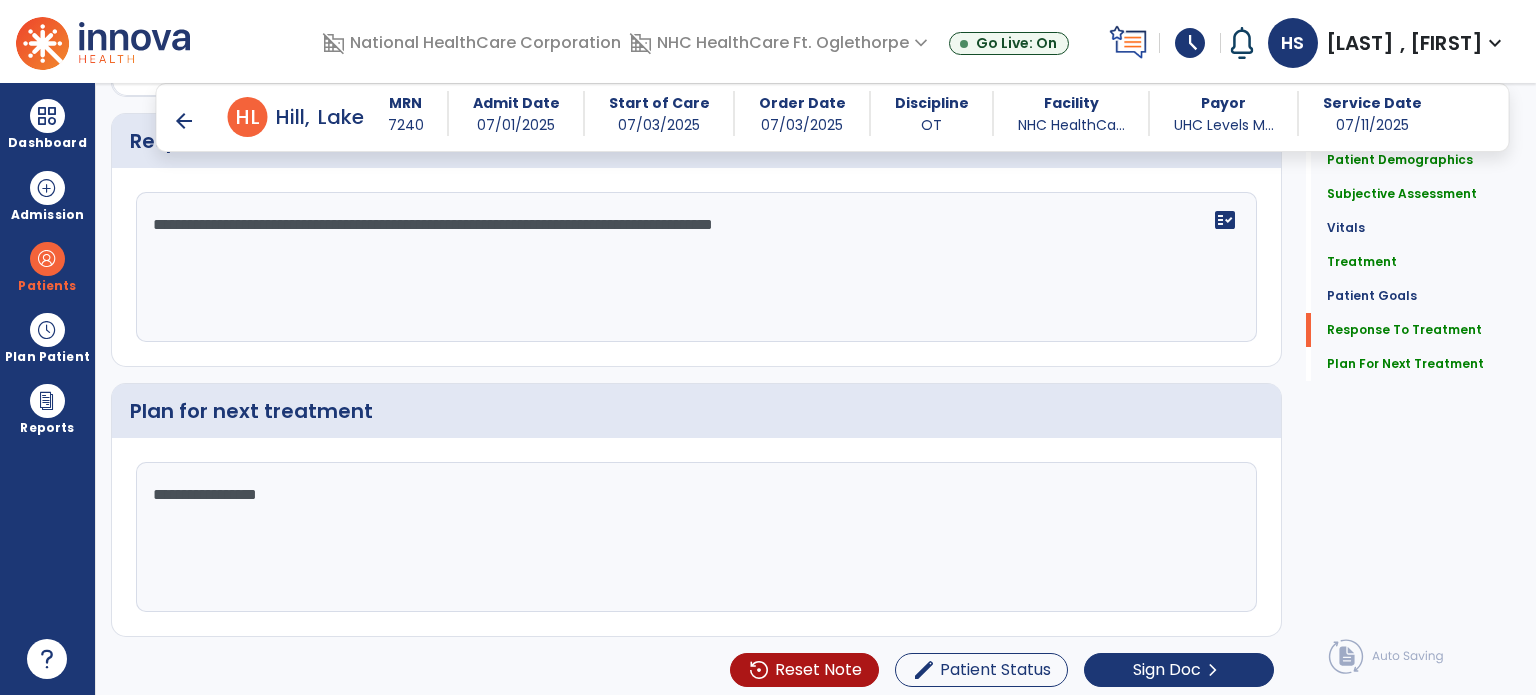 scroll, scrollTop: 2788, scrollLeft: 0, axis: vertical 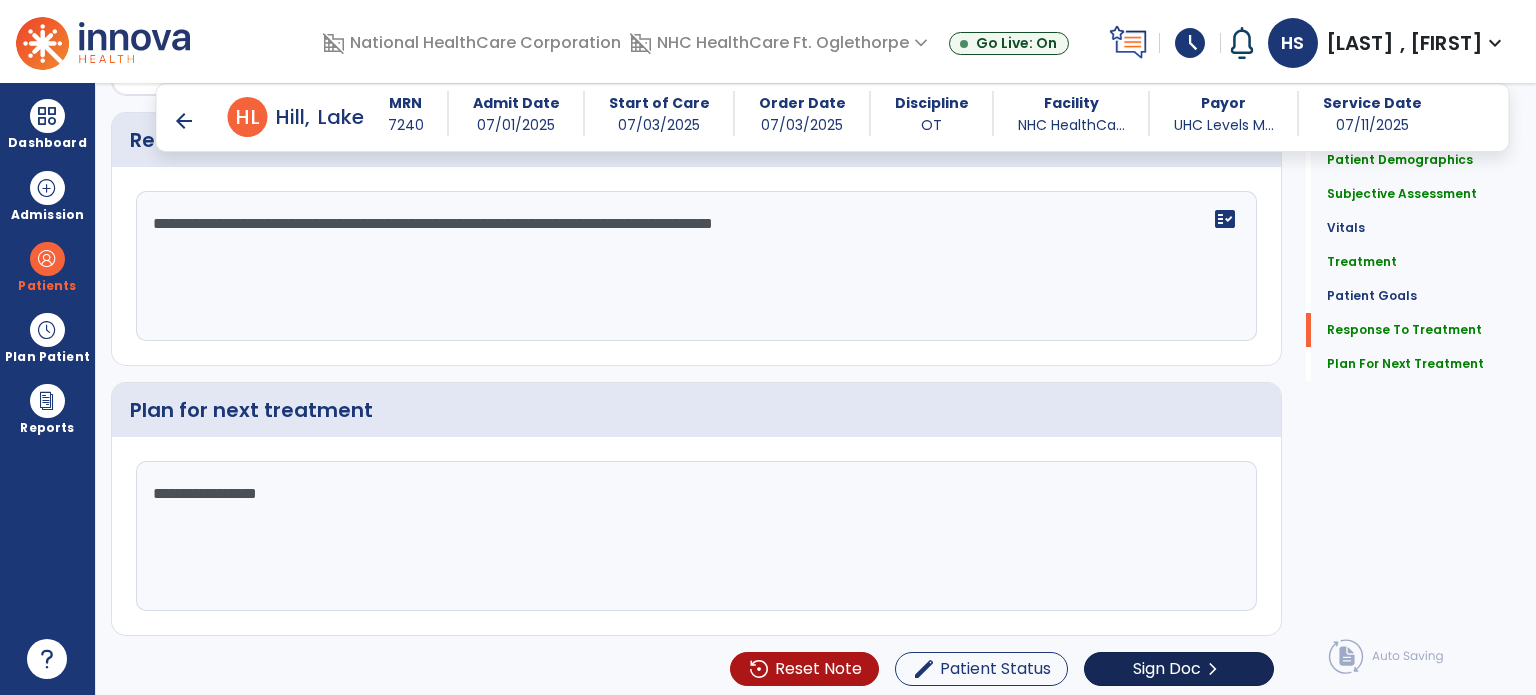 type on "**********" 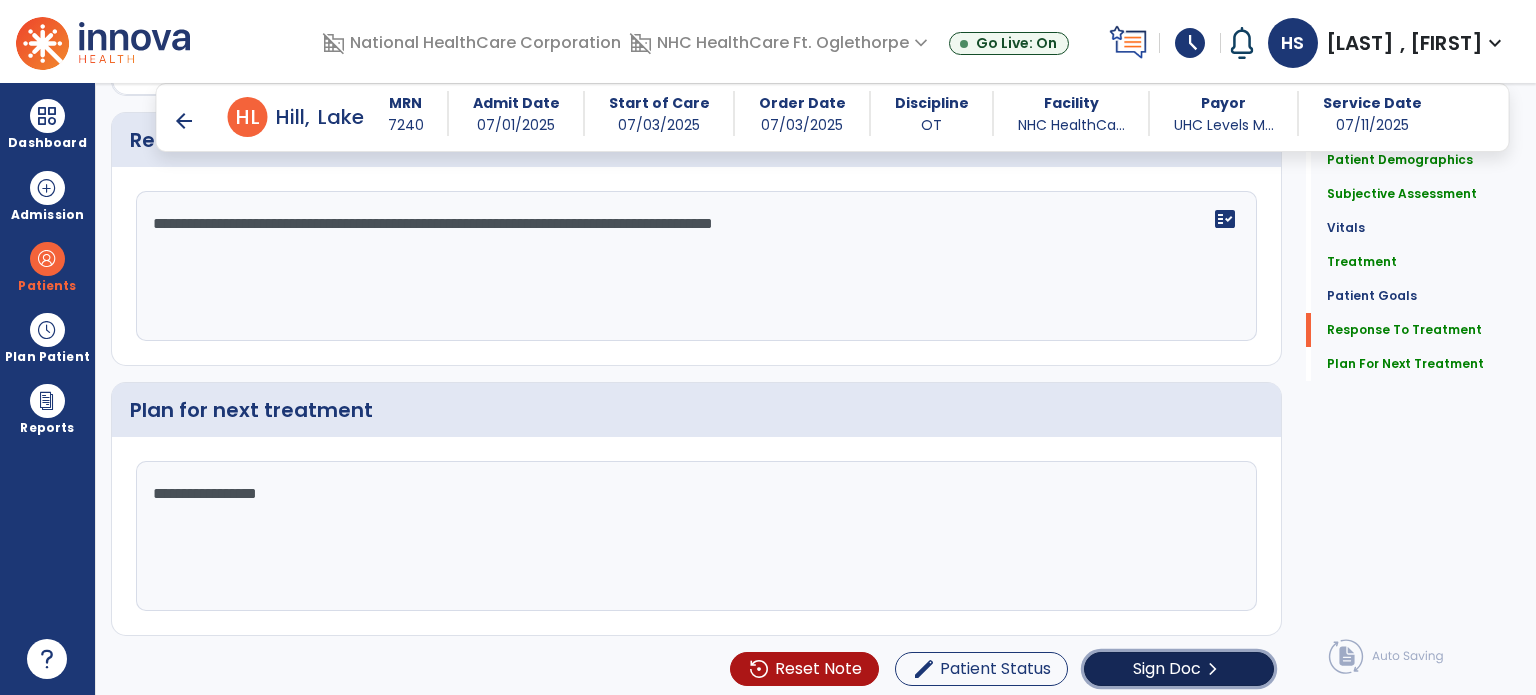 click on "Sign Doc" 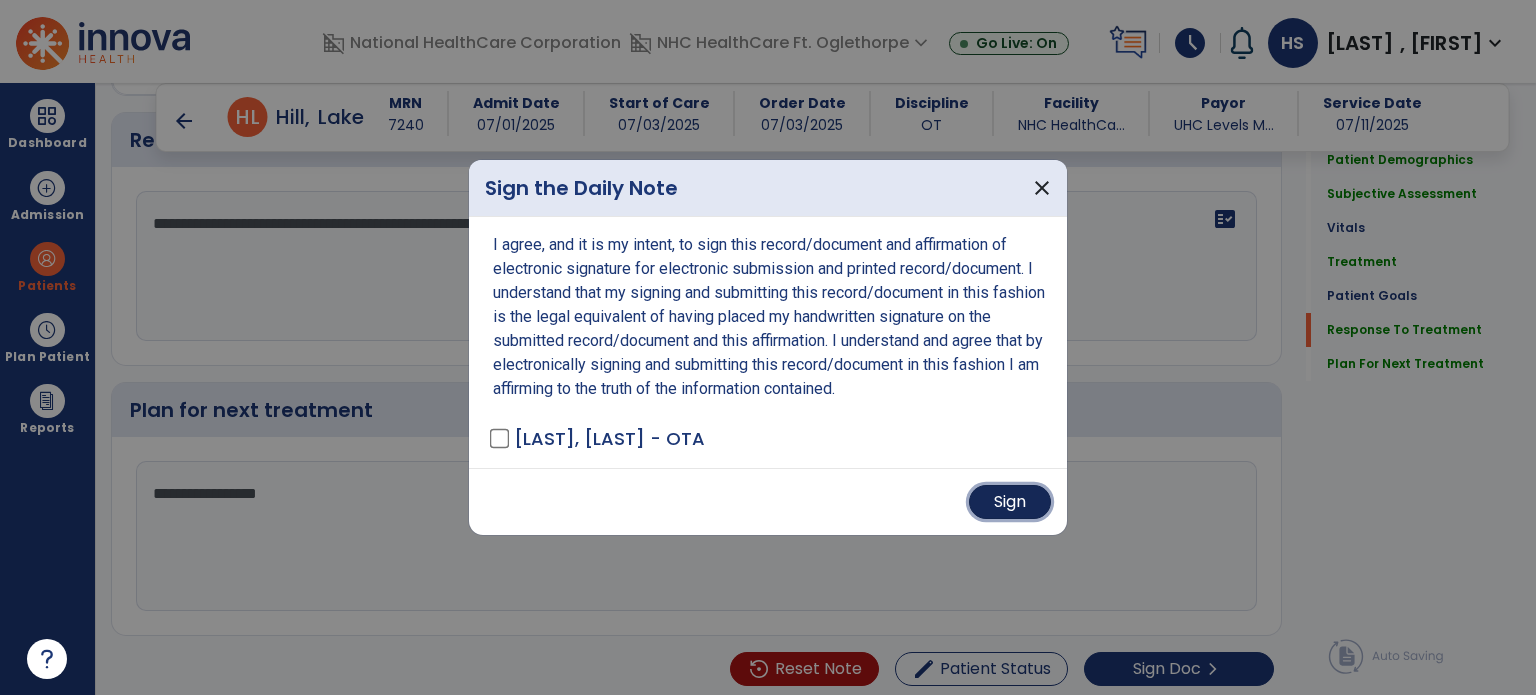 click on "Sign" at bounding box center (1010, 502) 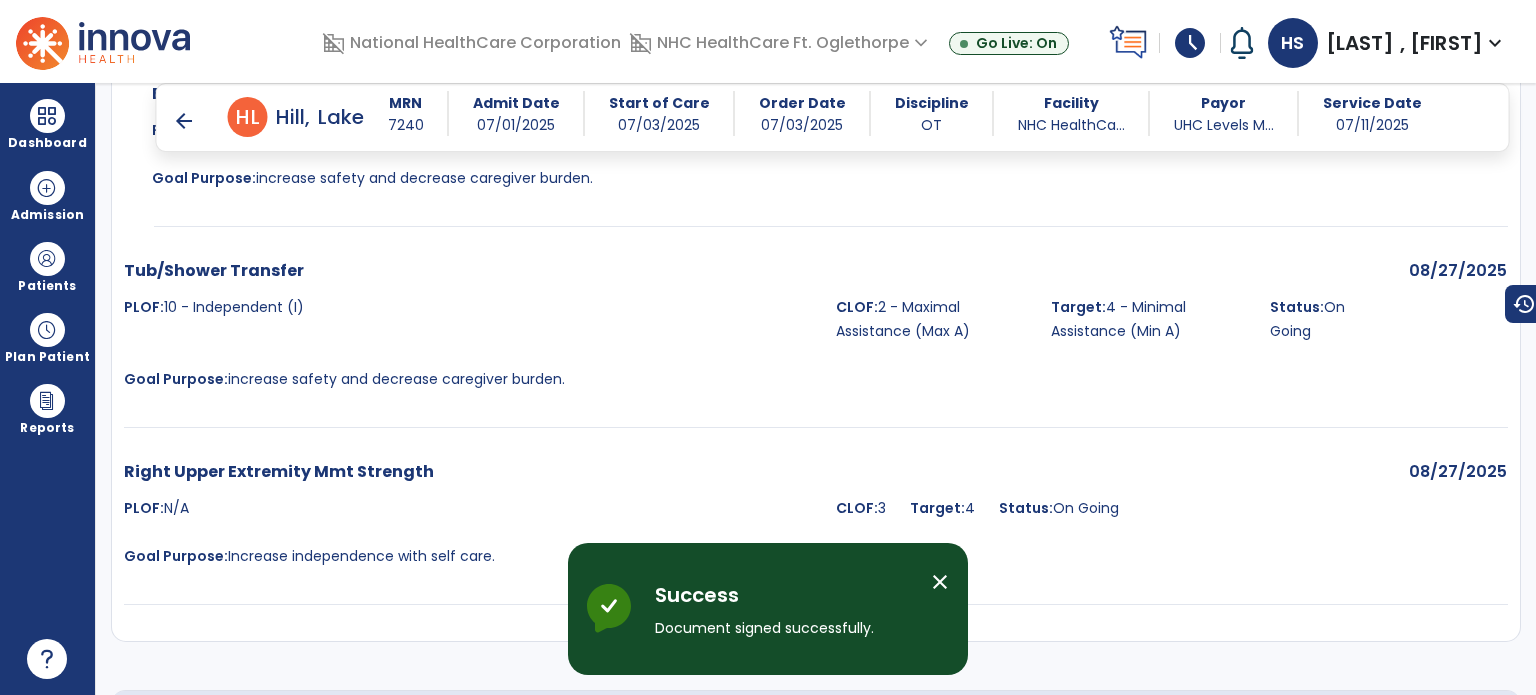 scroll, scrollTop: 4332, scrollLeft: 0, axis: vertical 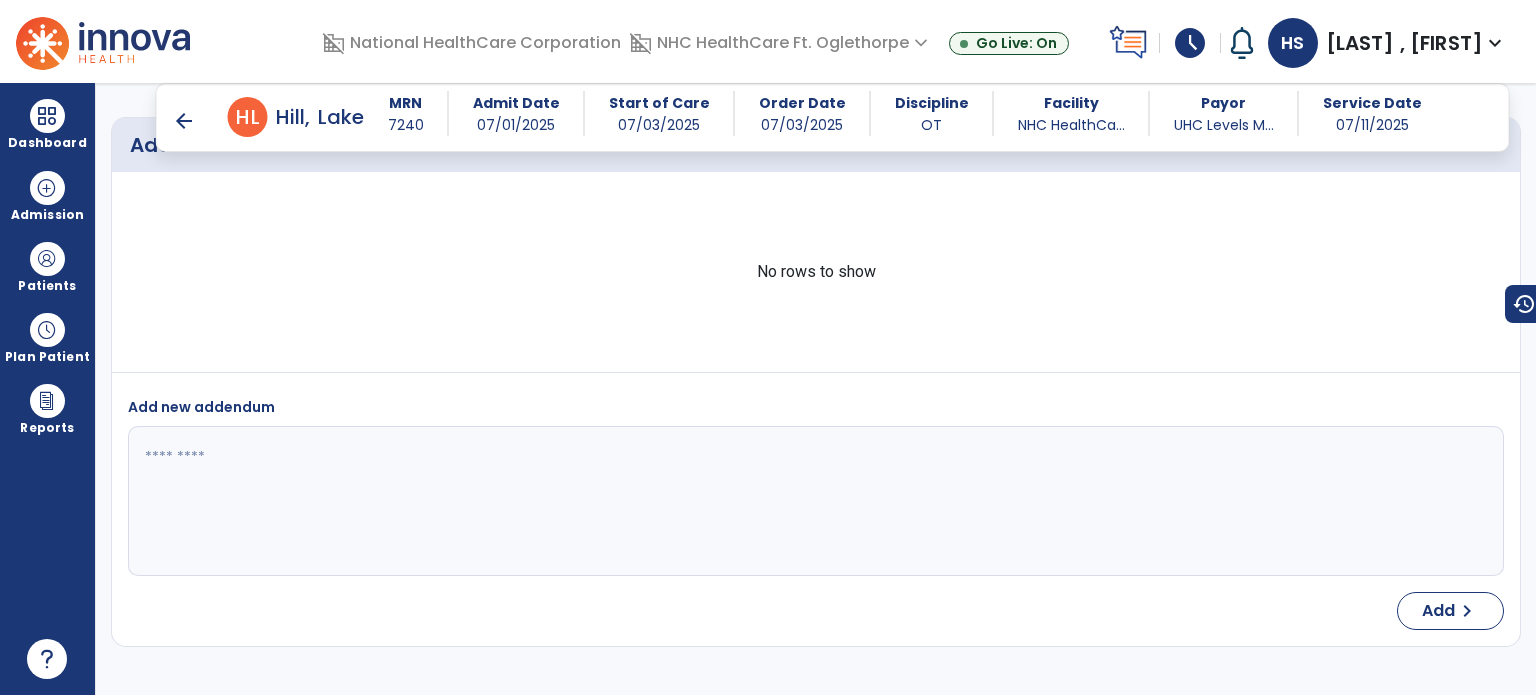 click on "arrow_back" at bounding box center [184, 121] 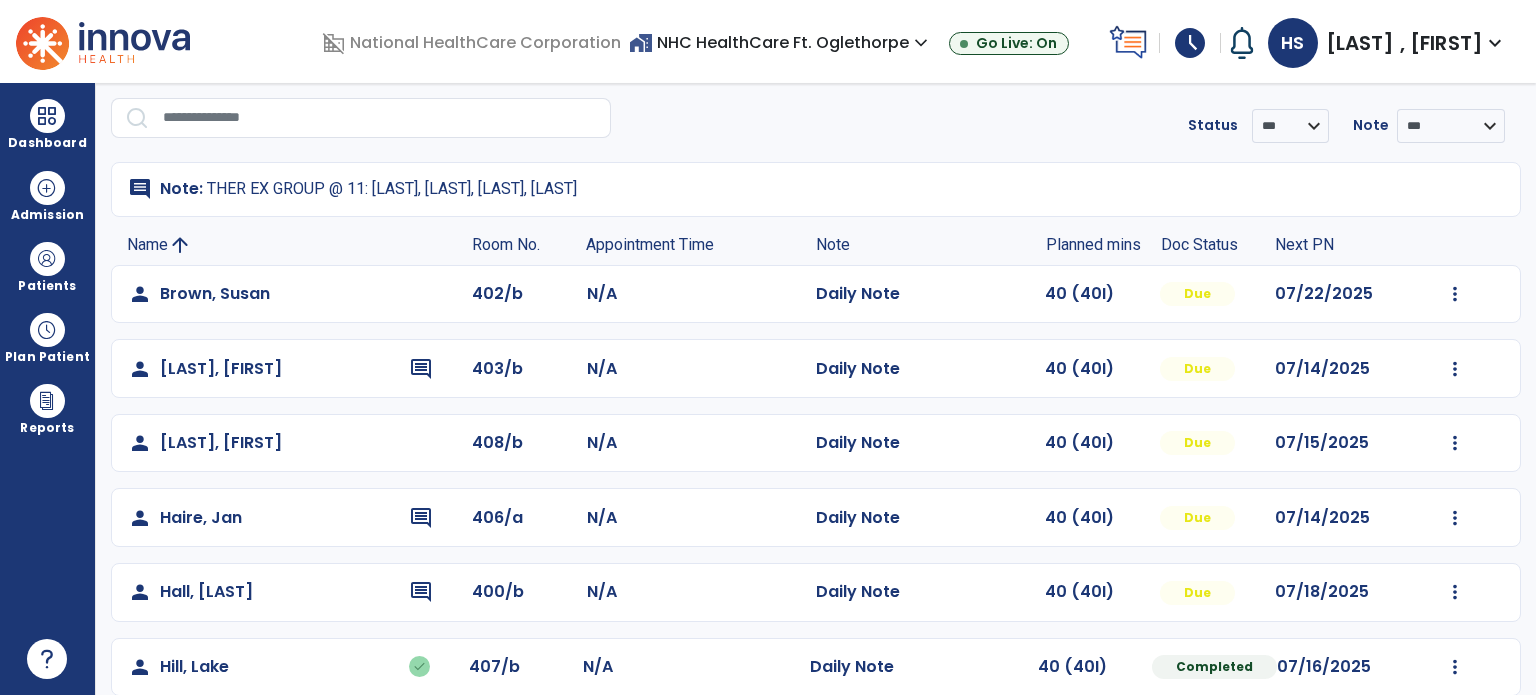scroll, scrollTop: 64, scrollLeft: 0, axis: vertical 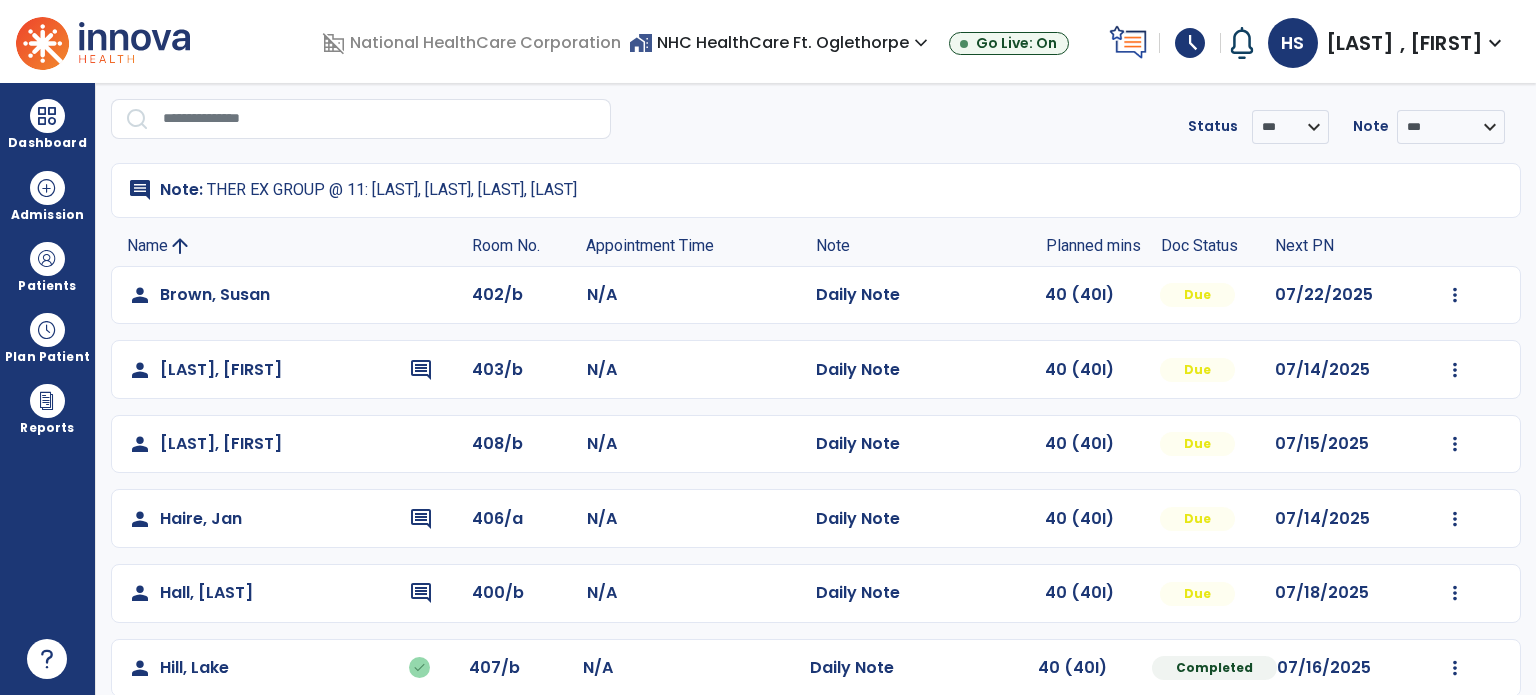 click on "[LAST], [FIRST] comment" 